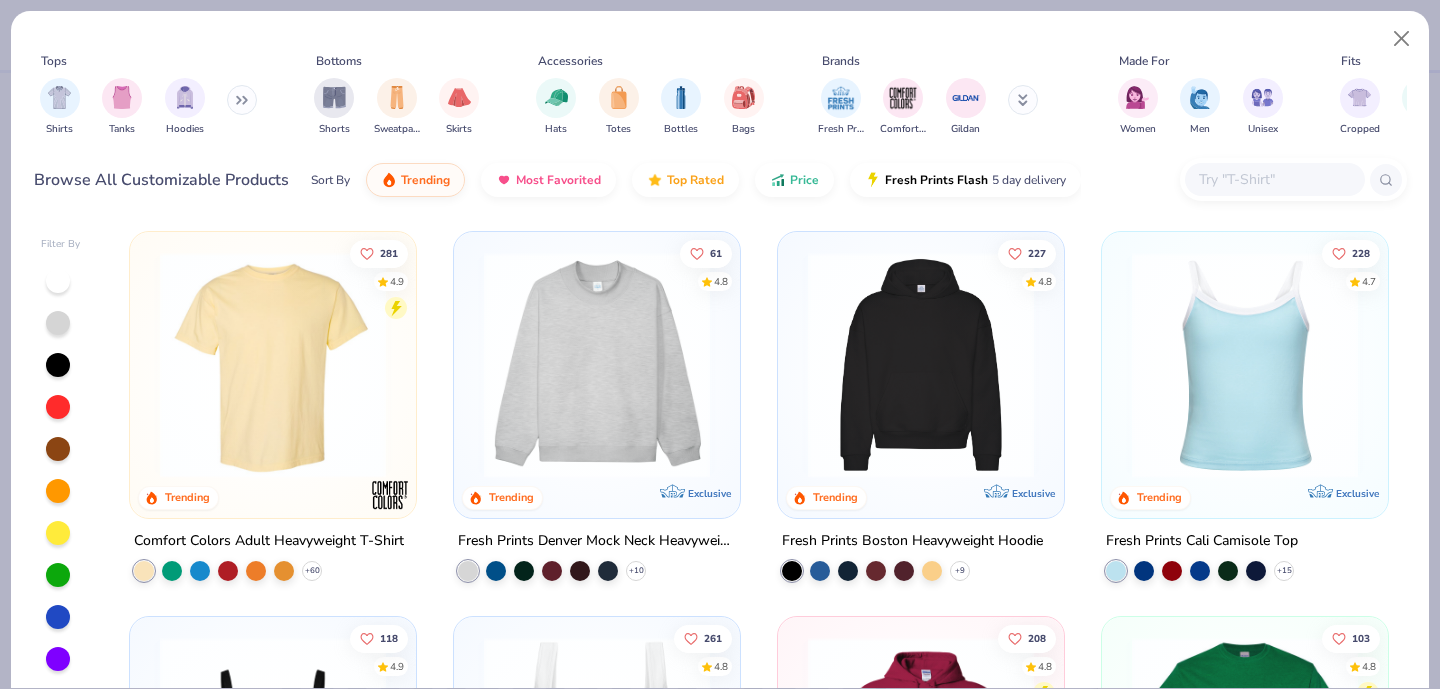 scroll, scrollTop: 0, scrollLeft: 0, axis: both 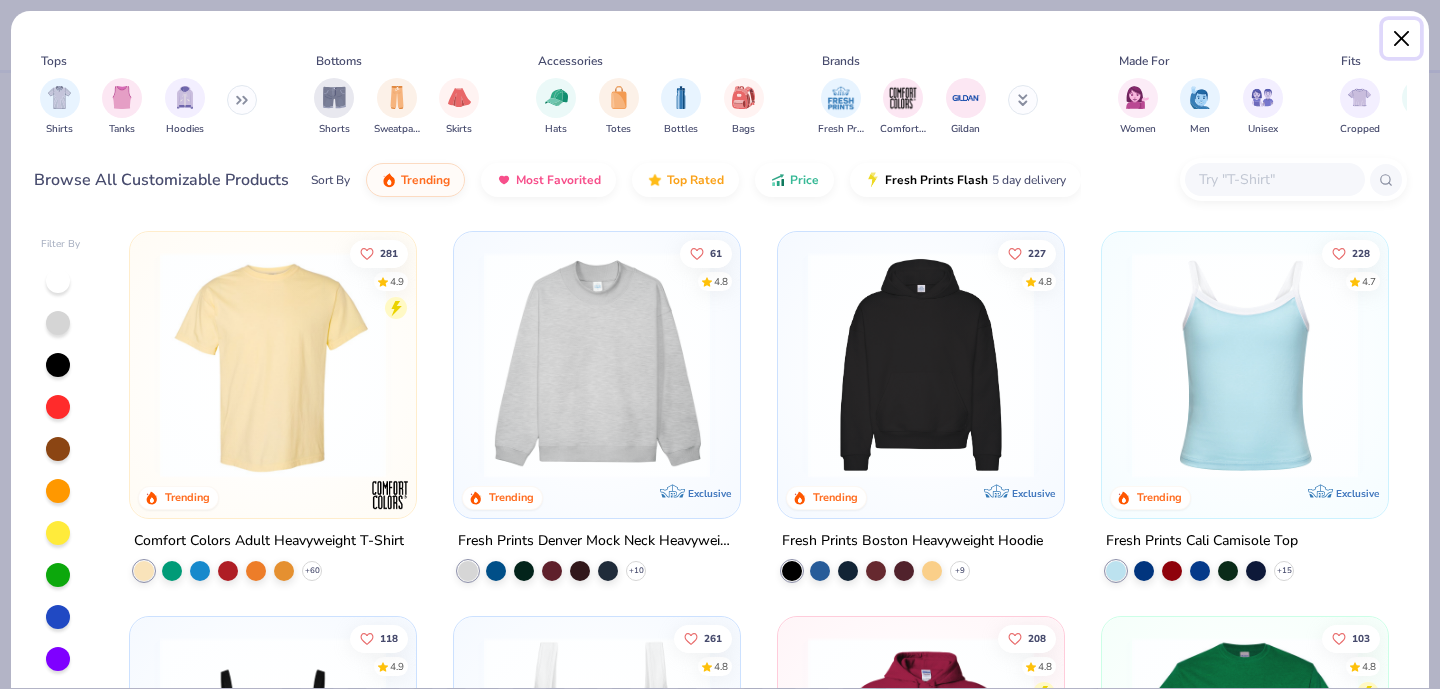 click at bounding box center [1402, 39] 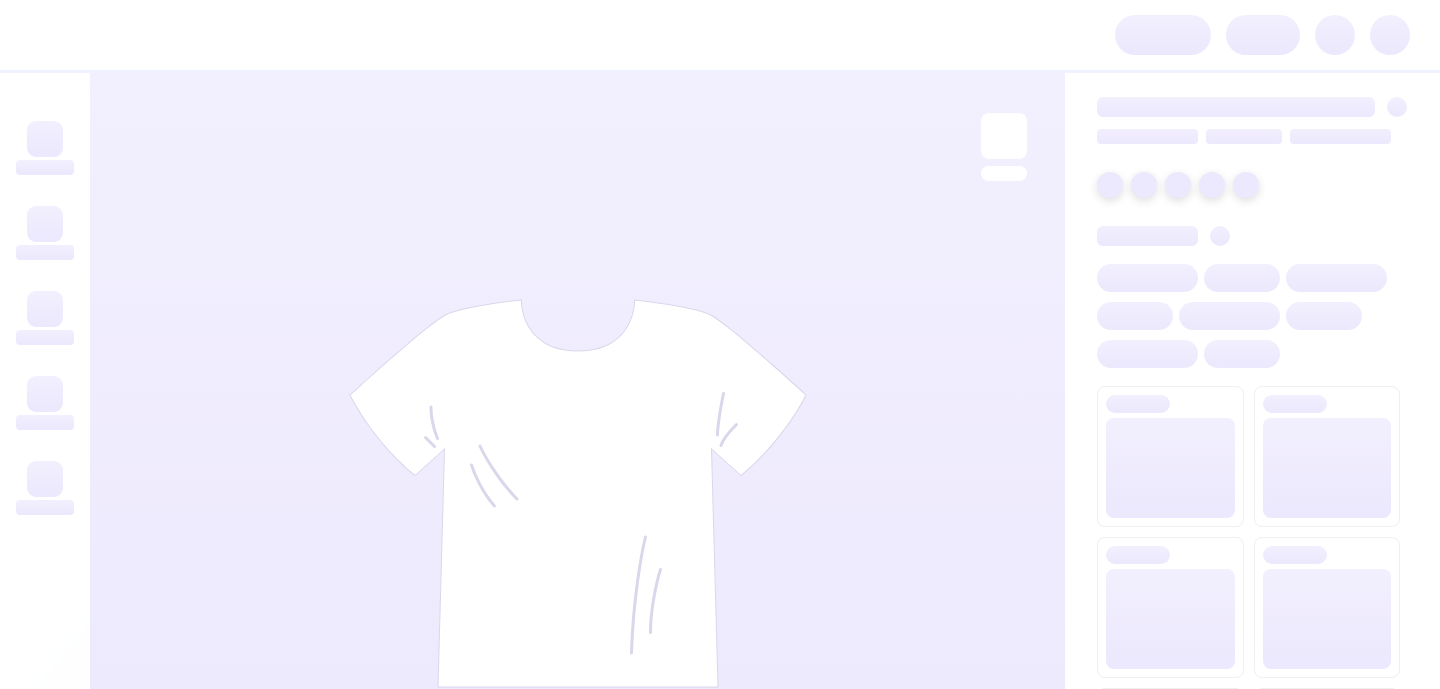 scroll, scrollTop: 0, scrollLeft: 0, axis: both 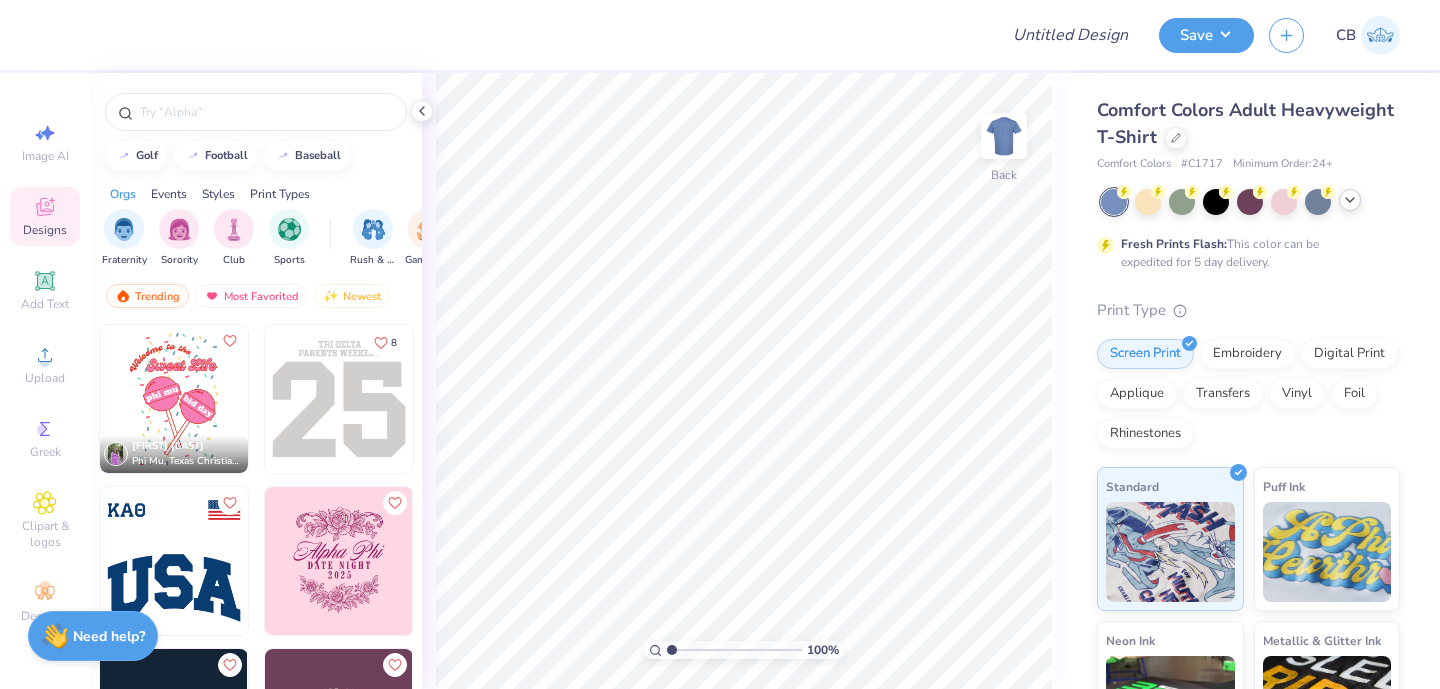 click 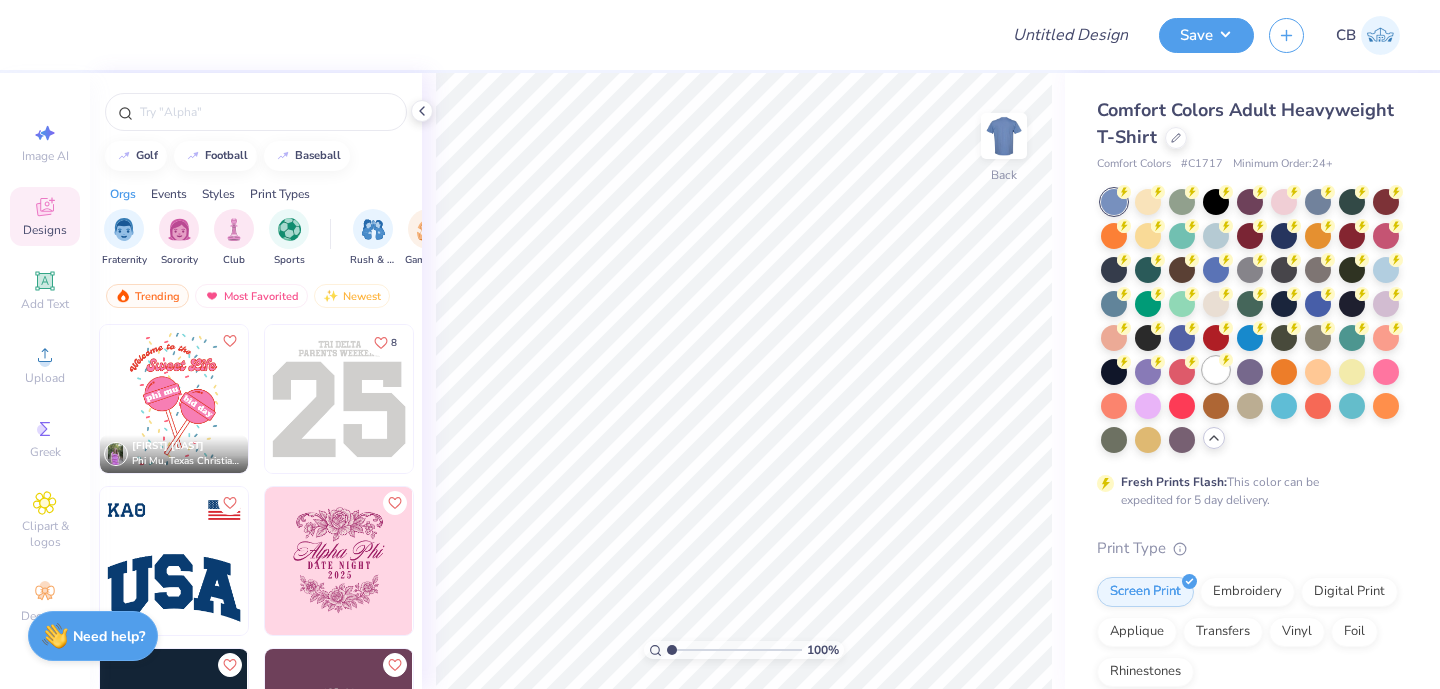 click at bounding box center [1216, 370] 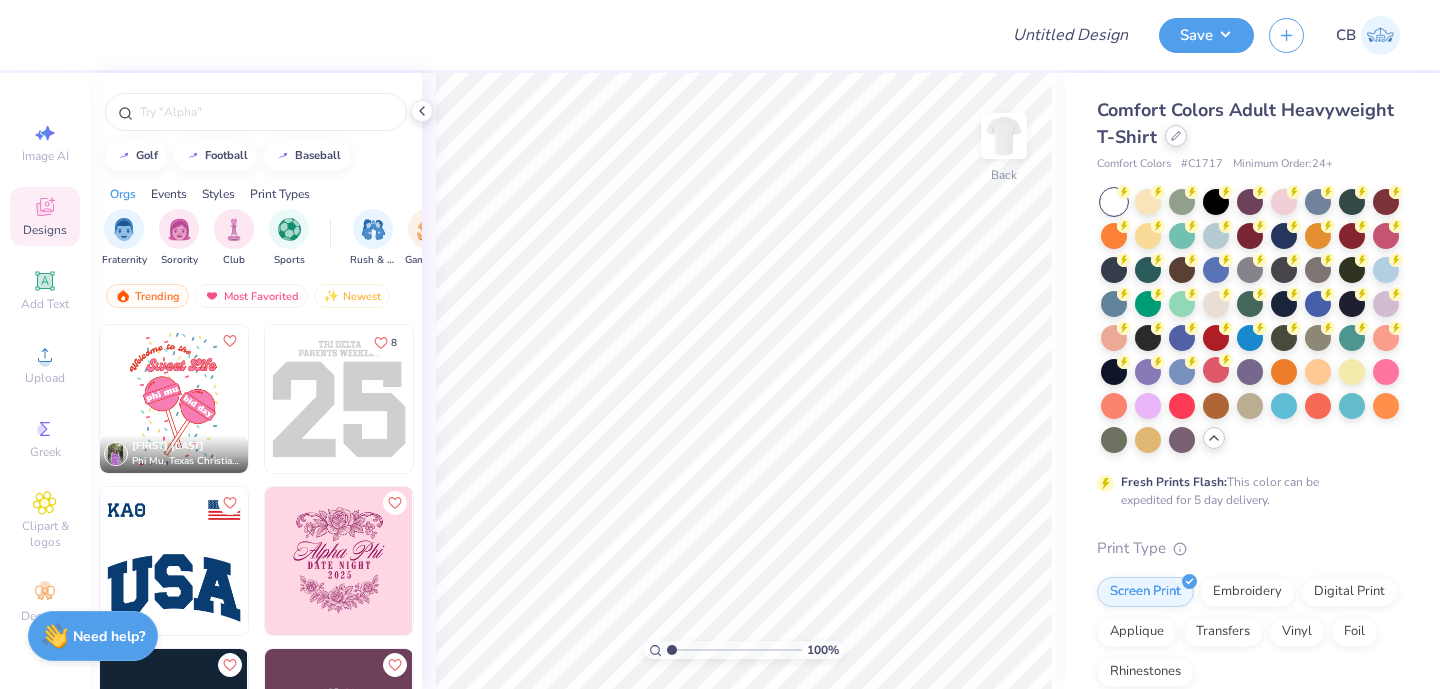 click 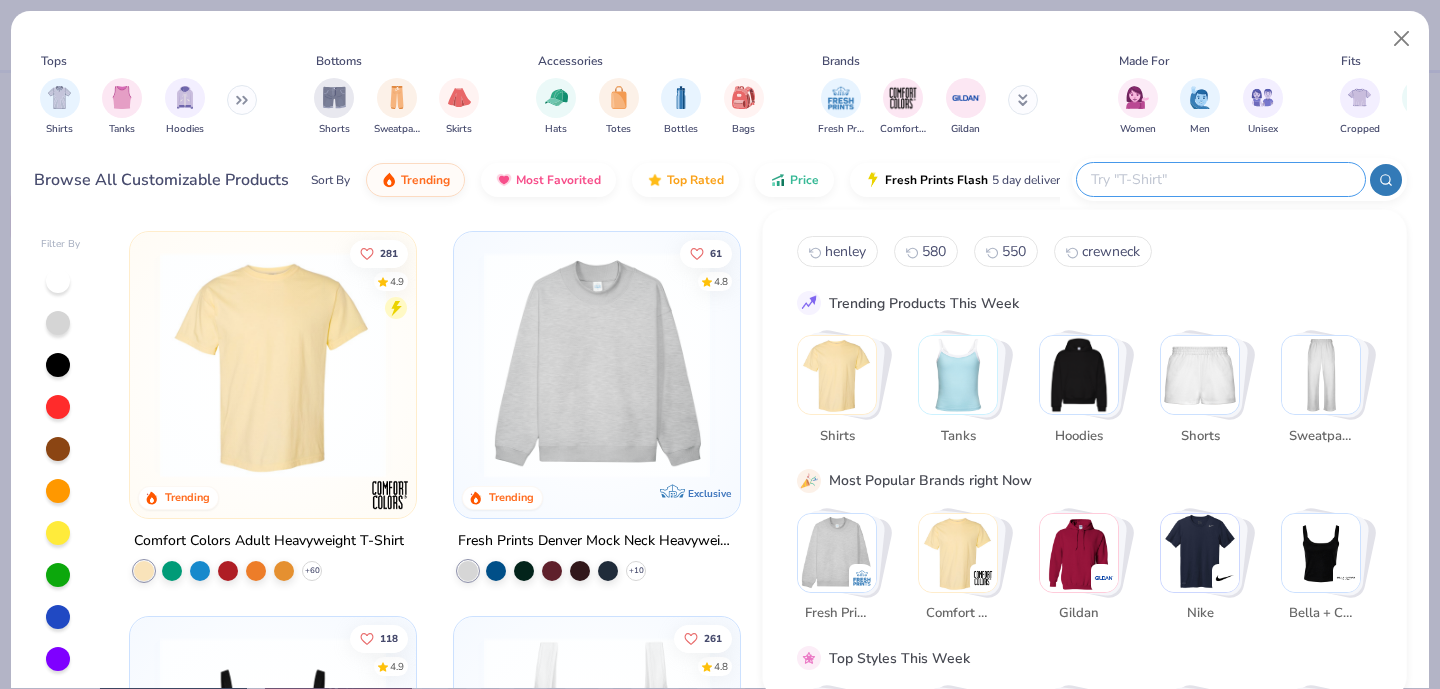 click at bounding box center (1220, 179) 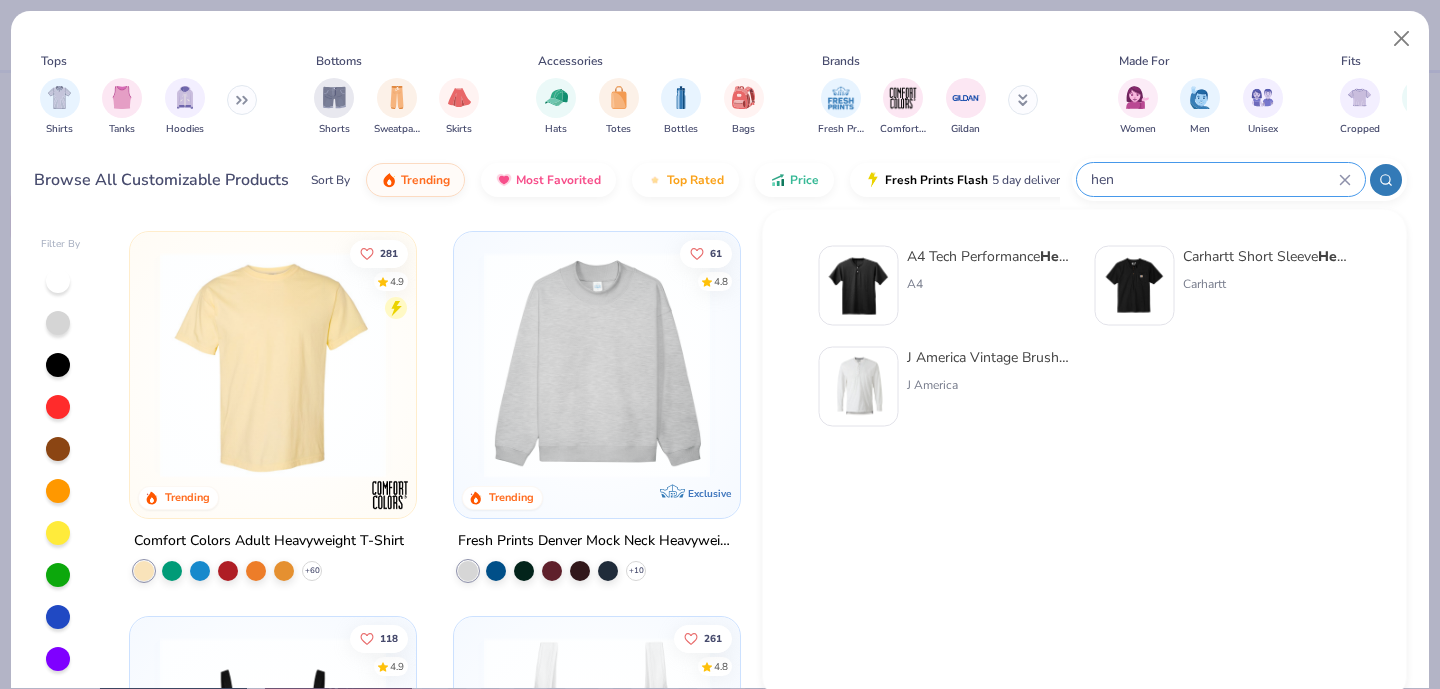 type on "hen" 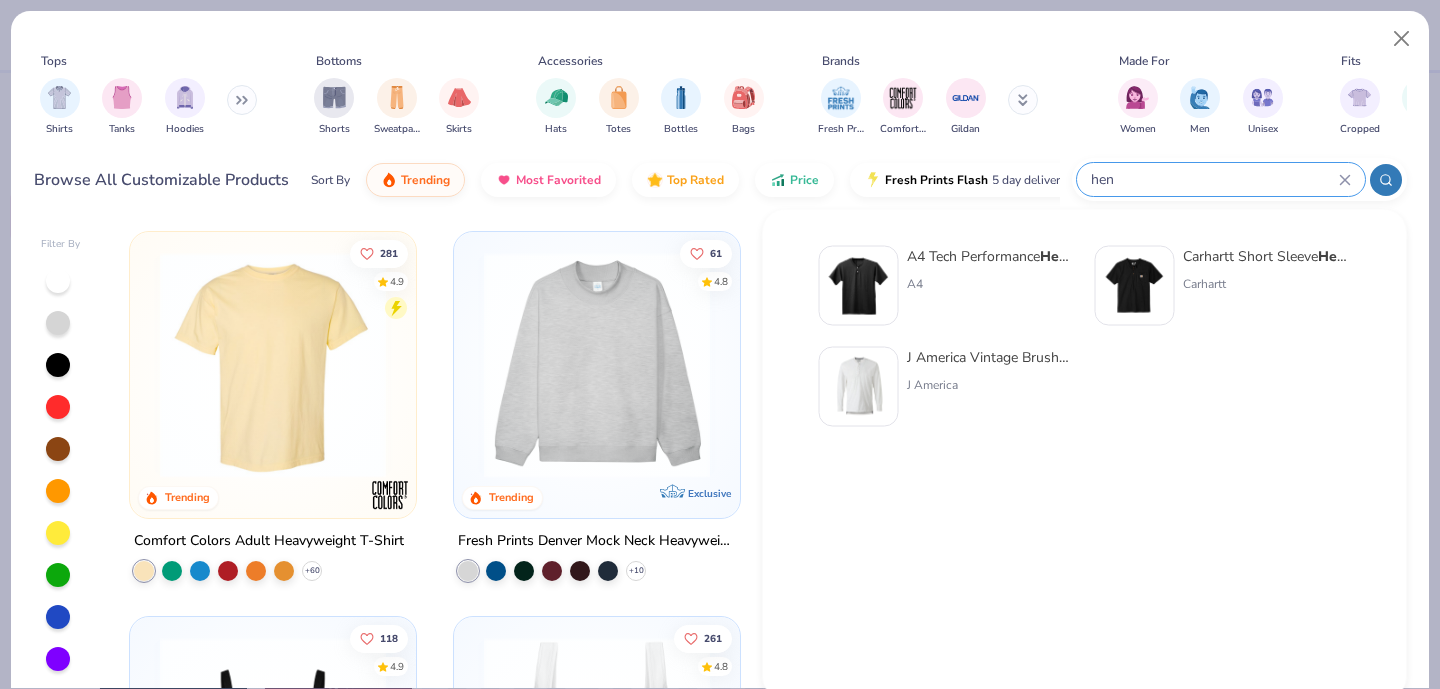 click on "A4 Tech Performance  Hen ley A4 Carhartt Short Sleeve  Hen ley T-Shirt Carhartt J America Vintage Brushed Jersey  Hen ley J America" at bounding box center [1085, 338] 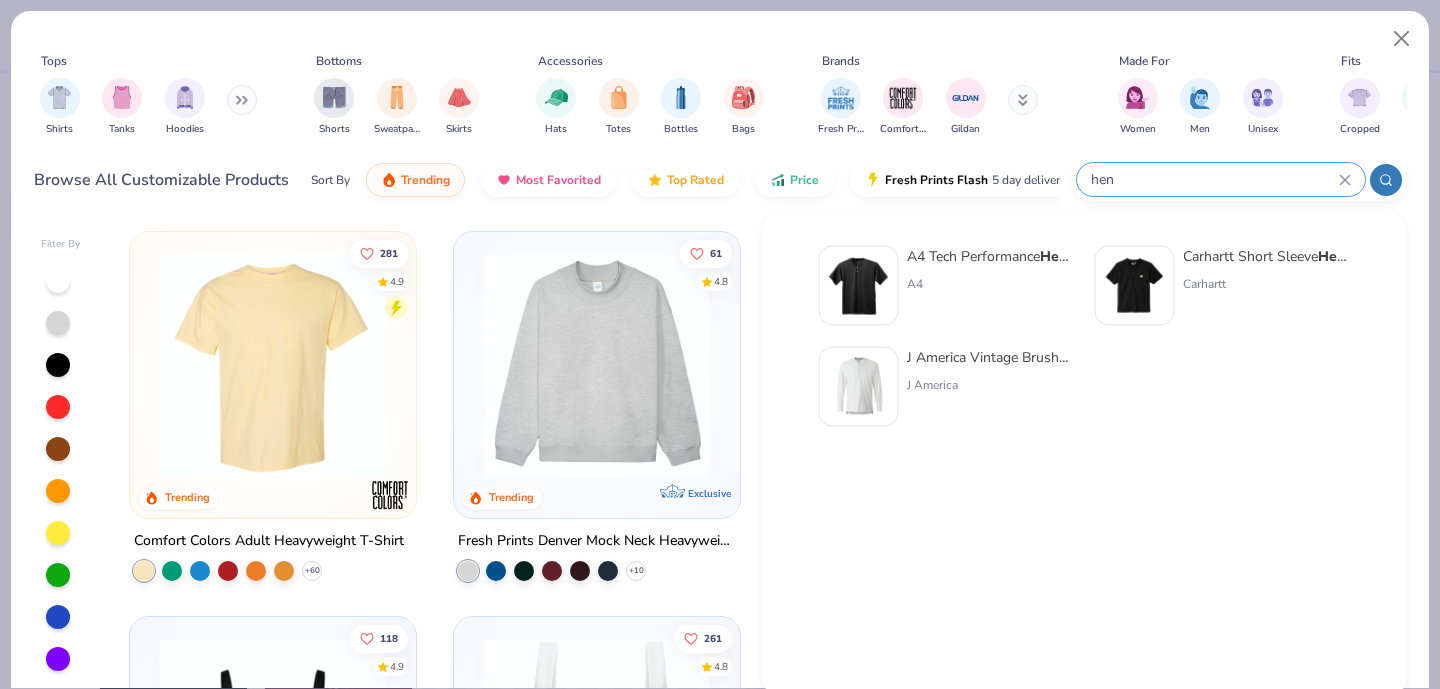 click at bounding box center (859, 286) 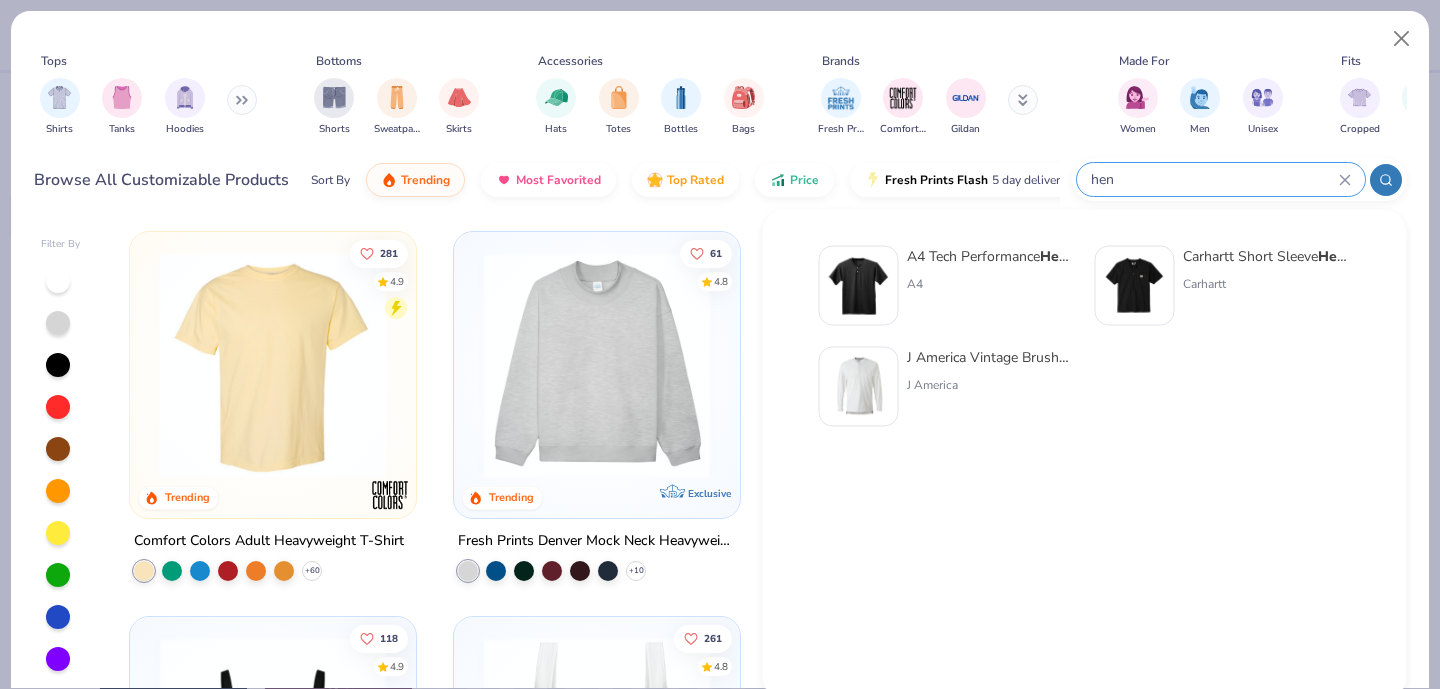 type 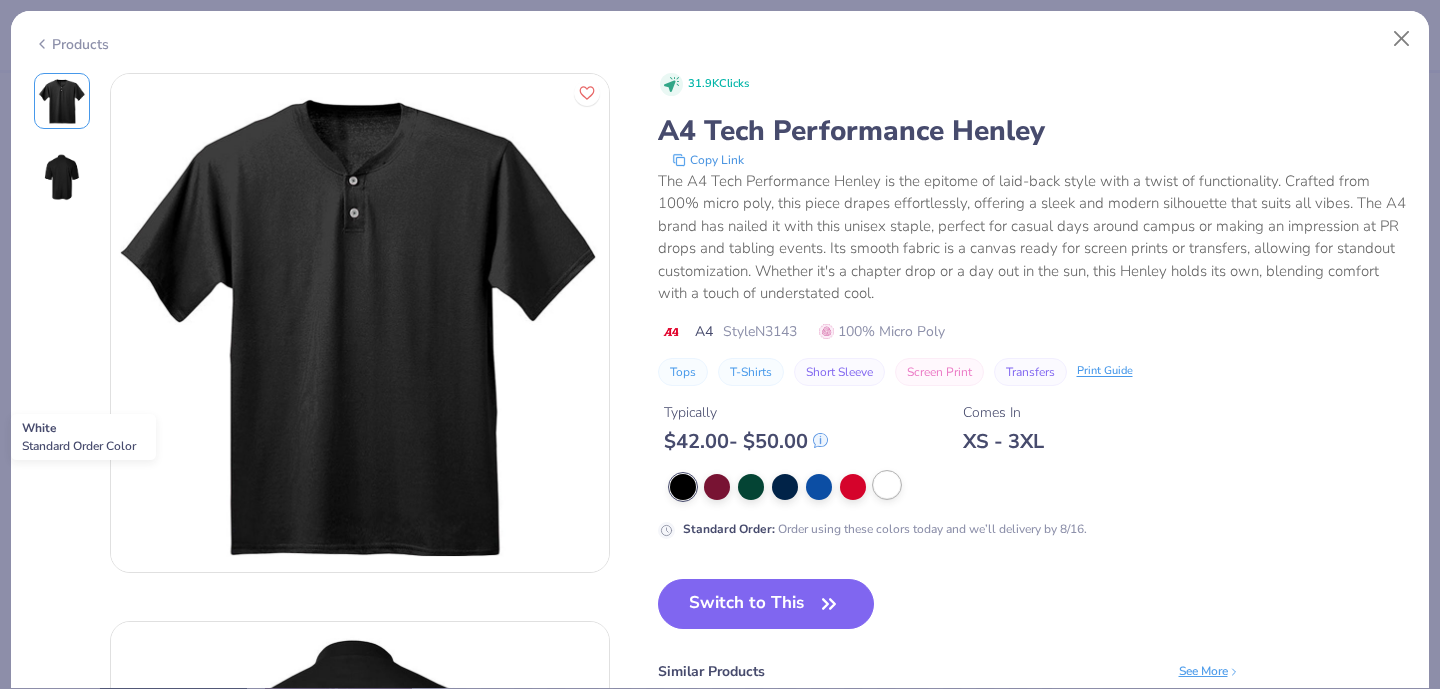 click at bounding box center (887, 485) 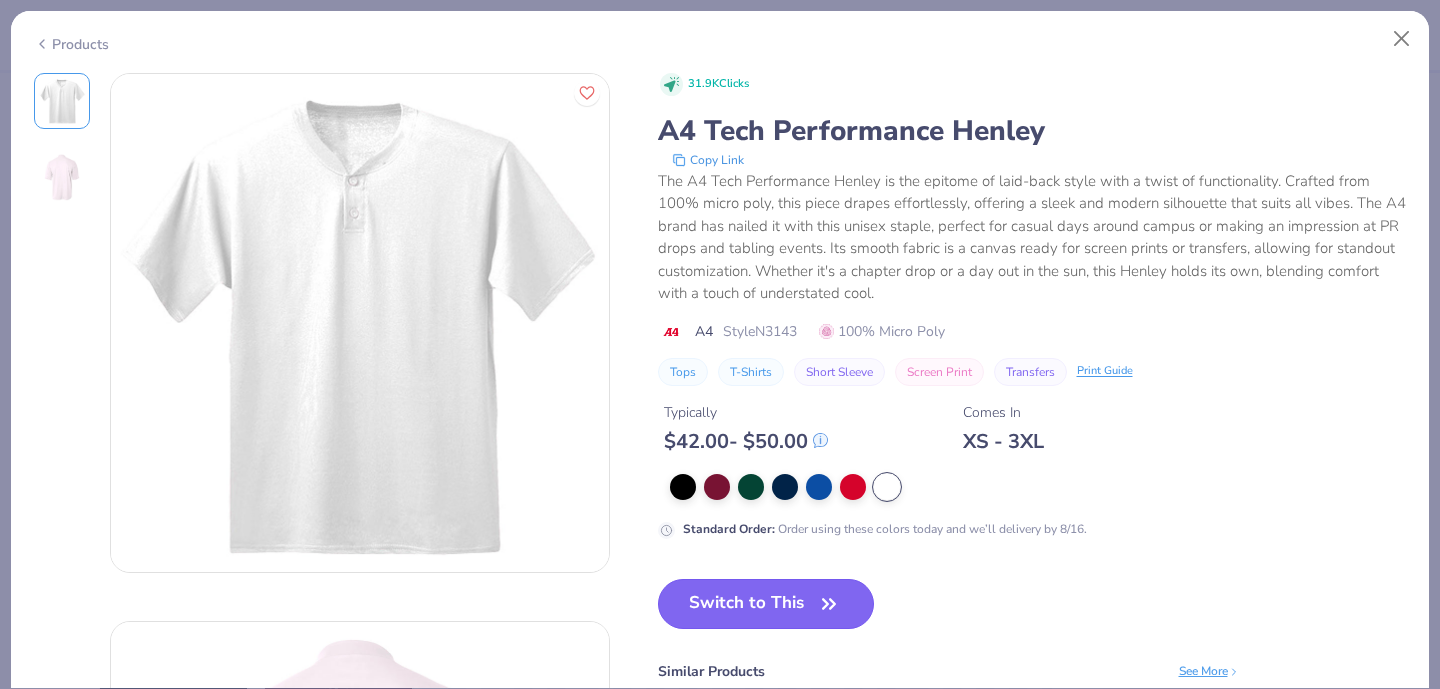 click on "Switch to This" at bounding box center (766, 604) 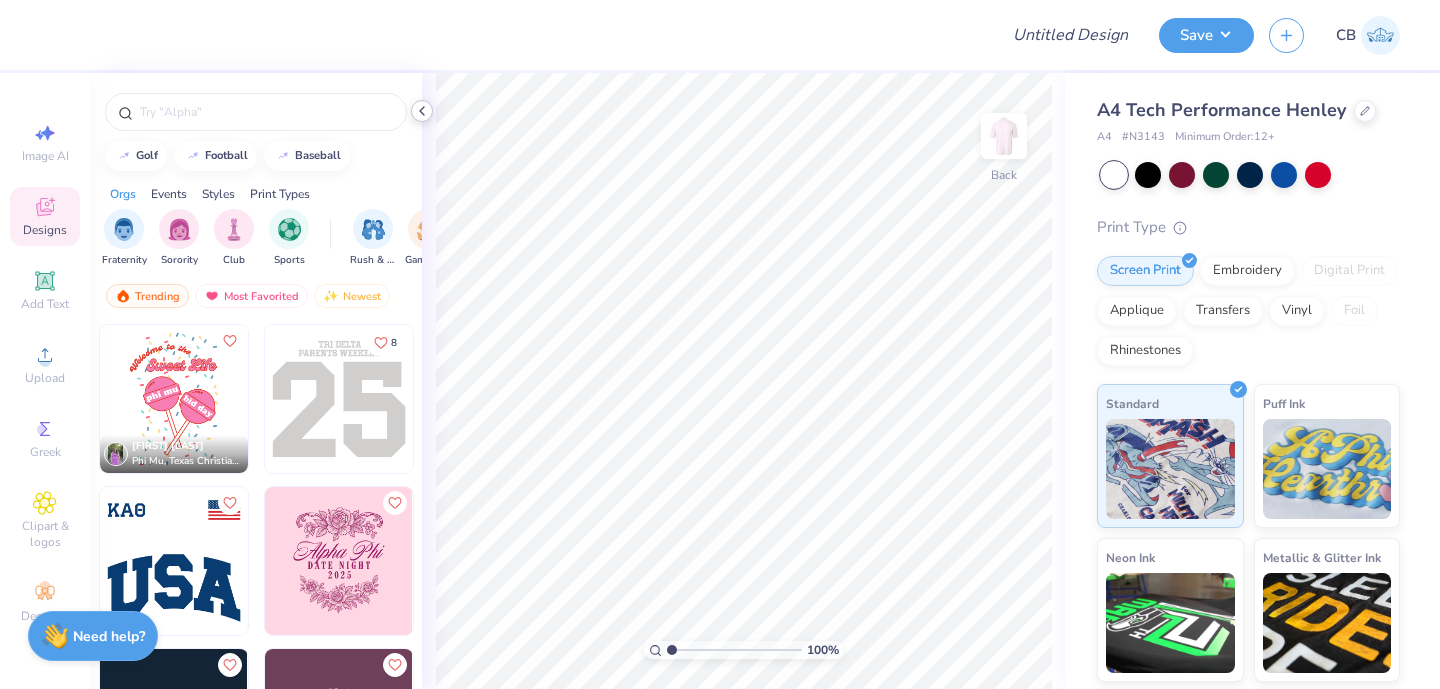 click 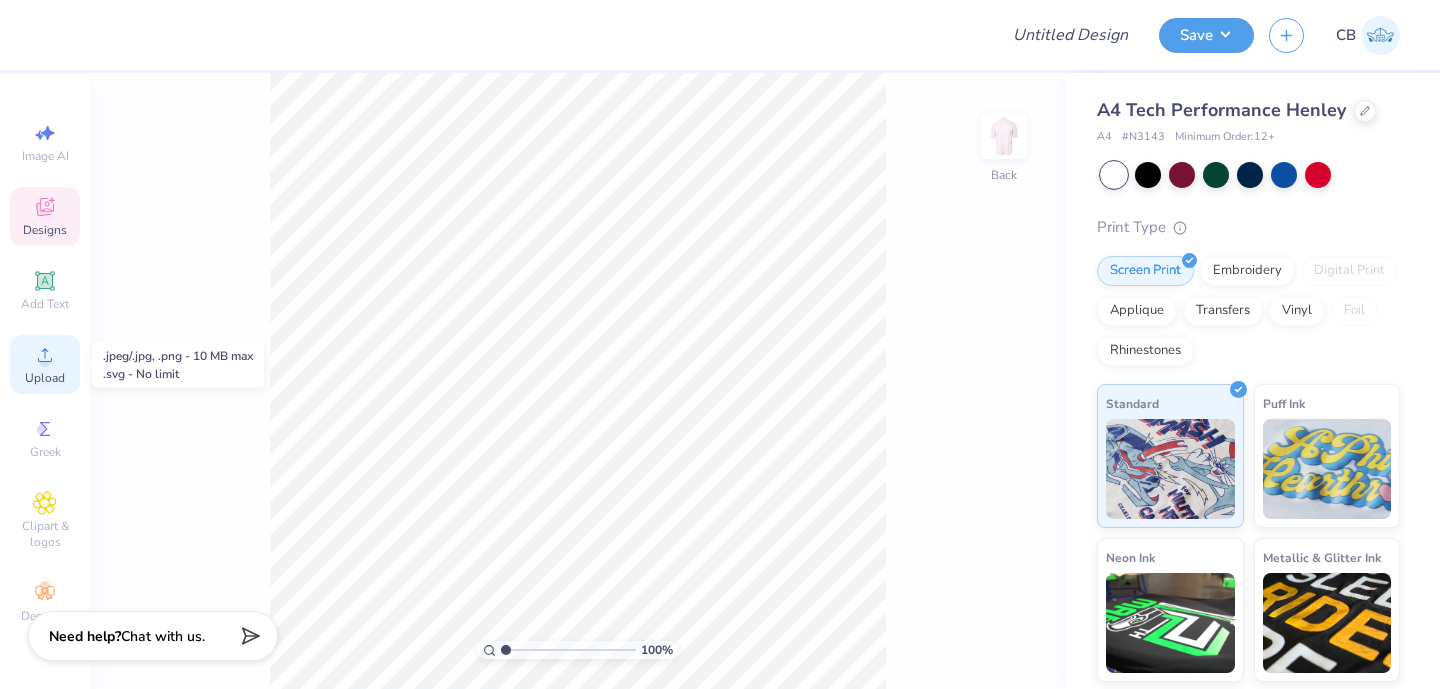 click 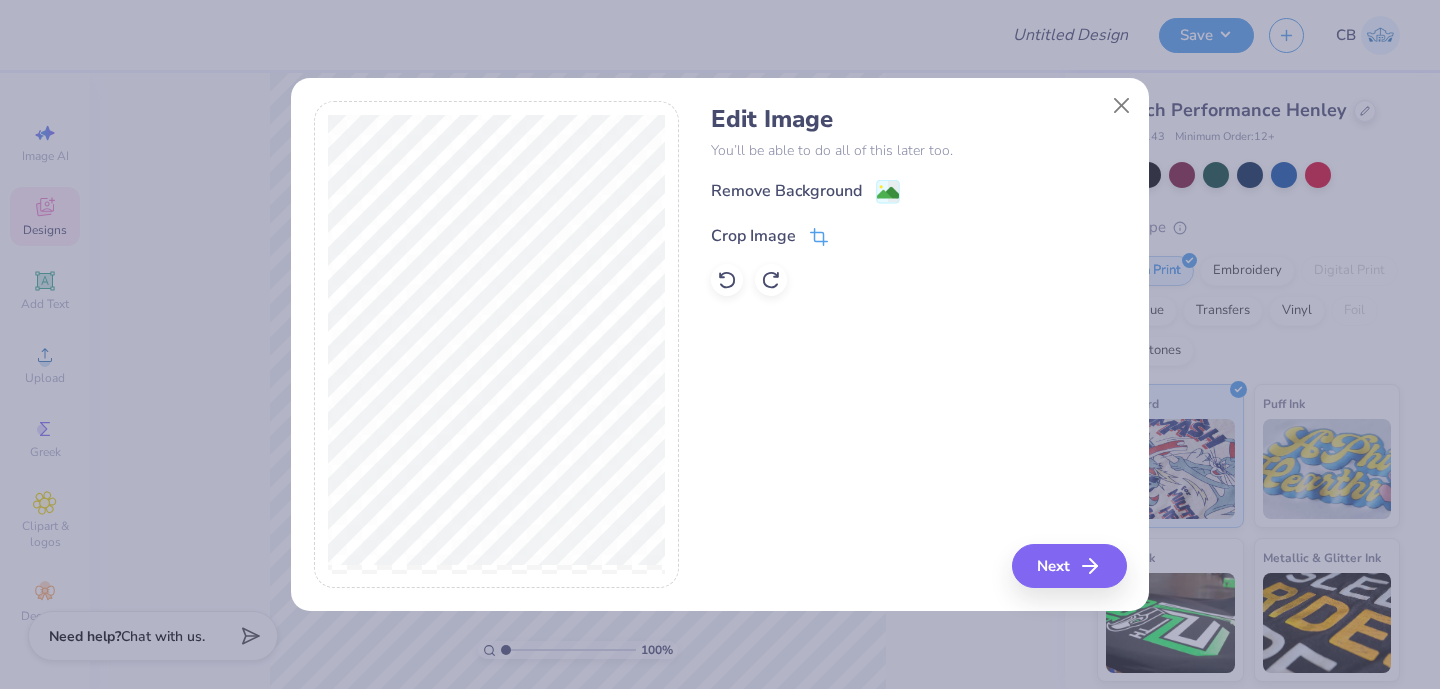 click on "Crop Image" at bounding box center [769, 236] 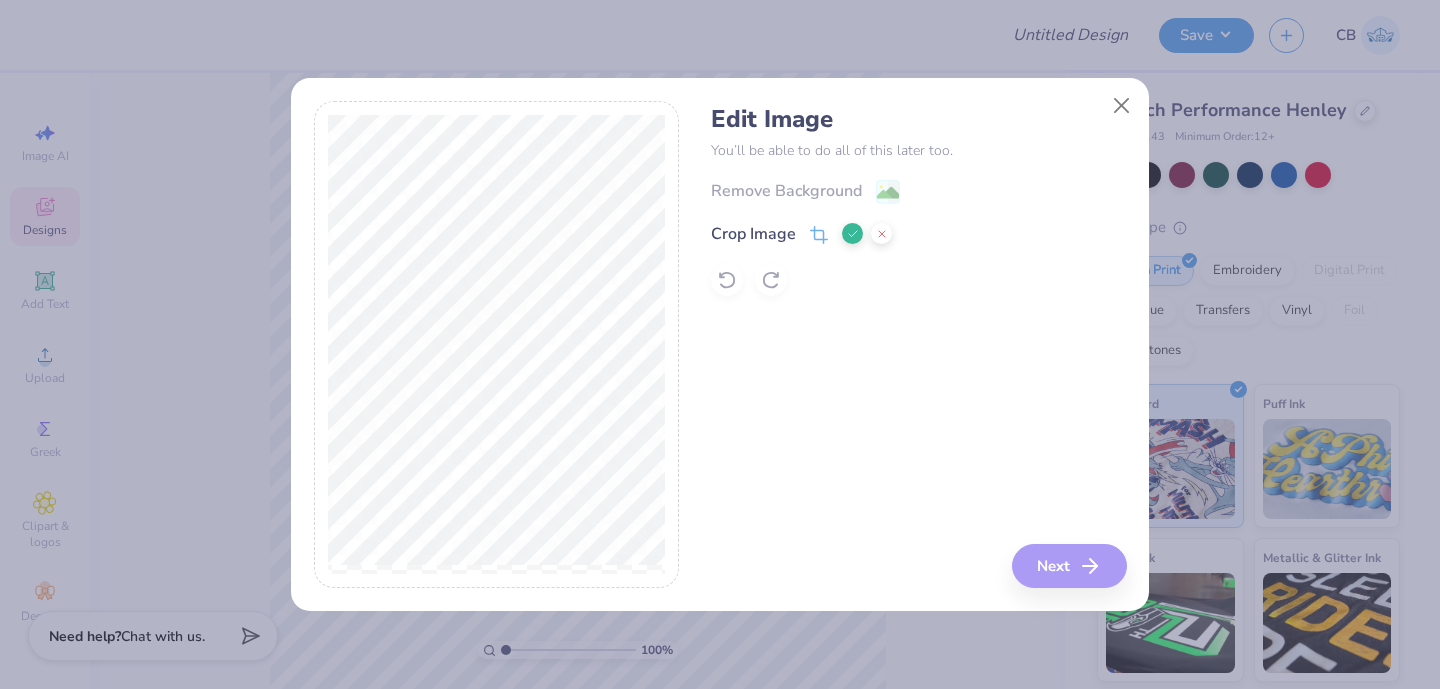 click 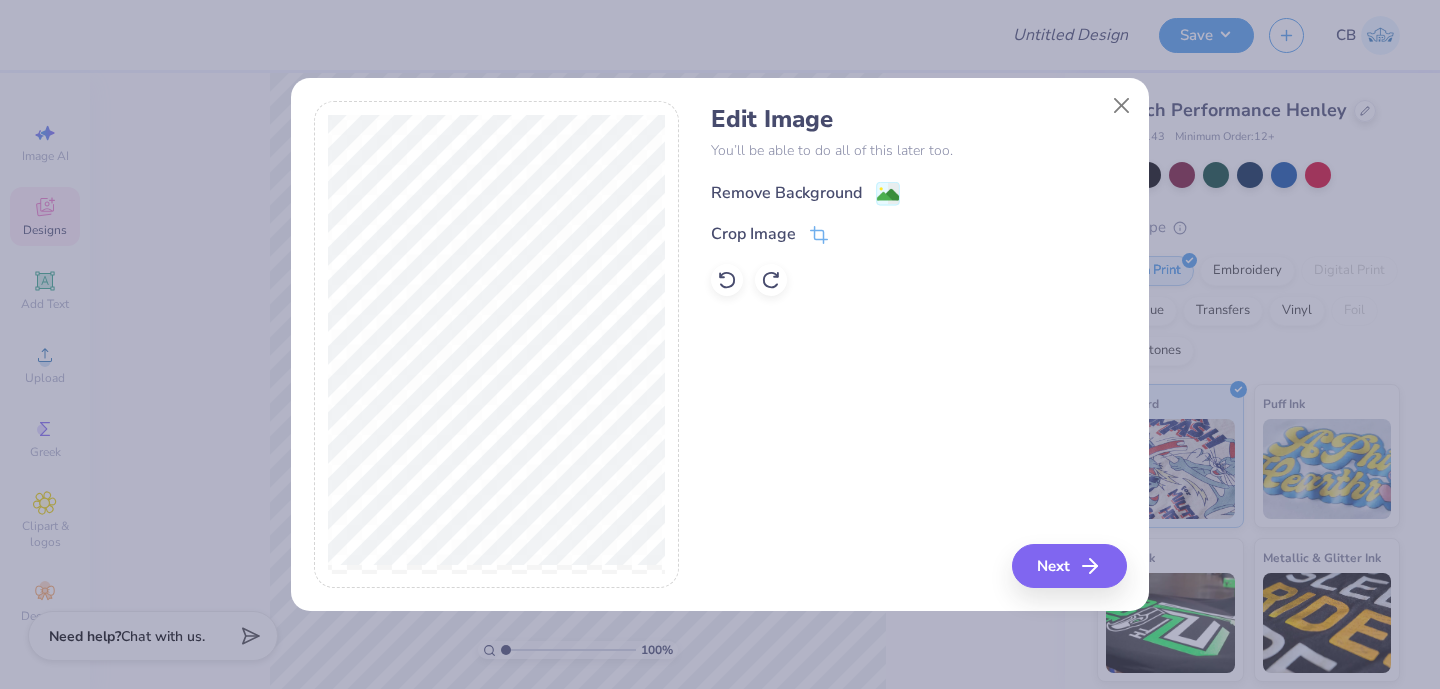 click on "Remove Background" at bounding box center [805, 193] 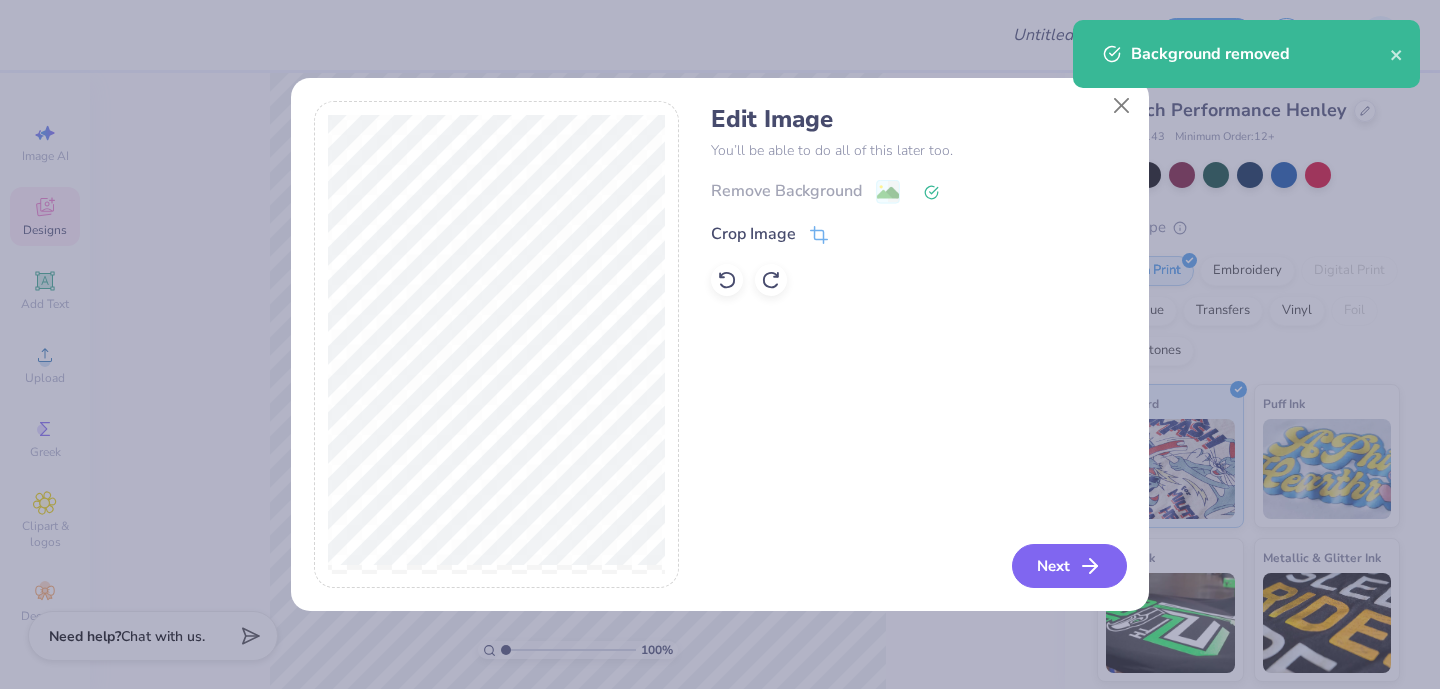click on "Next" at bounding box center (1069, 566) 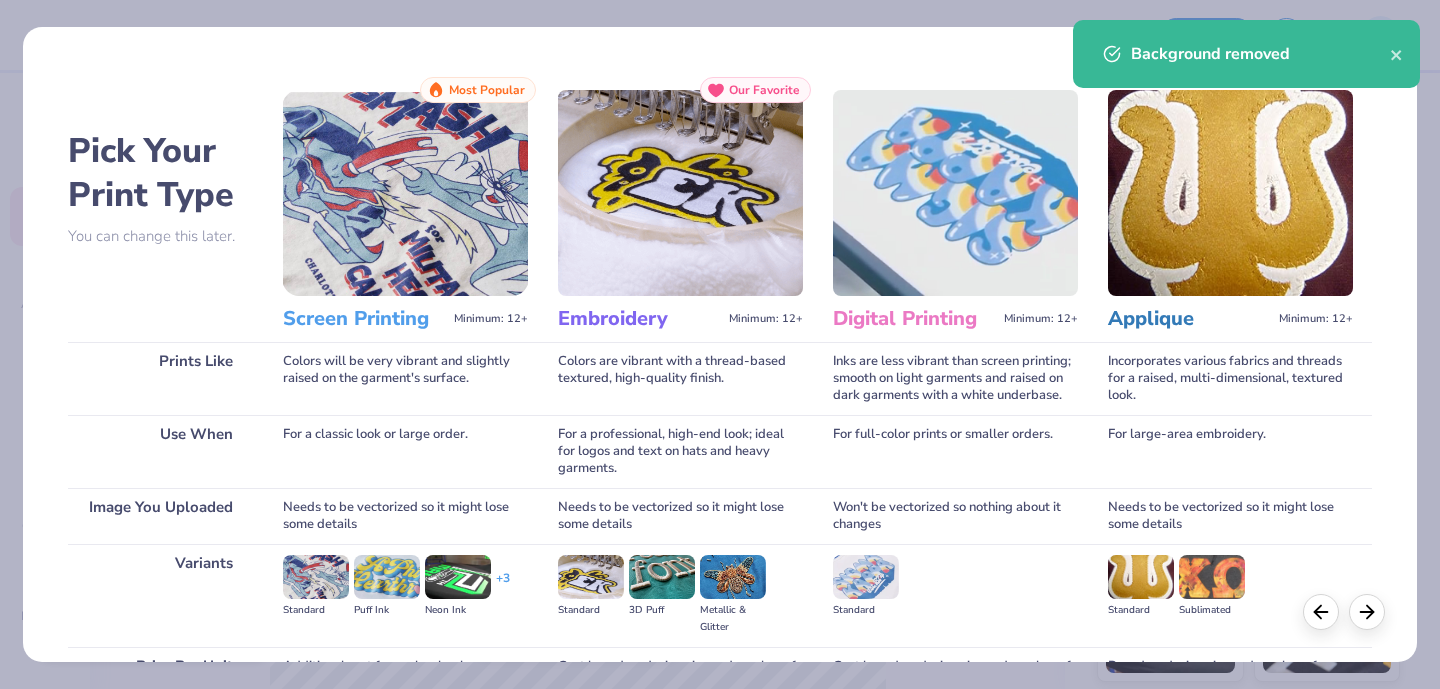 scroll, scrollTop: 208, scrollLeft: 0, axis: vertical 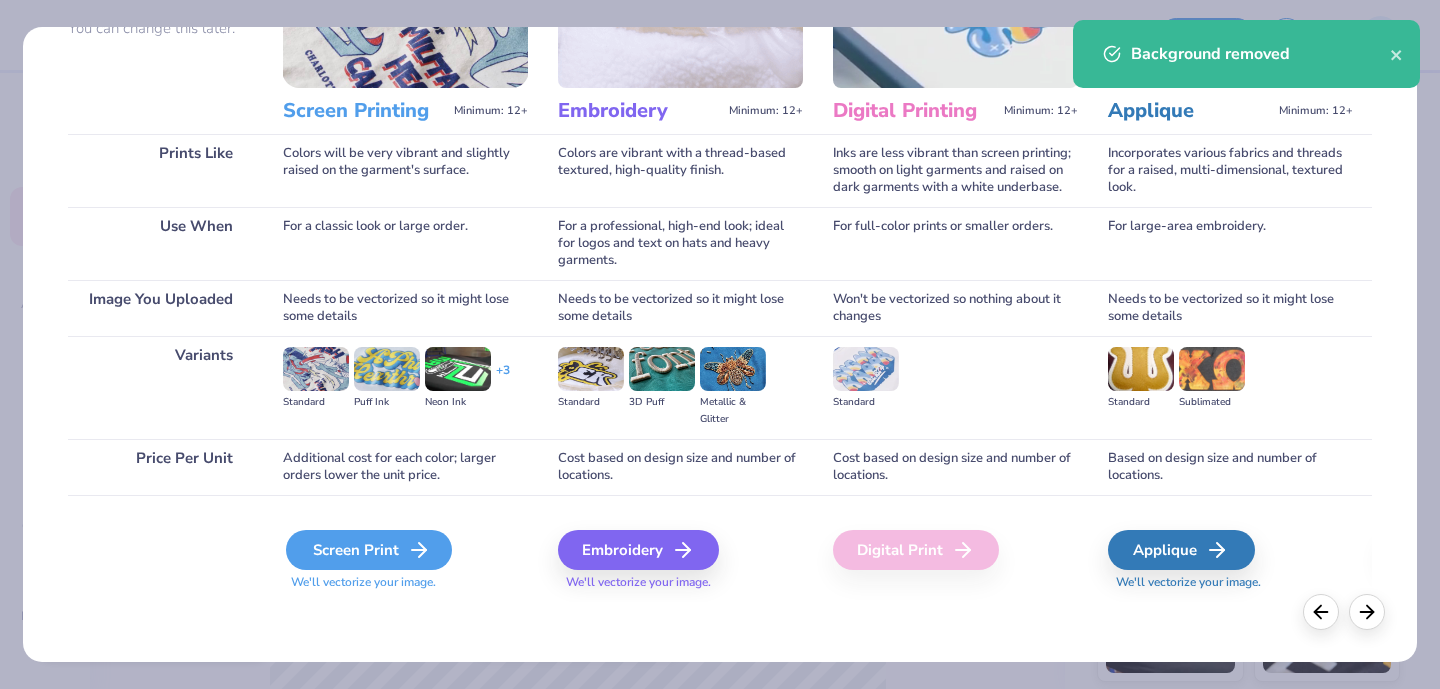 click on "Screen Print" at bounding box center [369, 550] 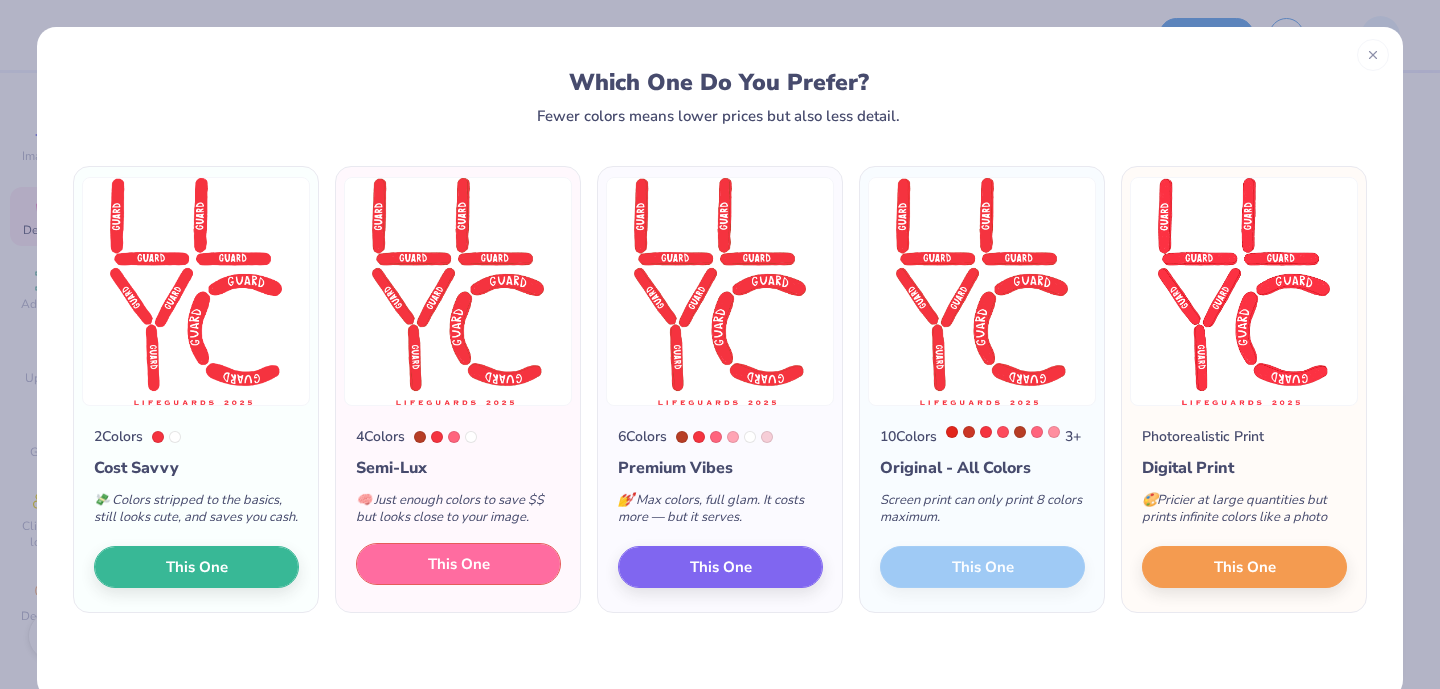 click on "This One" at bounding box center [458, 564] 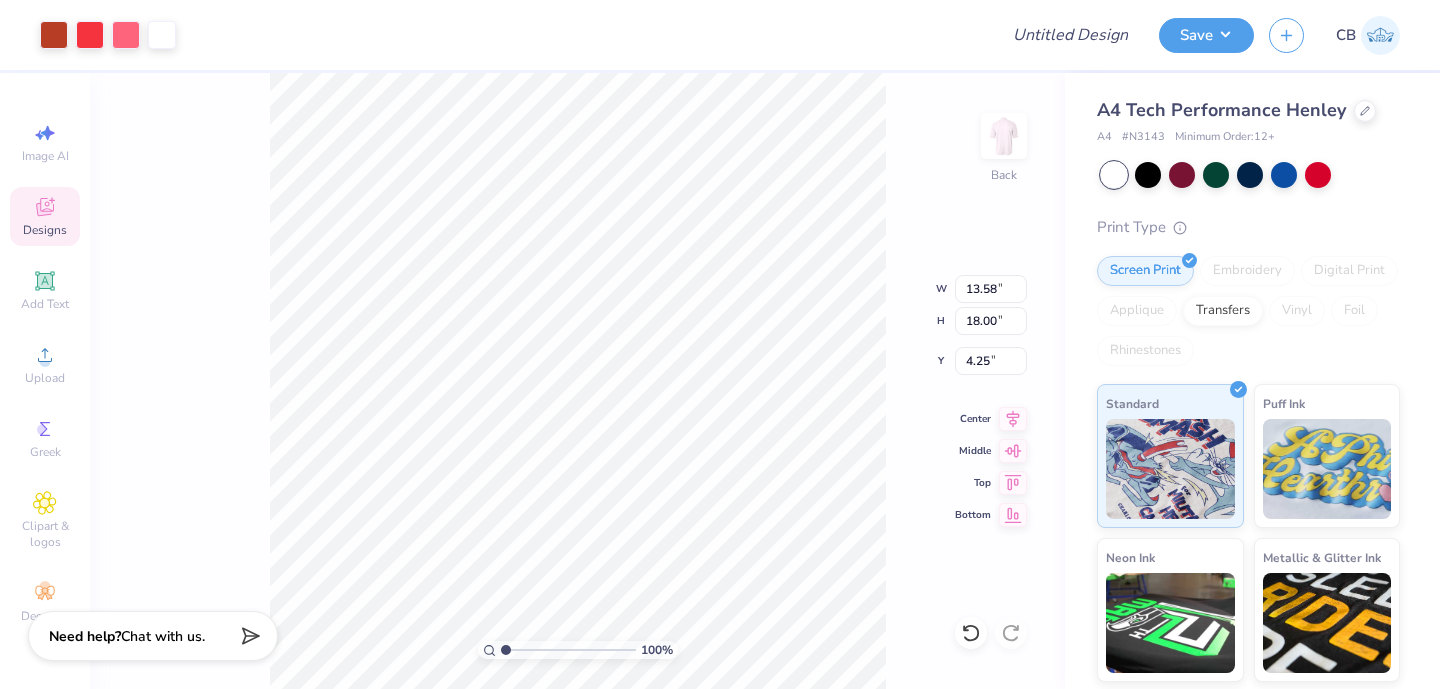 type on "11.43" 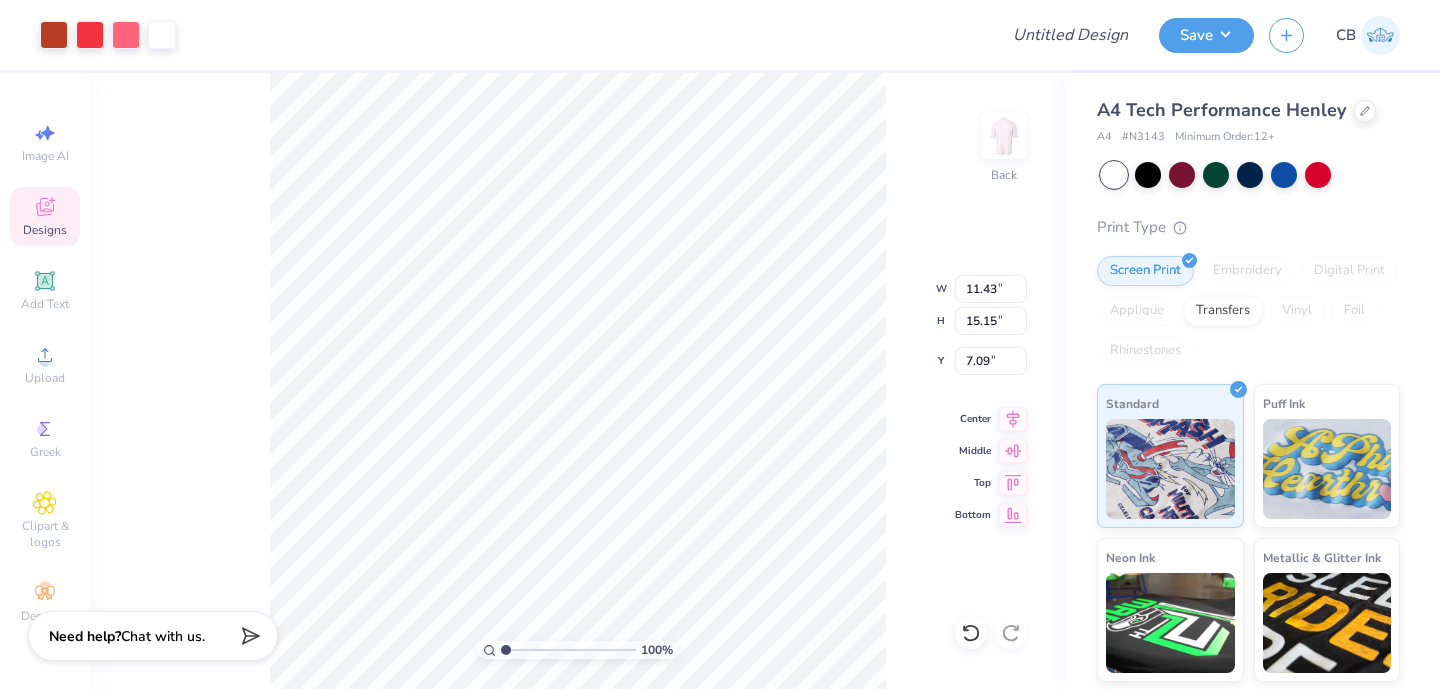 type on "4.87" 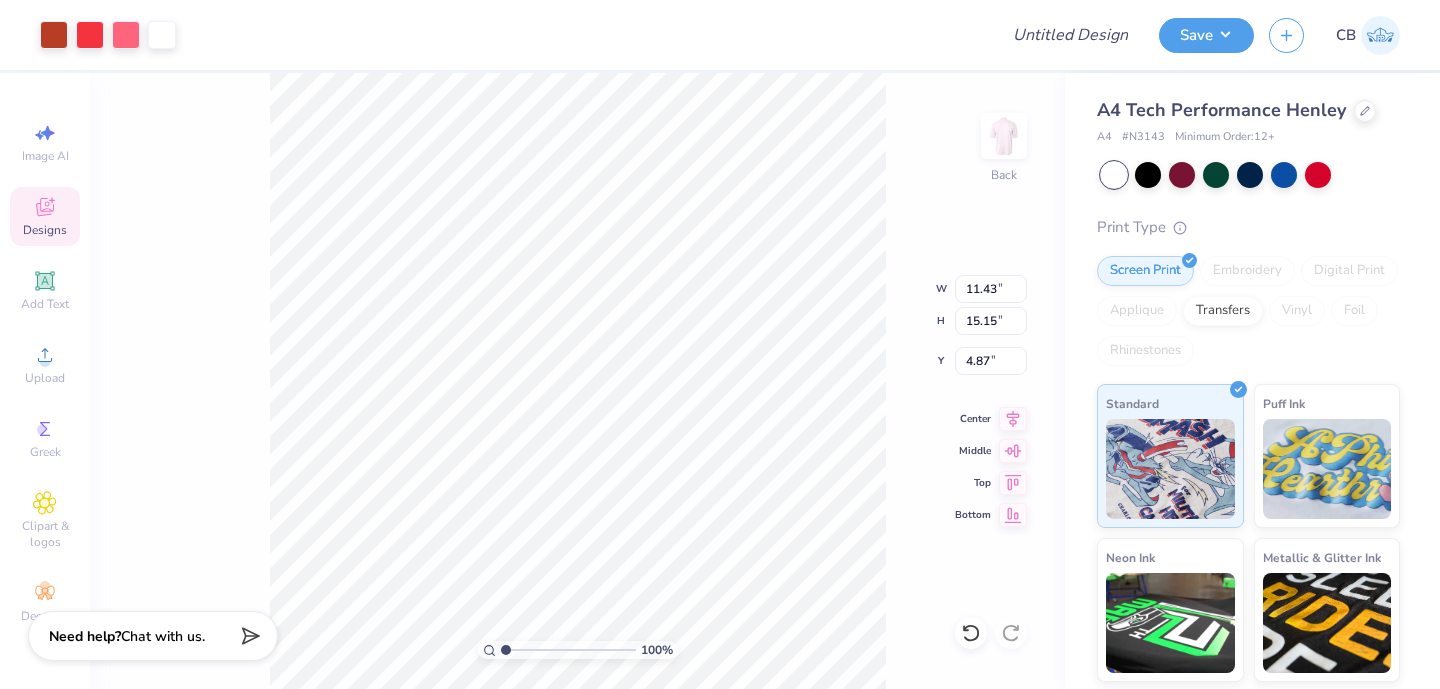type on "10.57" 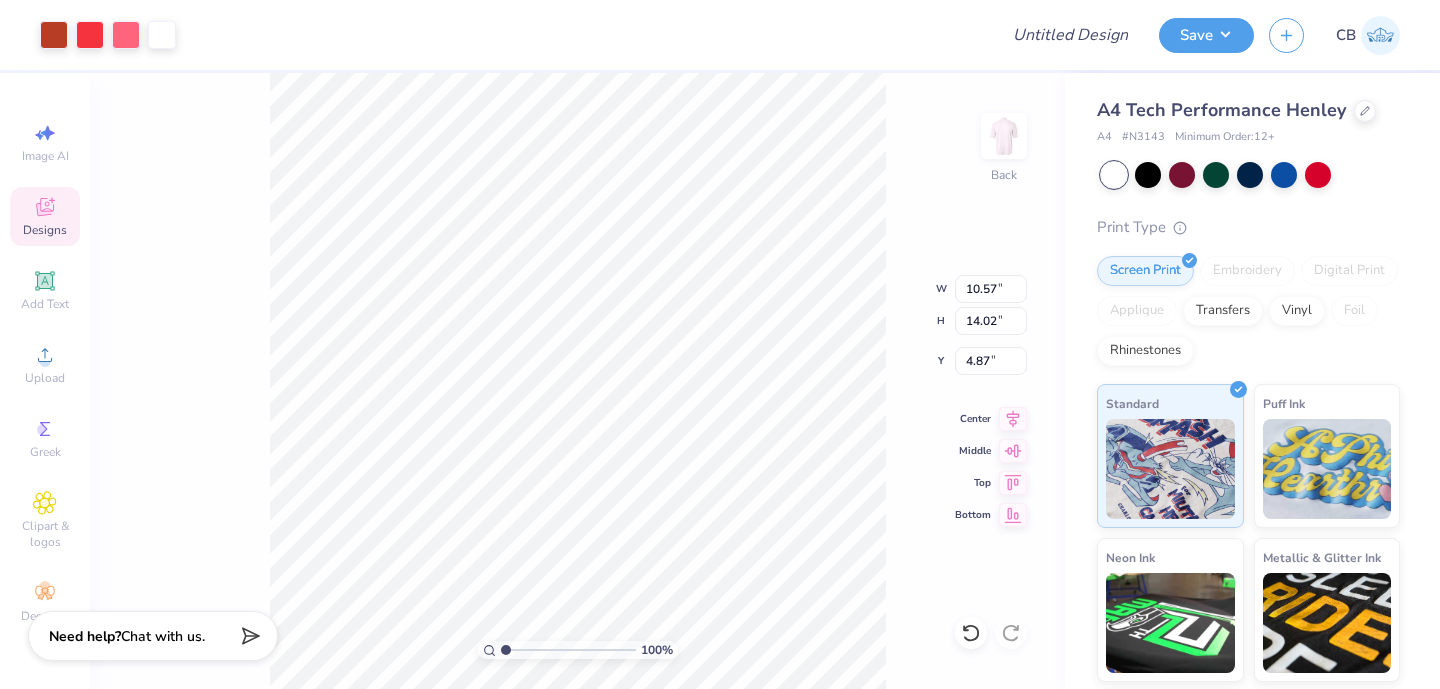 type on "6.24" 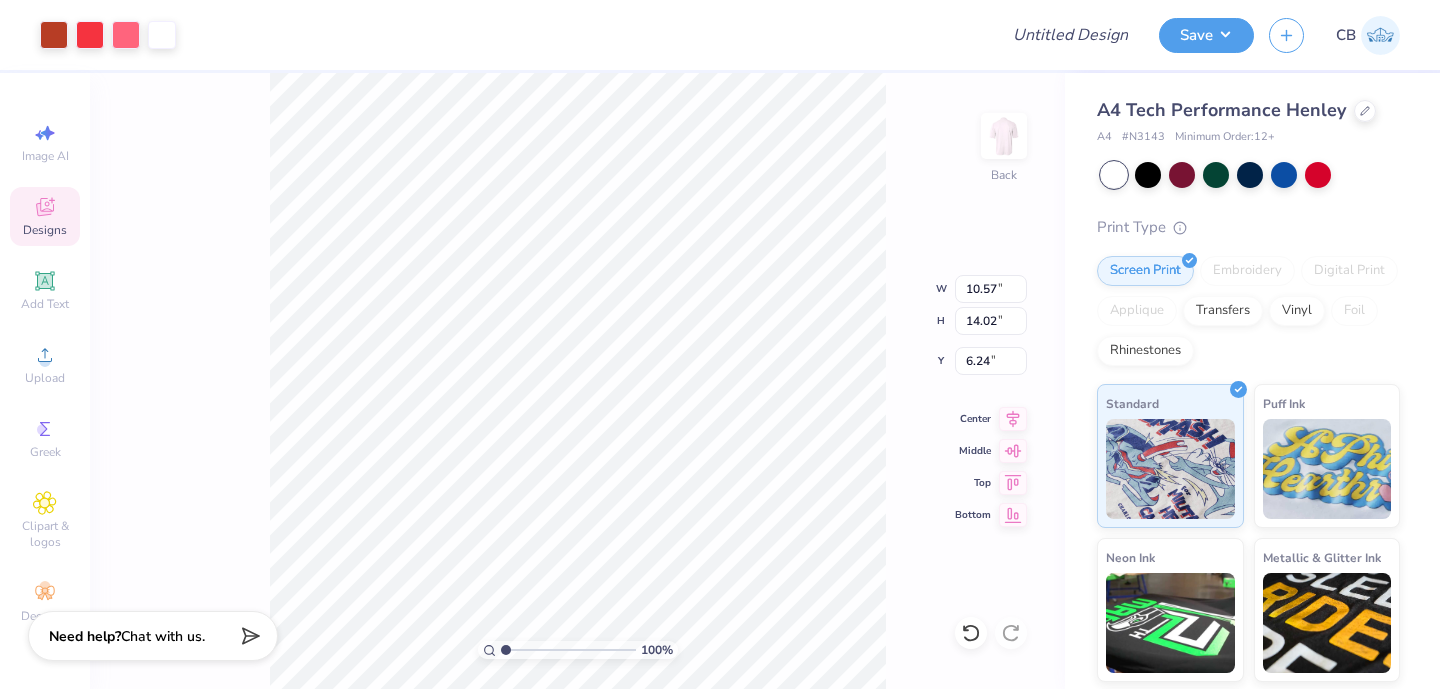 type on "11.06" 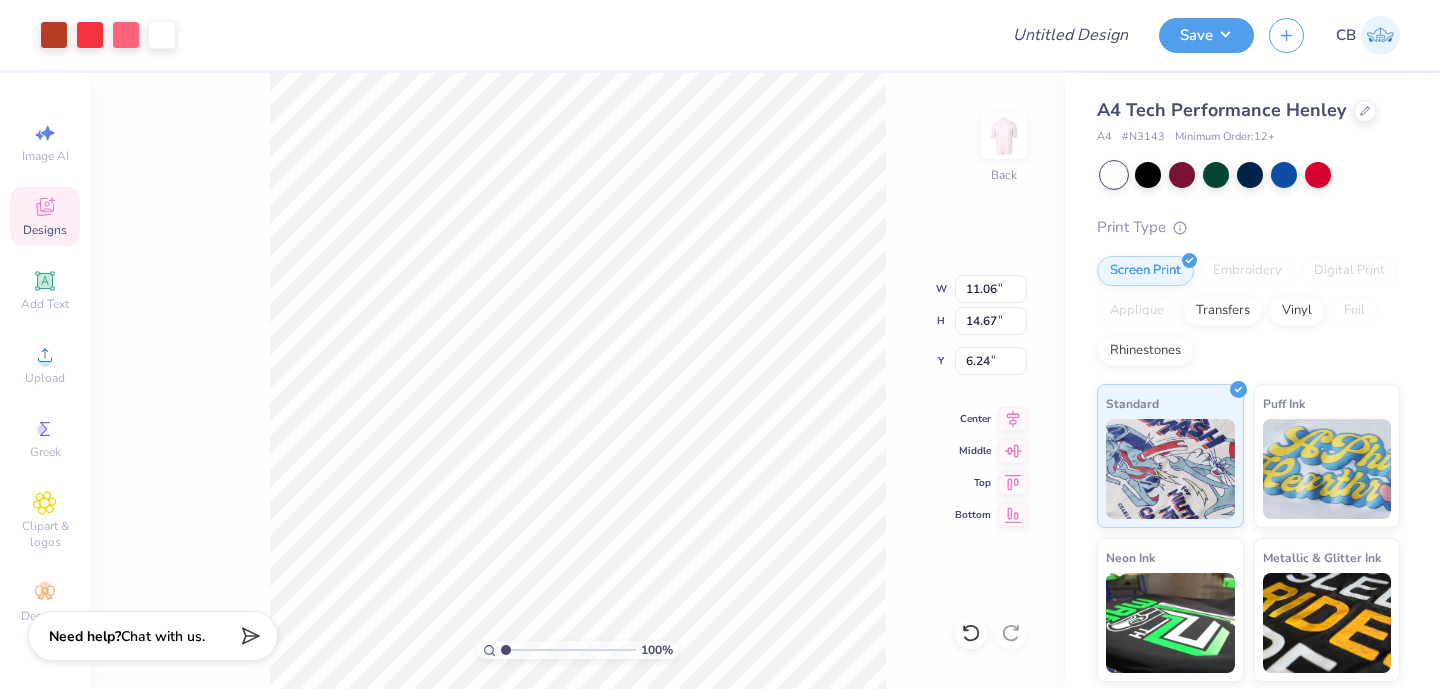 type on "5.32" 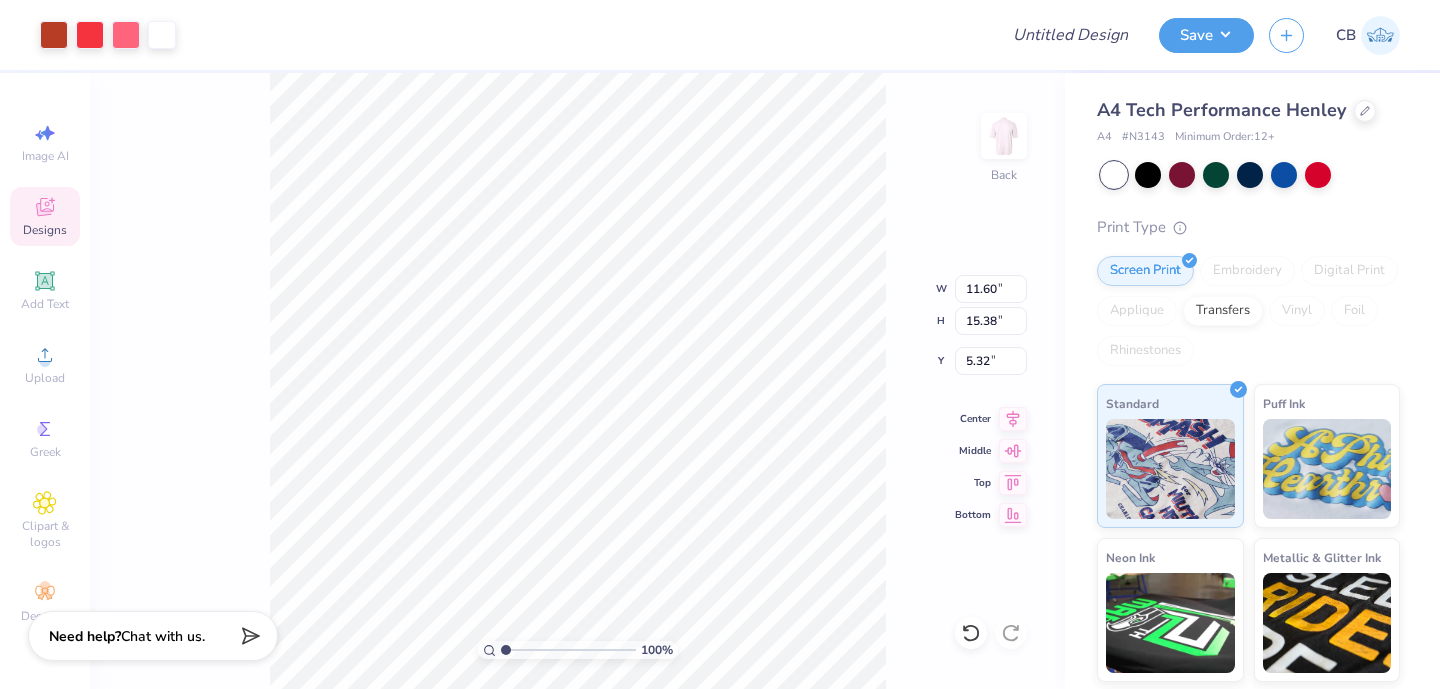 type on "11.60" 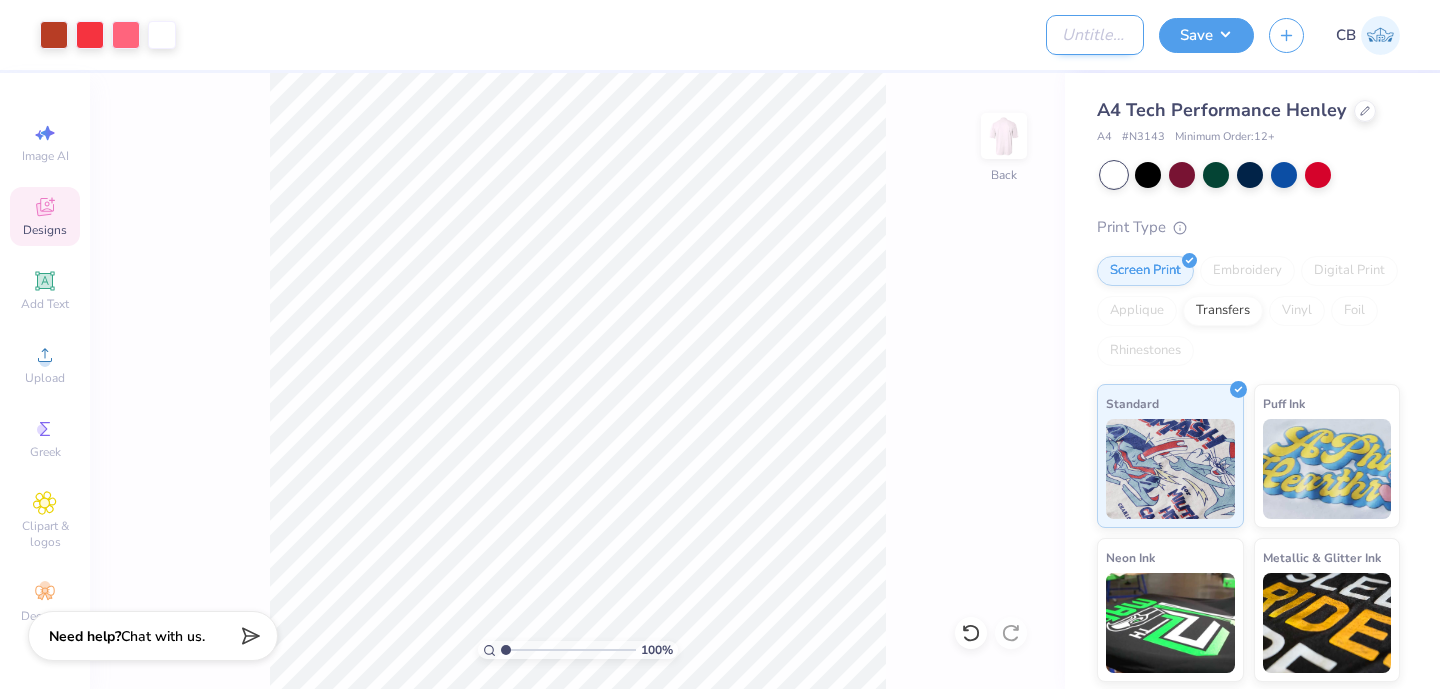 click on "Design Title" at bounding box center [1095, 35] 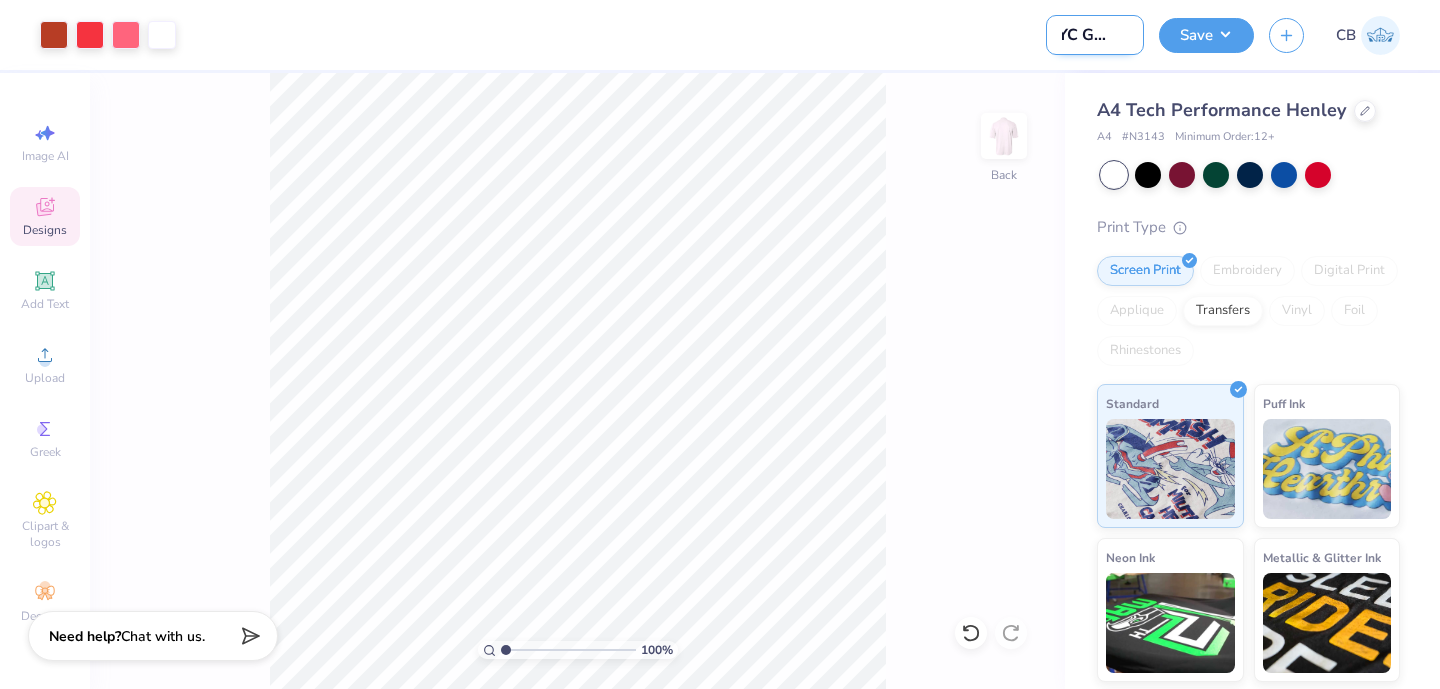 scroll, scrollTop: 0, scrollLeft: 28, axis: horizontal 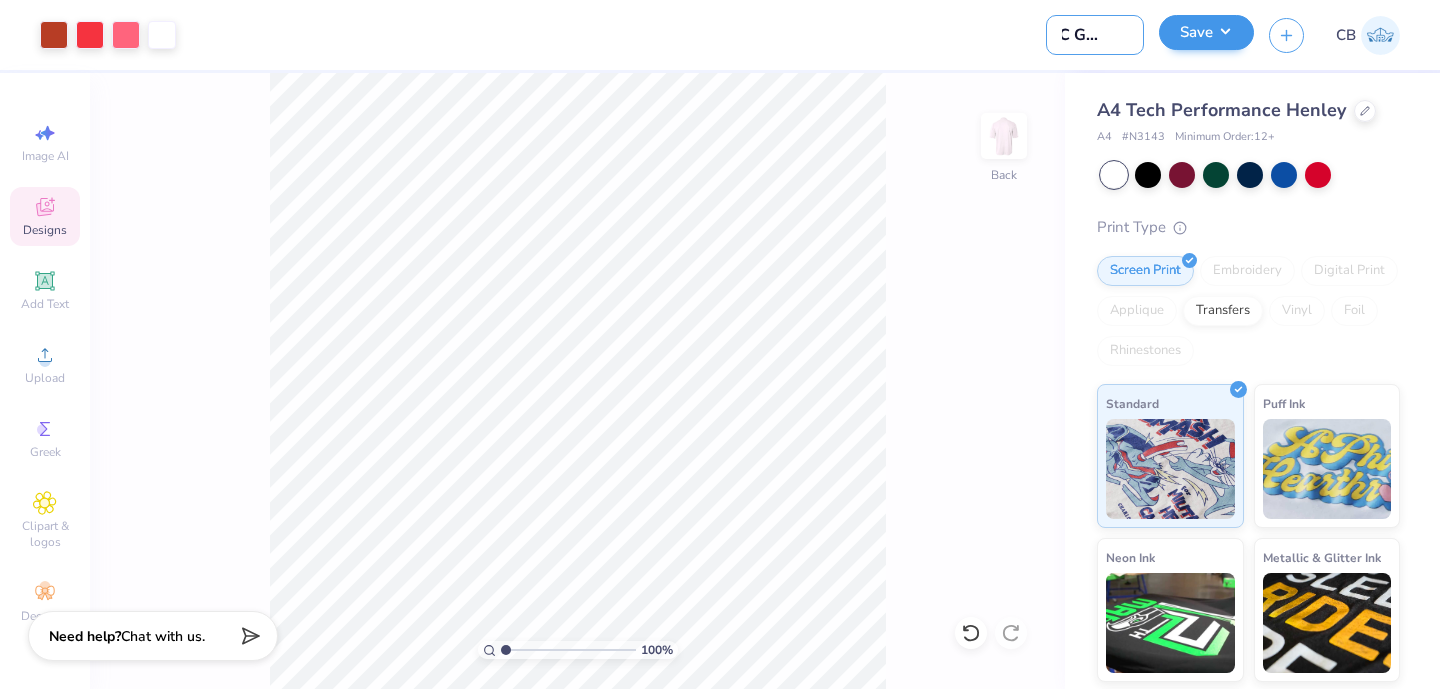 type on "LLYC Guards" 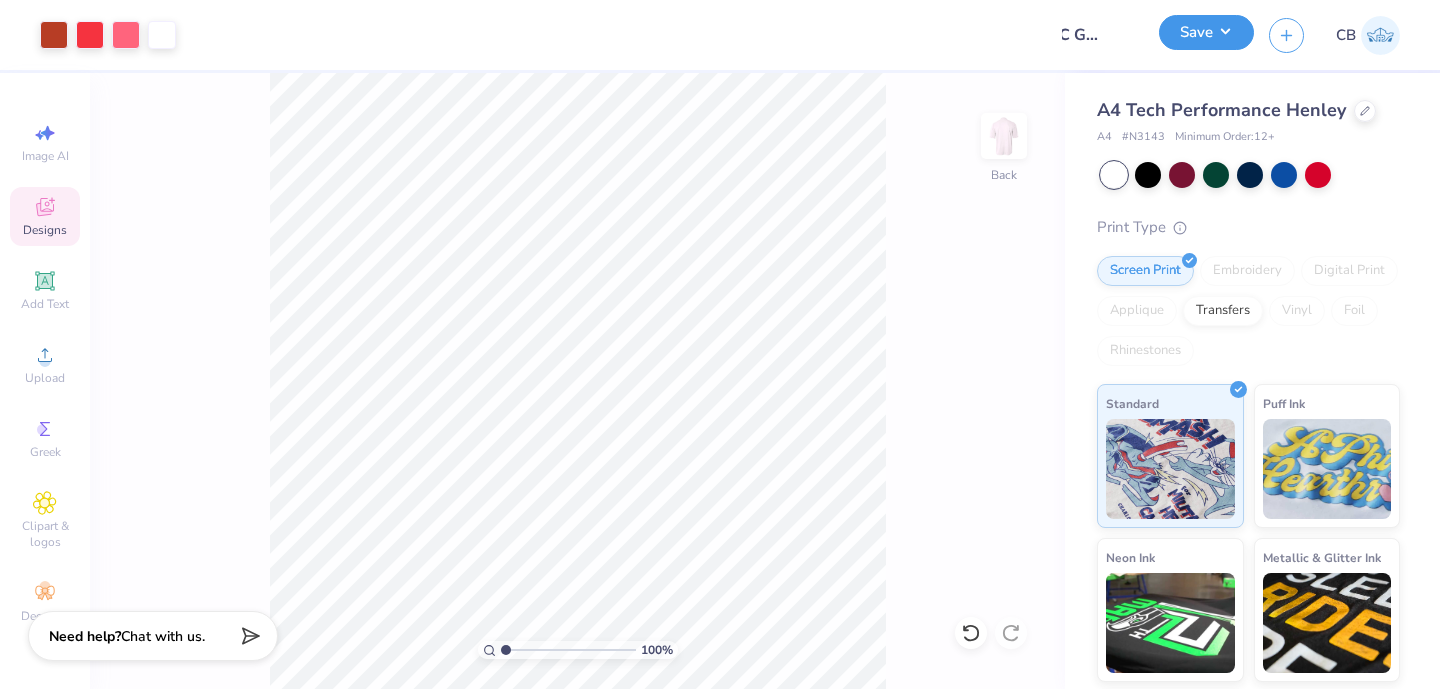 click on "Save" at bounding box center [1206, 32] 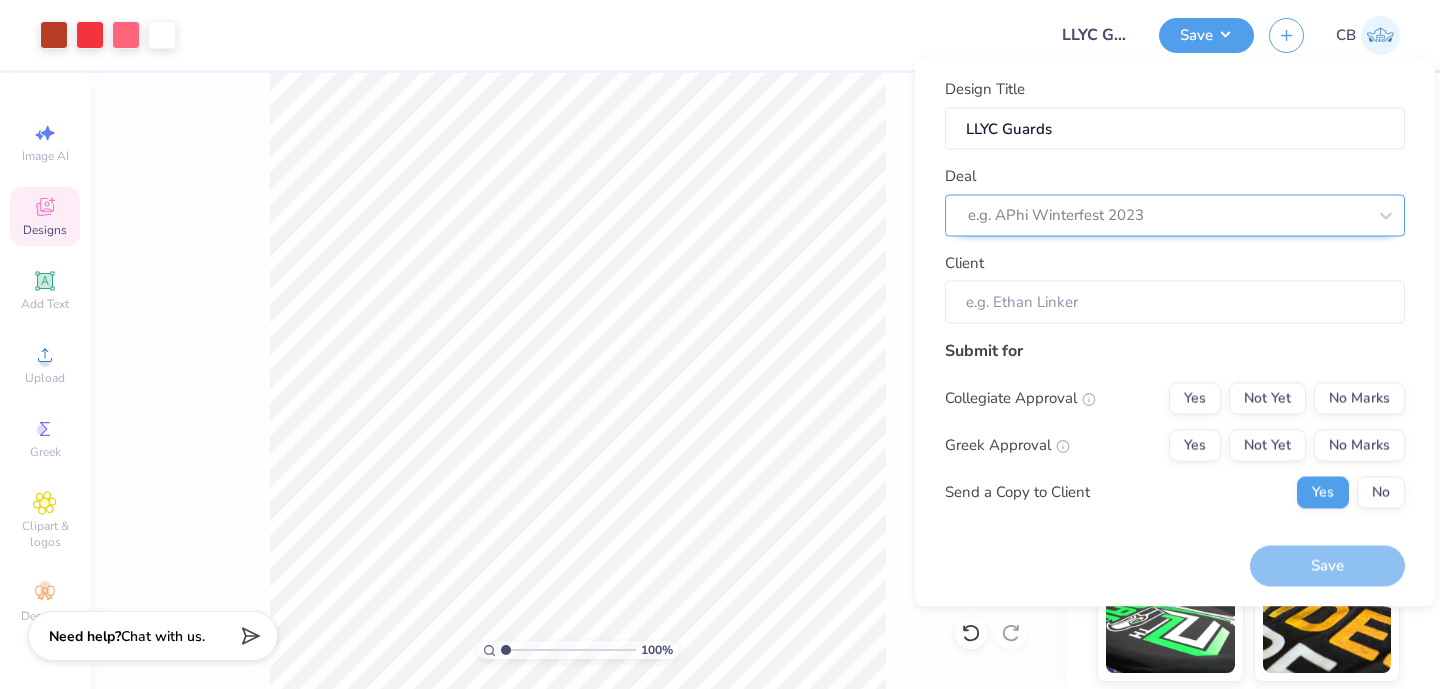 click at bounding box center (1167, 215) 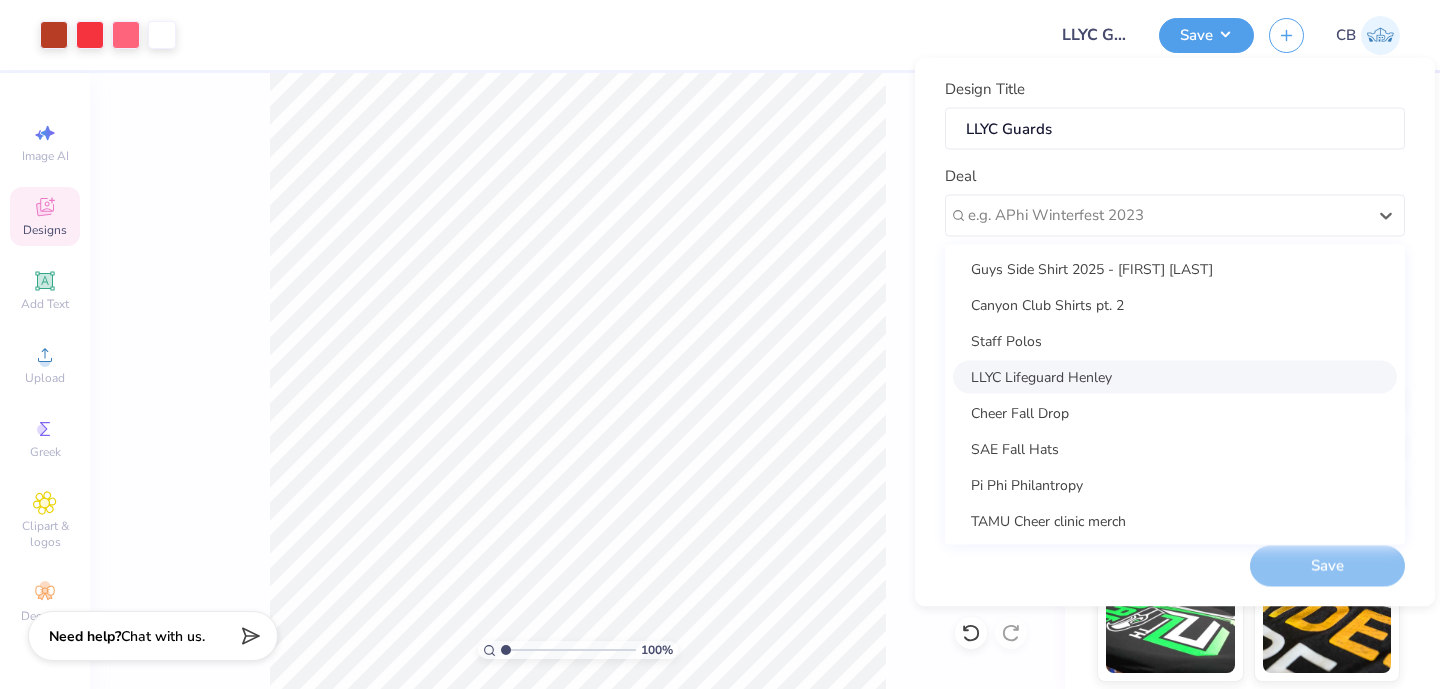 click on "LLYC Lifeguard Henley" at bounding box center [1175, 376] 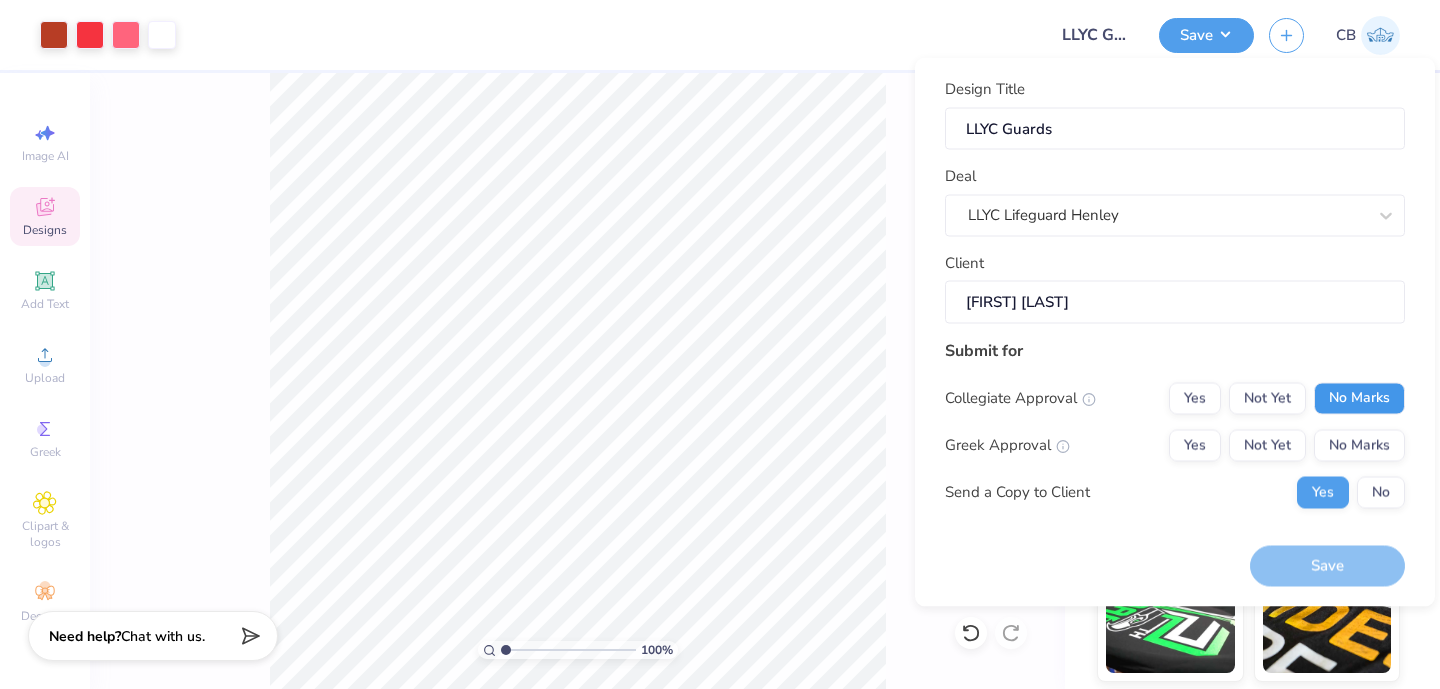 click on "No Marks" at bounding box center (1359, 398) 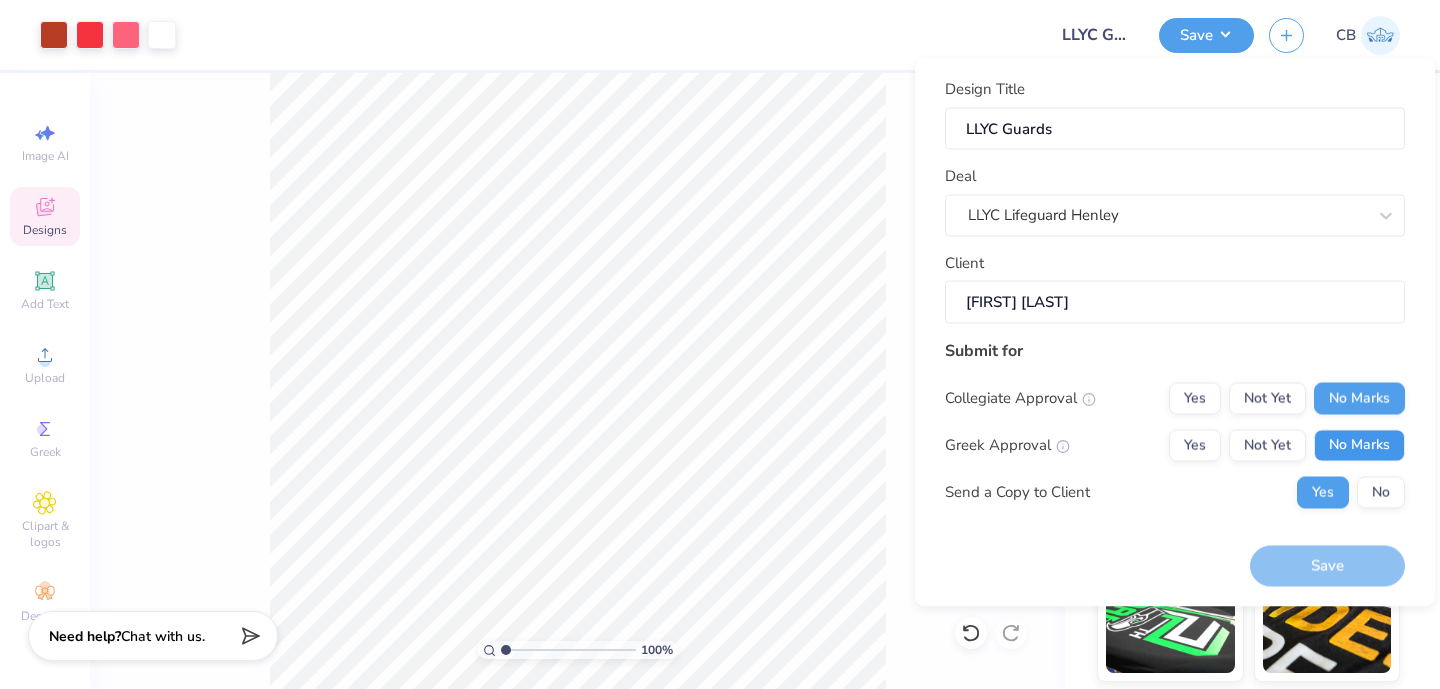 click on "No Marks" at bounding box center [1359, 445] 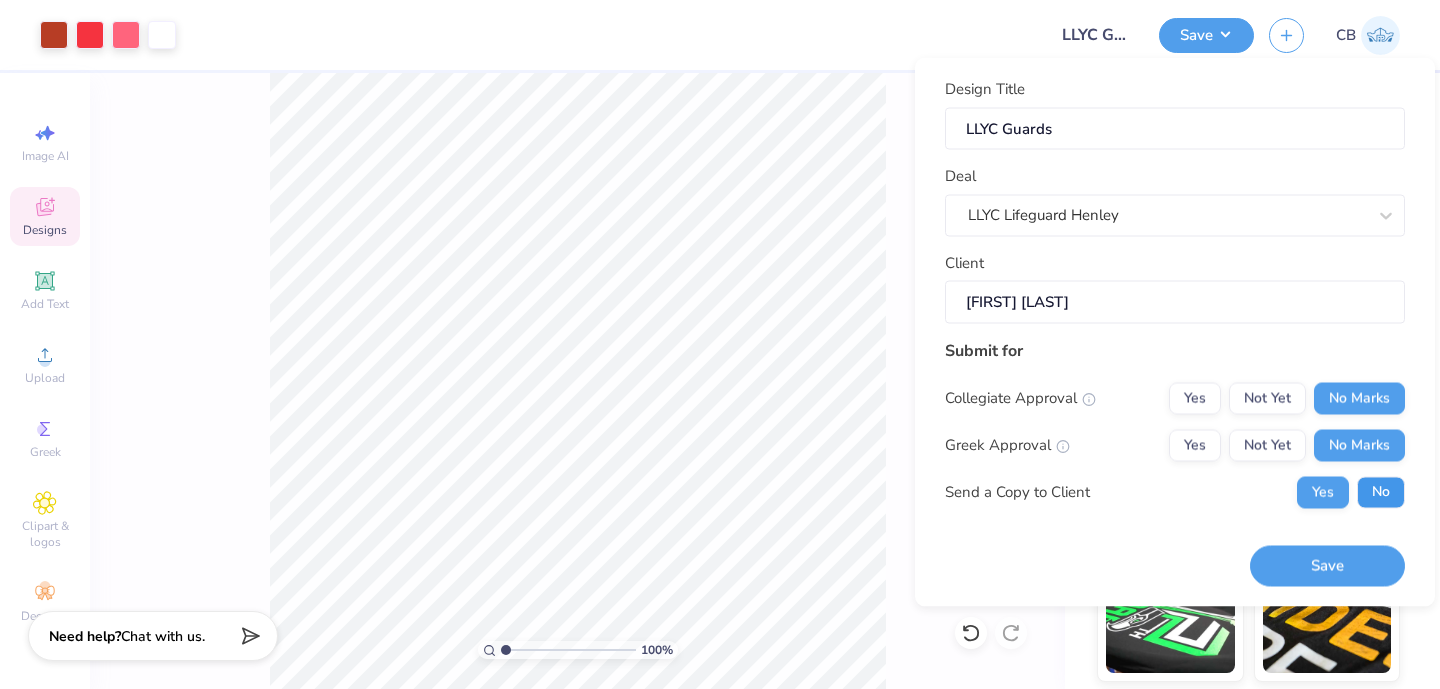 click on "No" at bounding box center [1381, 492] 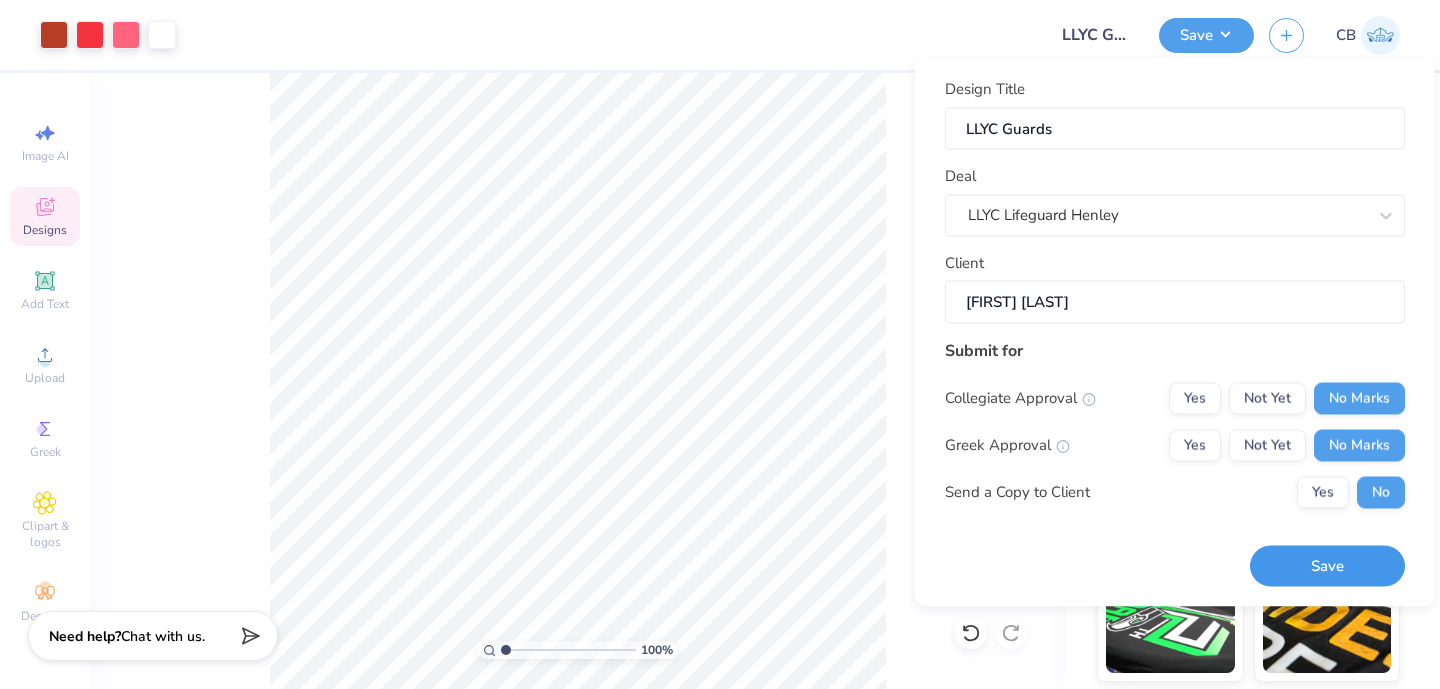 click on "Save" at bounding box center [1327, 566] 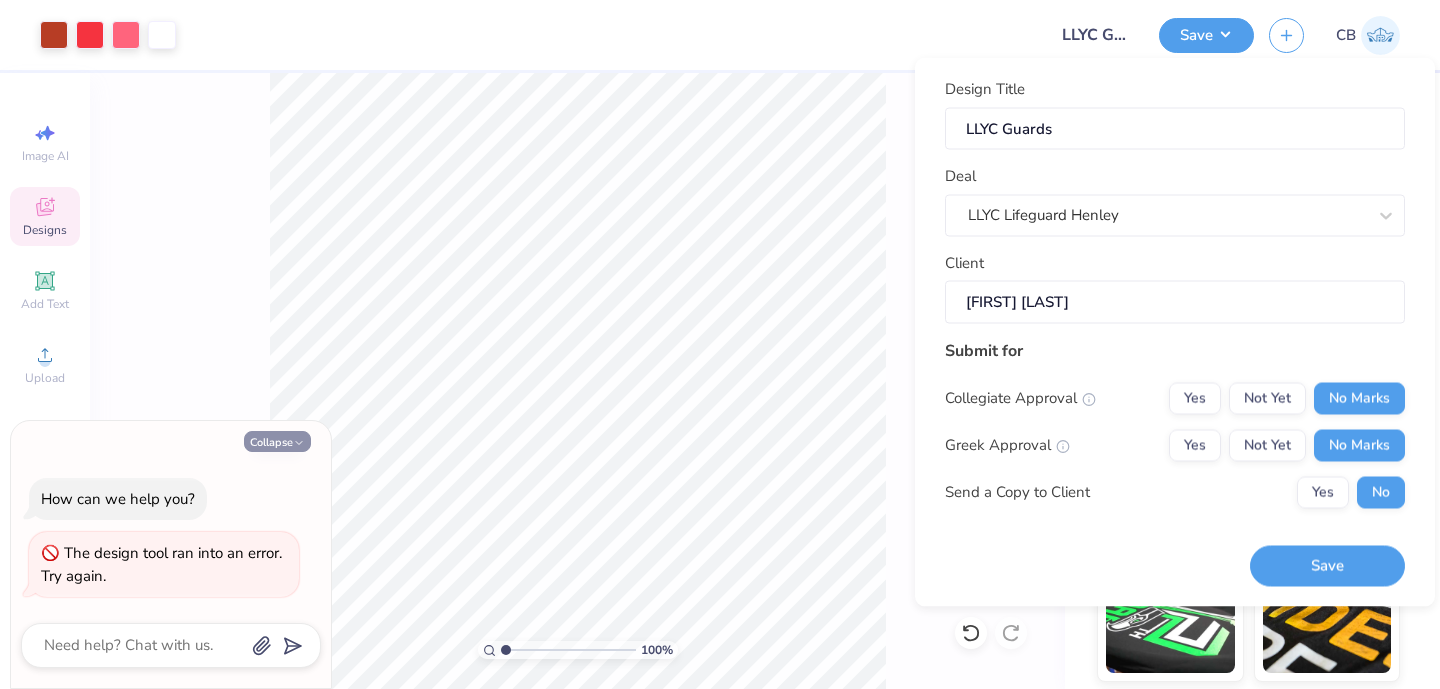 click on "Collapse" at bounding box center (277, 441) 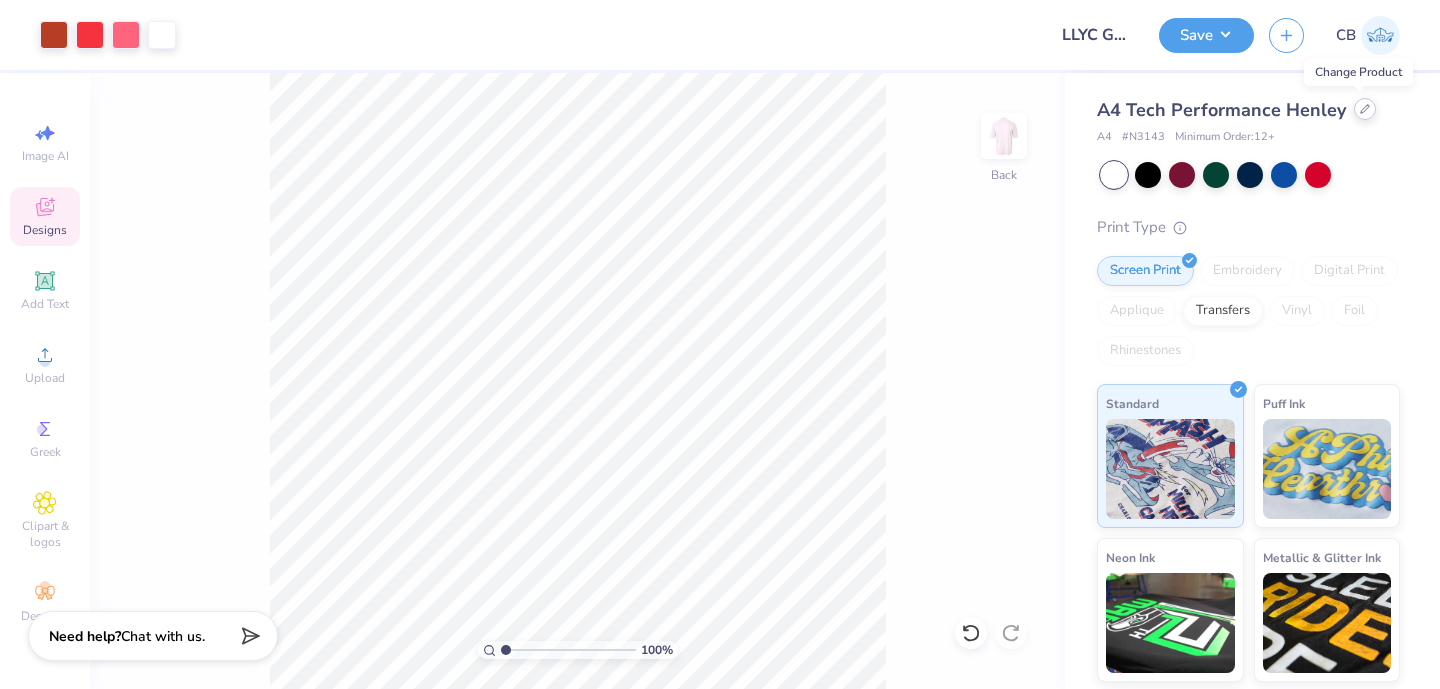 click at bounding box center [1365, 109] 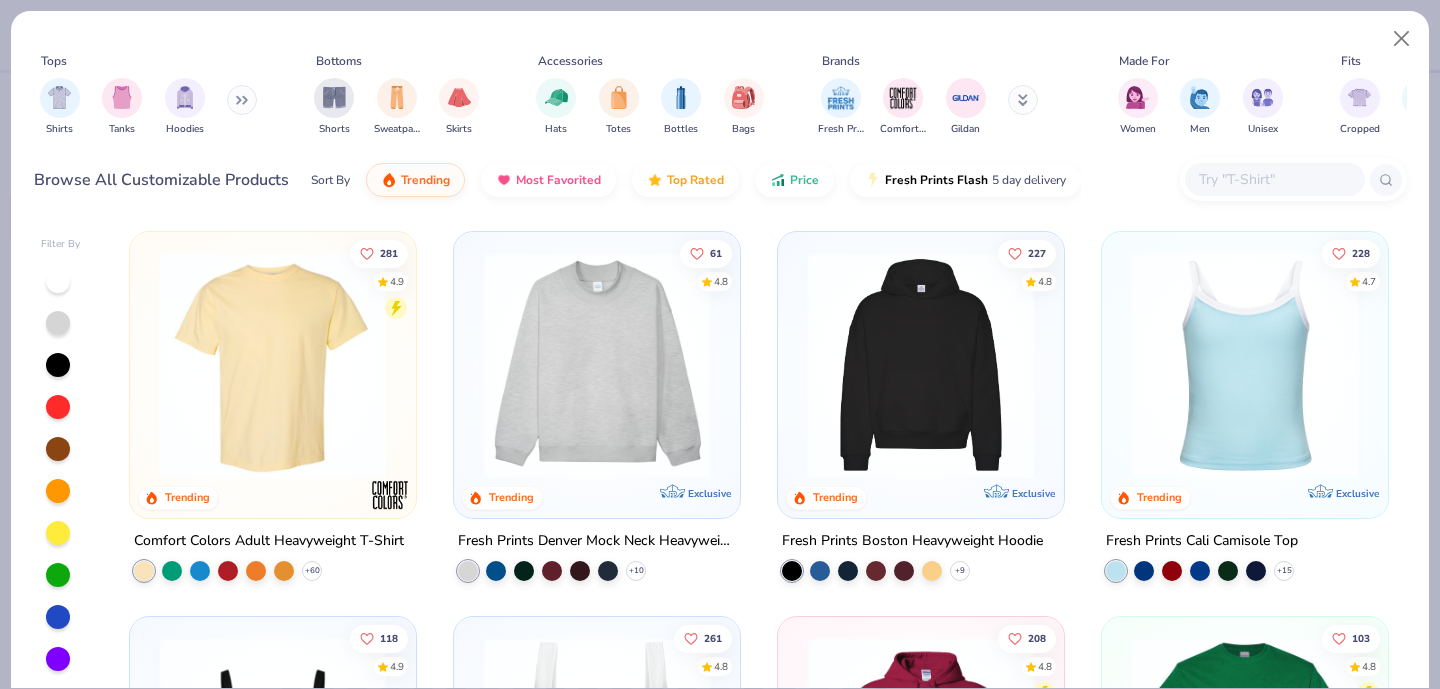 click at bounding box center (1274, 179) 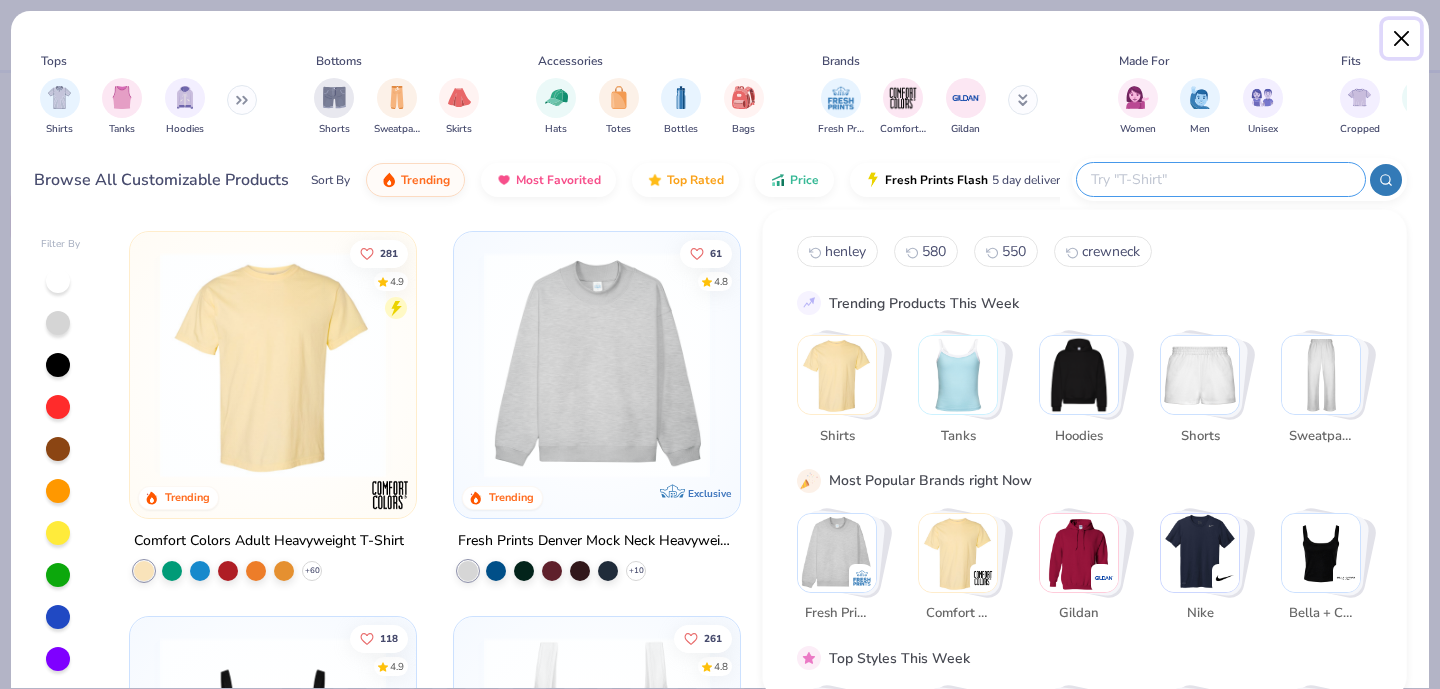 click at bounding box center (1402, 39) 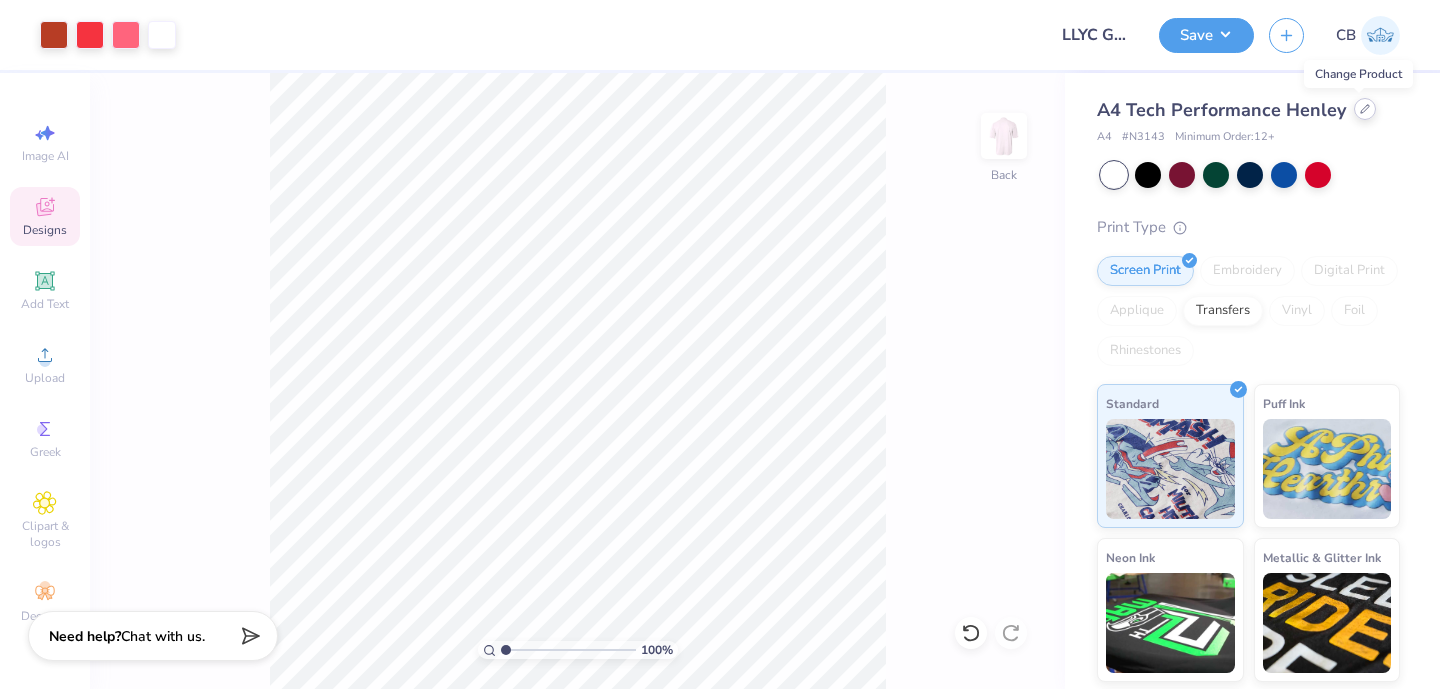 click 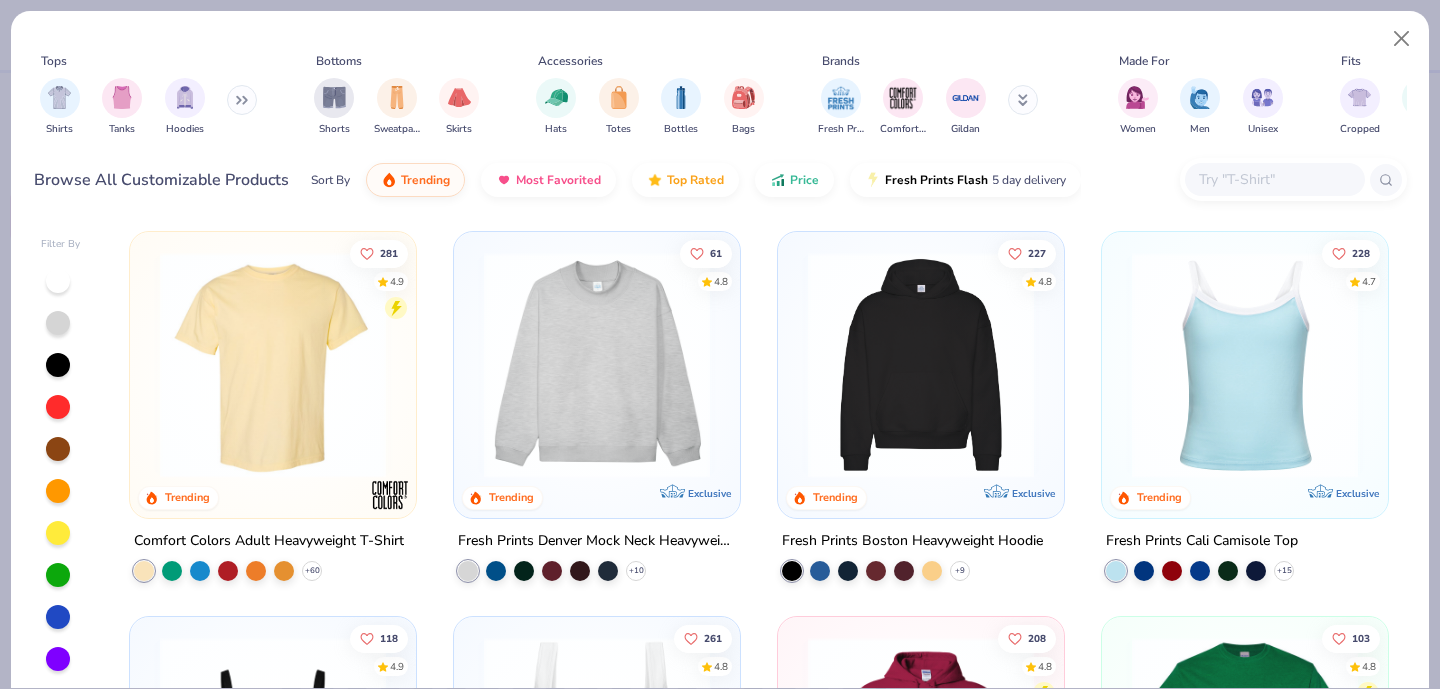 click at bounding box center [242, 100] 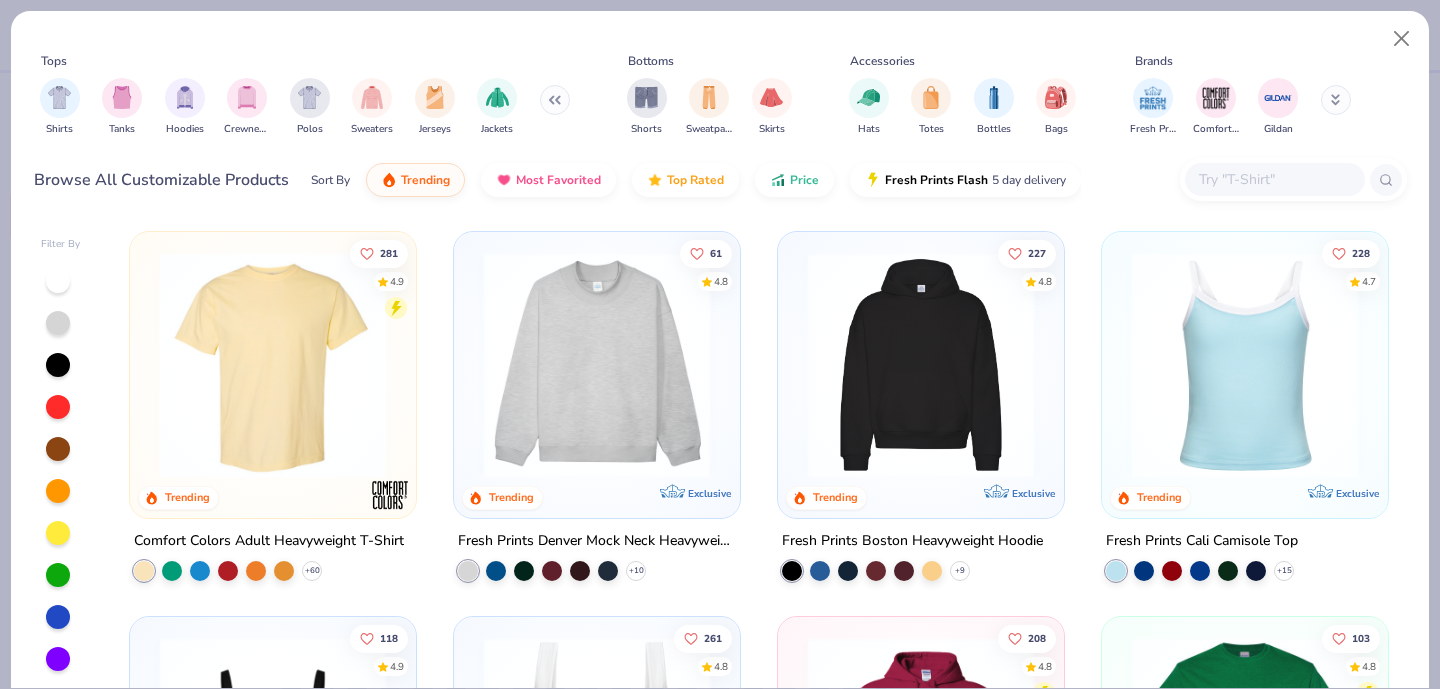 click at bounding box center [1274, 179] 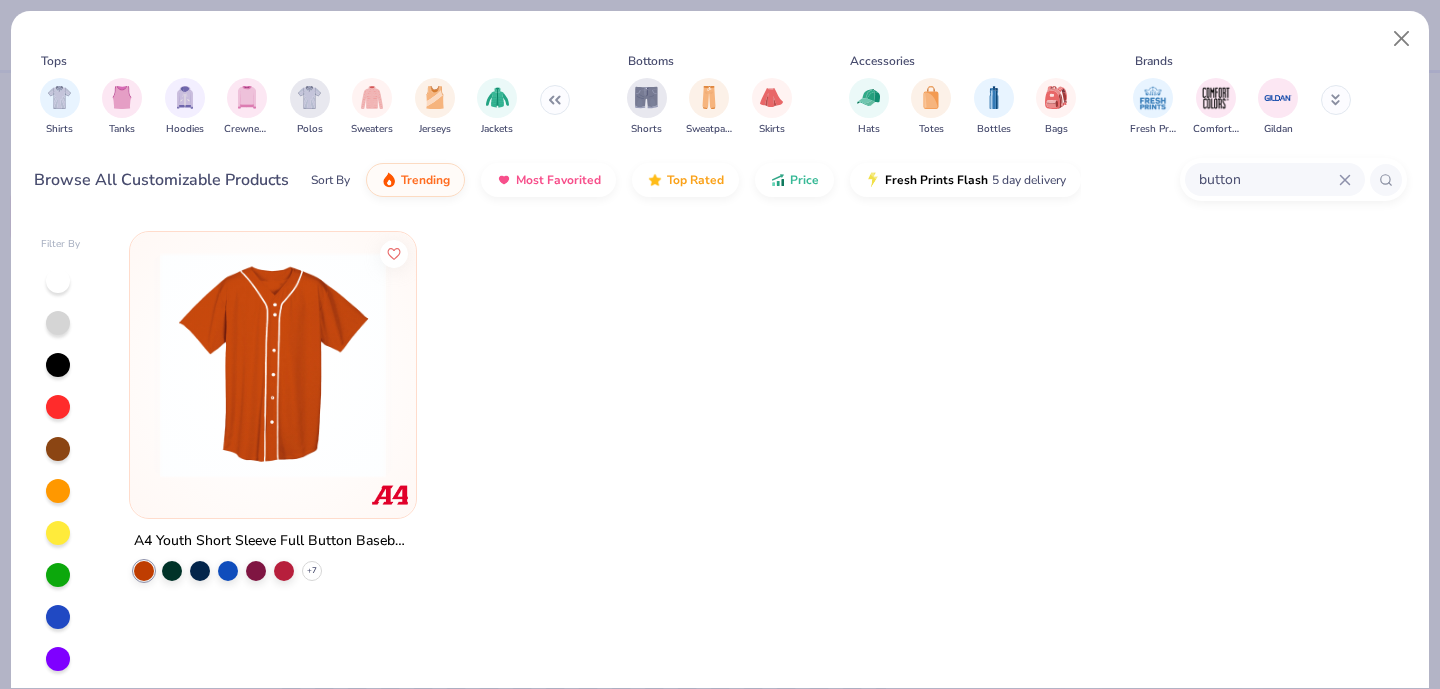 drag, startPoint x: 1242, startPoint y: 178, endPoint x: 1168, endPoint y: 178, distance: 74 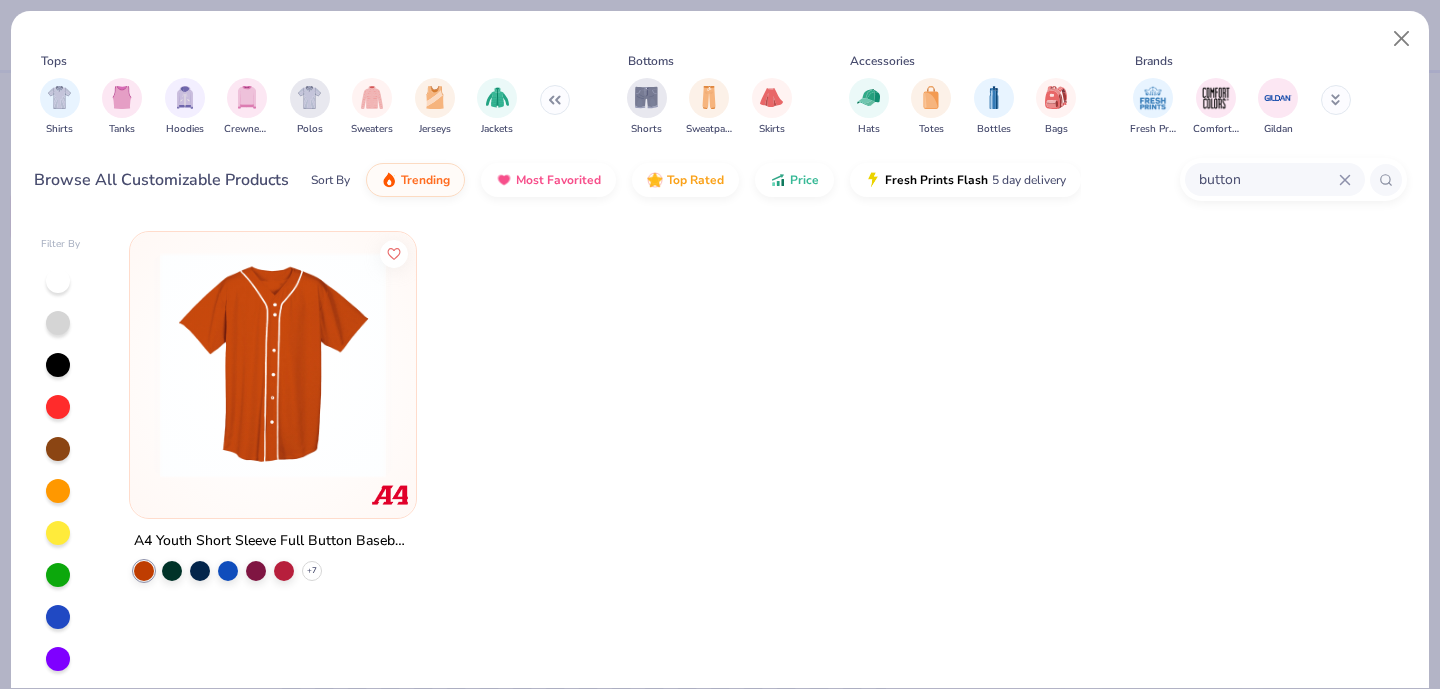 click on "Browse All Customizable Products Sort By Trending Most Favorited Top Rated Price Fresh Prints Flash 5 day delivery button" at bounding box center [720, 180] 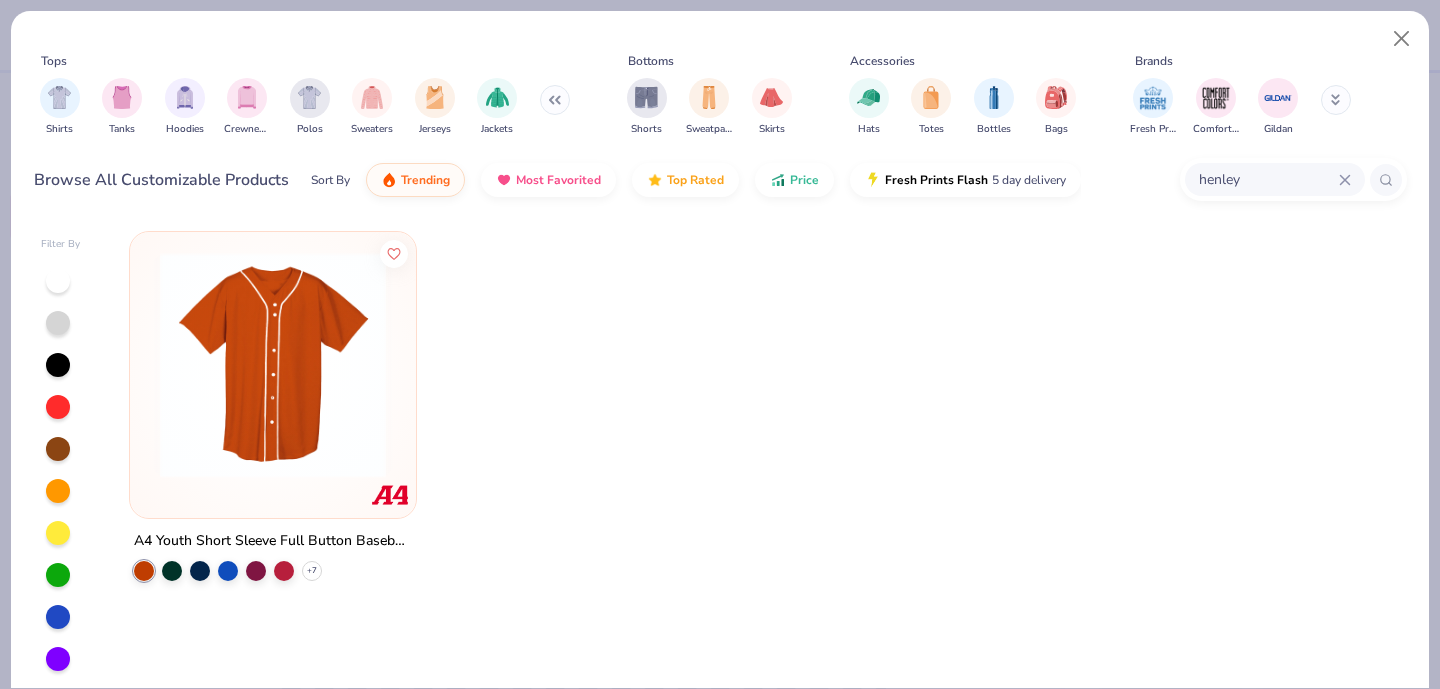 type on "henley" 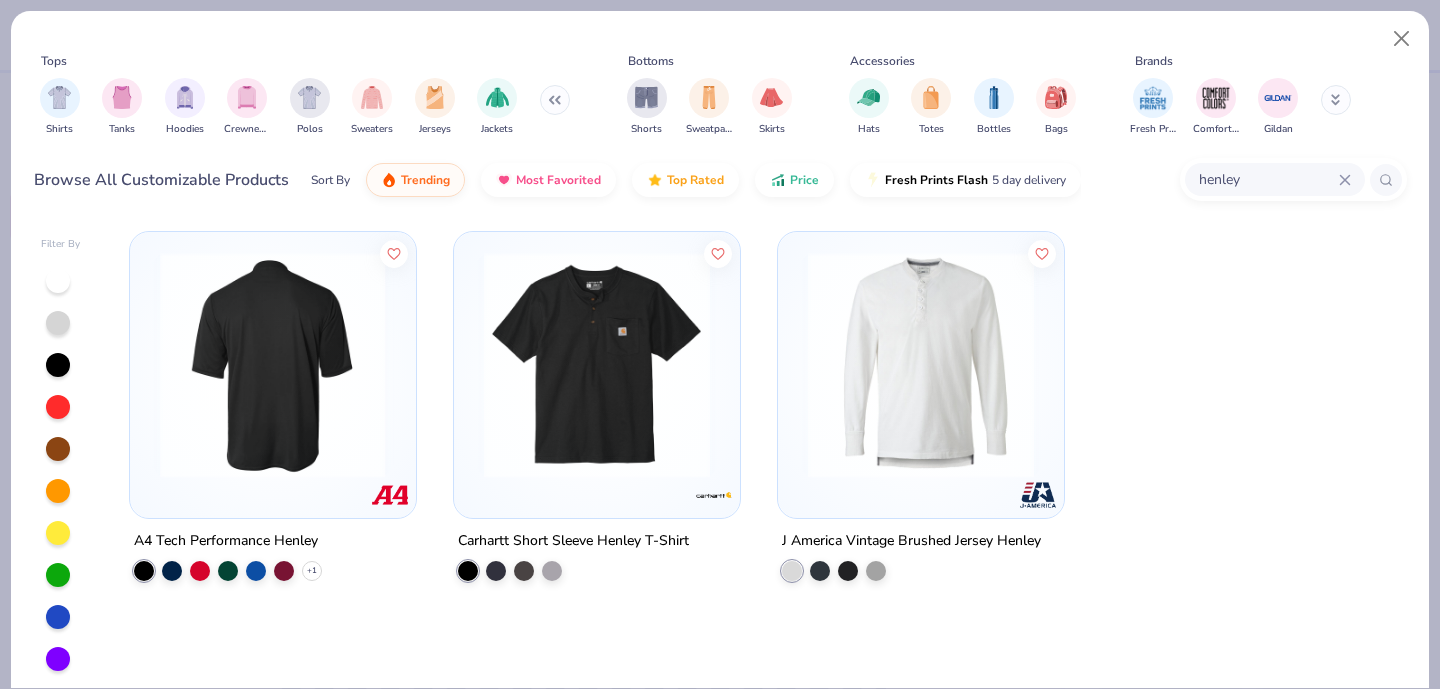 click at bounding box center [273, 365] 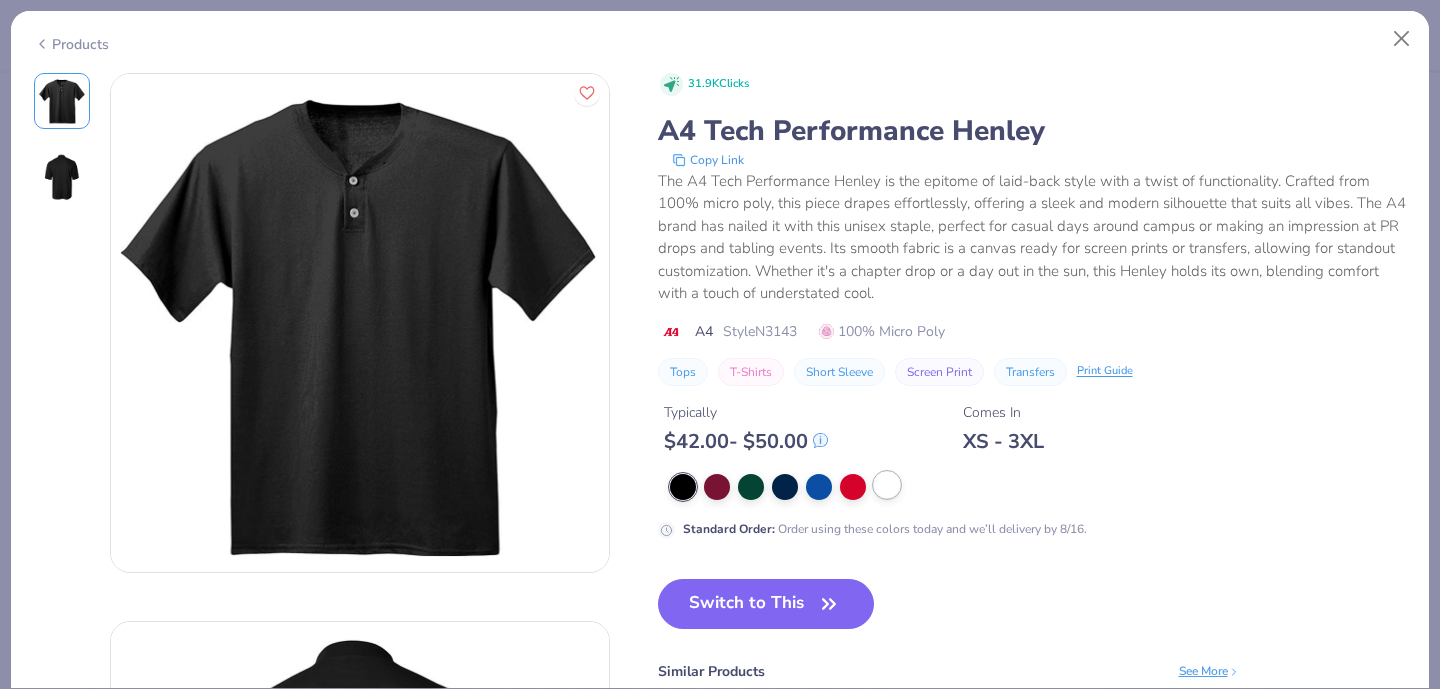 click at bounding box center (887, 485) 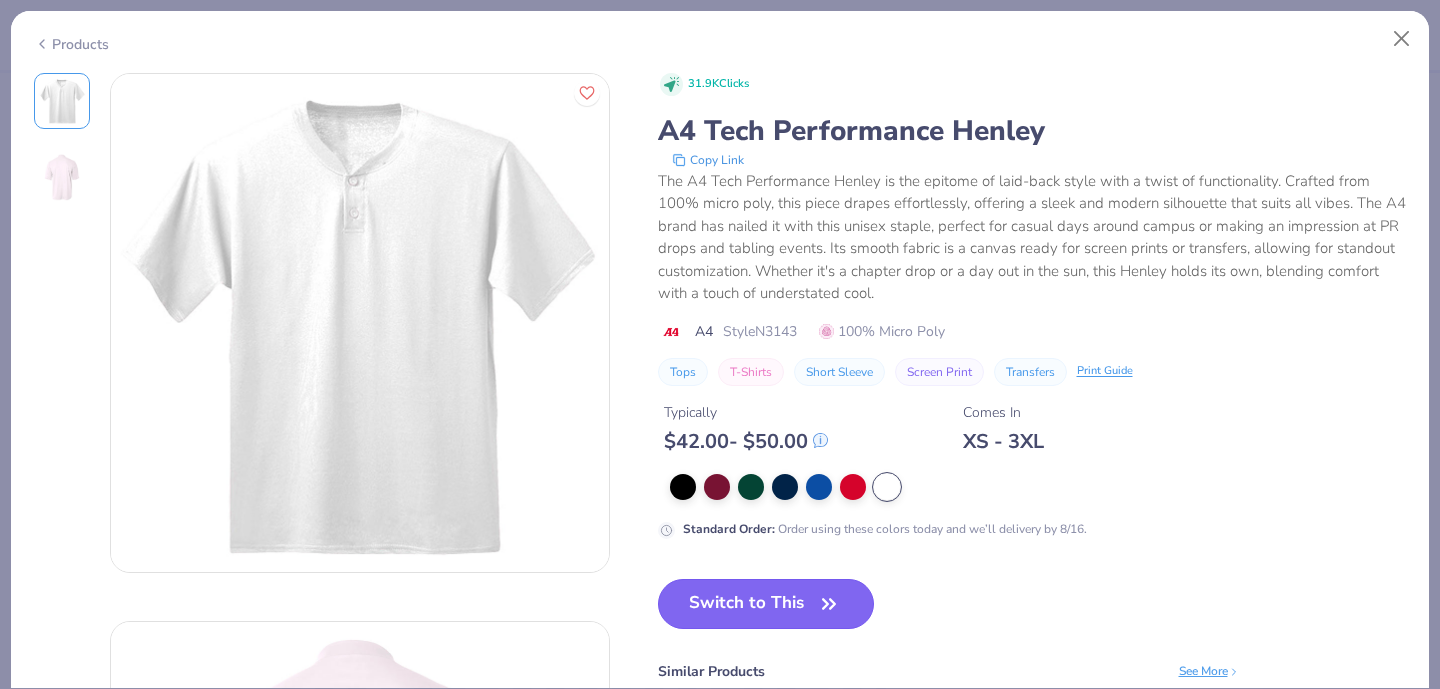 click on "Switch to This" at bounding box center [766, 604] 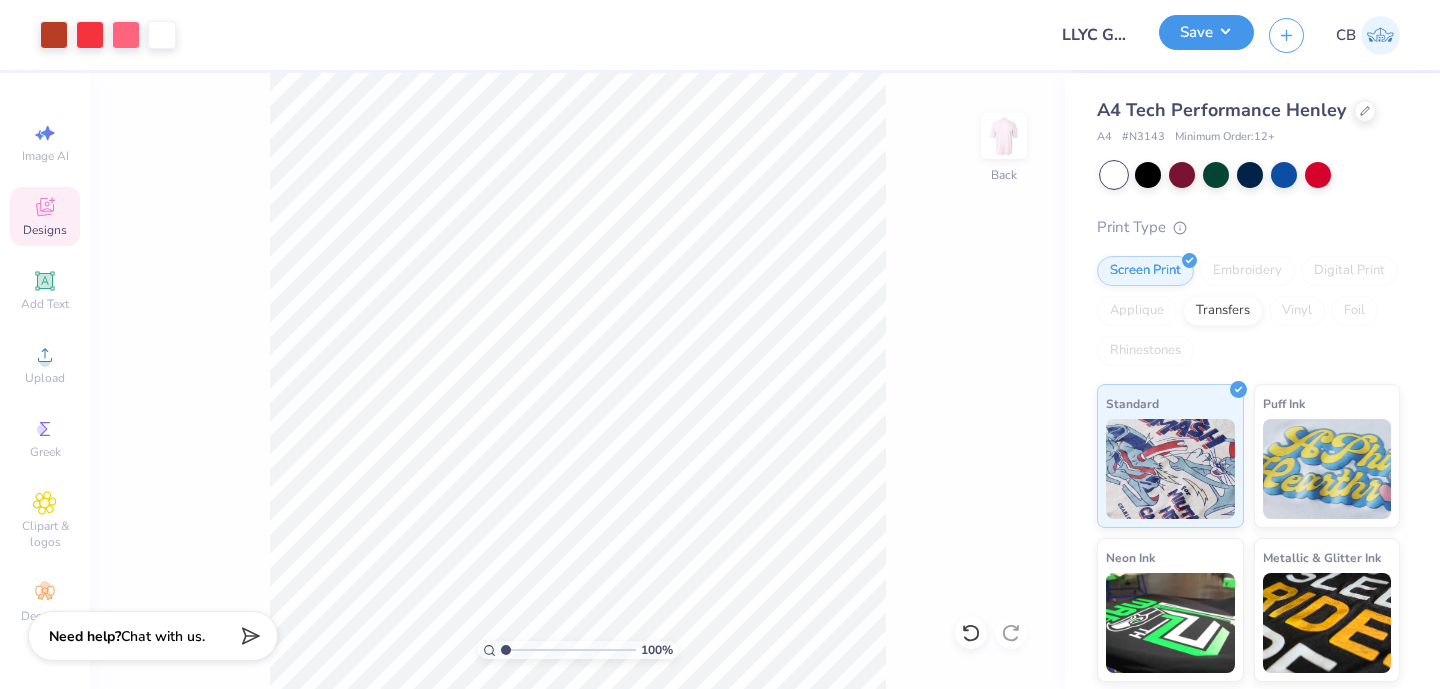 click on "Save" at bounding box center [1206, 32] 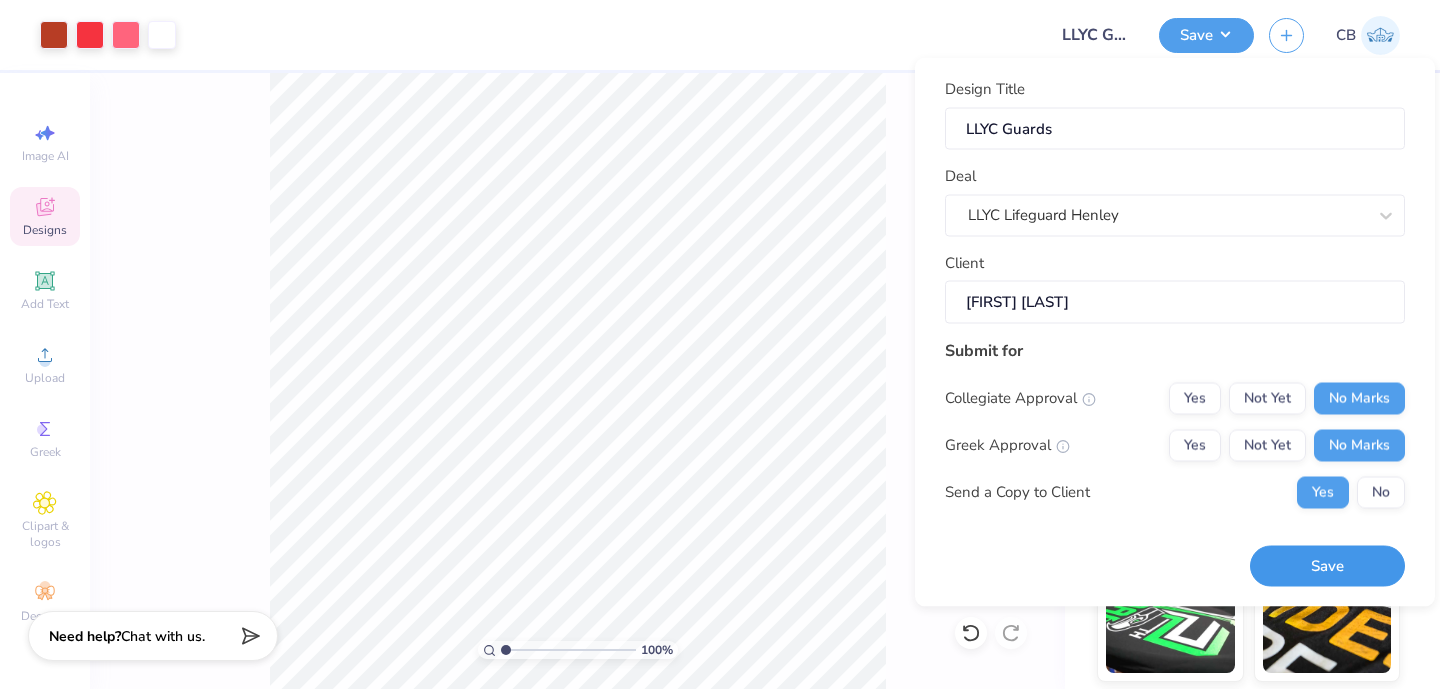 click on "Save" at bounding box center [1327, 566] 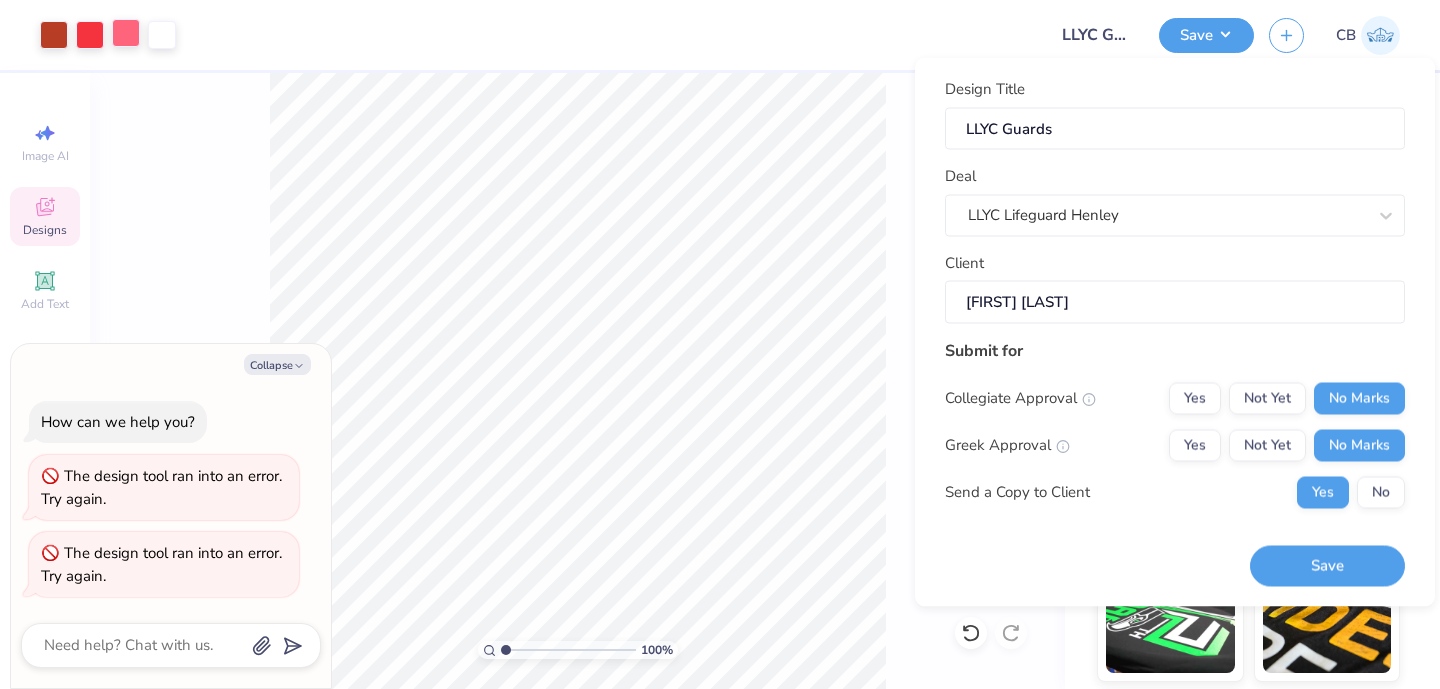 click at bounding box center (126, 33) 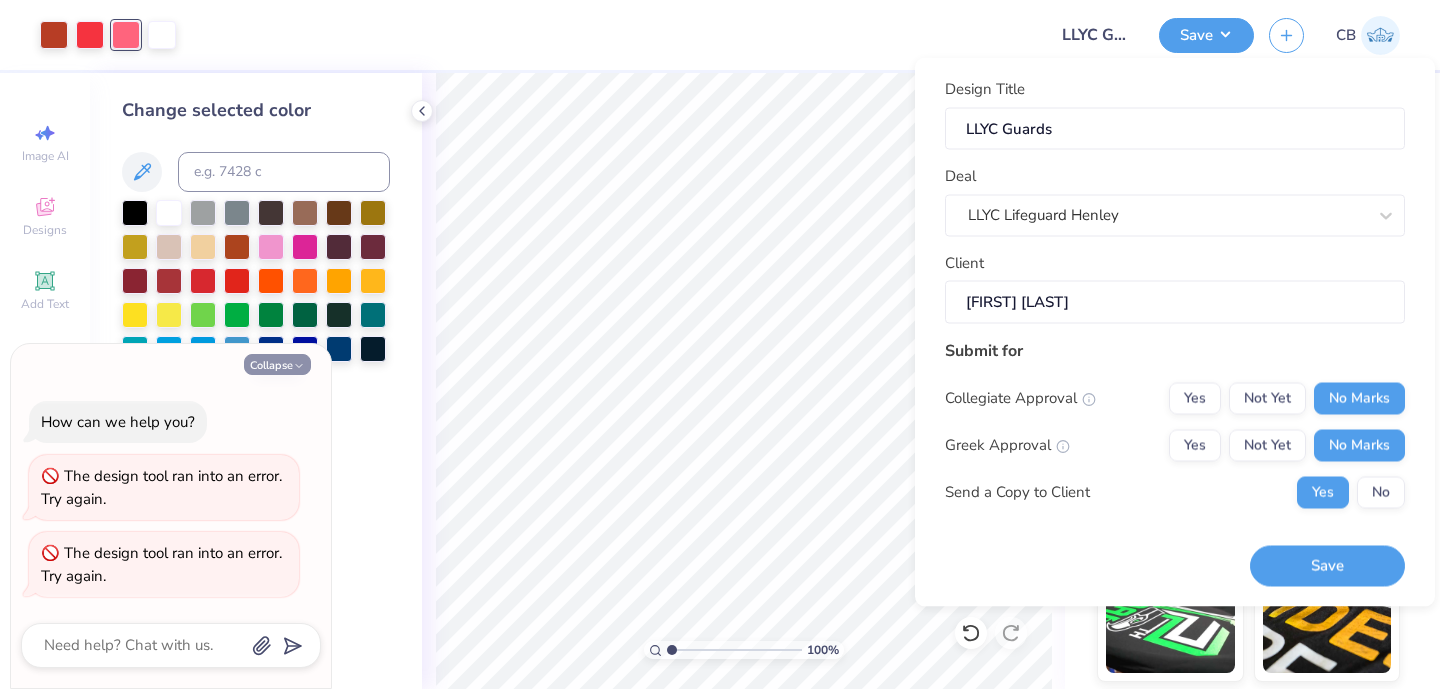 click on "Collapse" at bounding box center (277, 364) 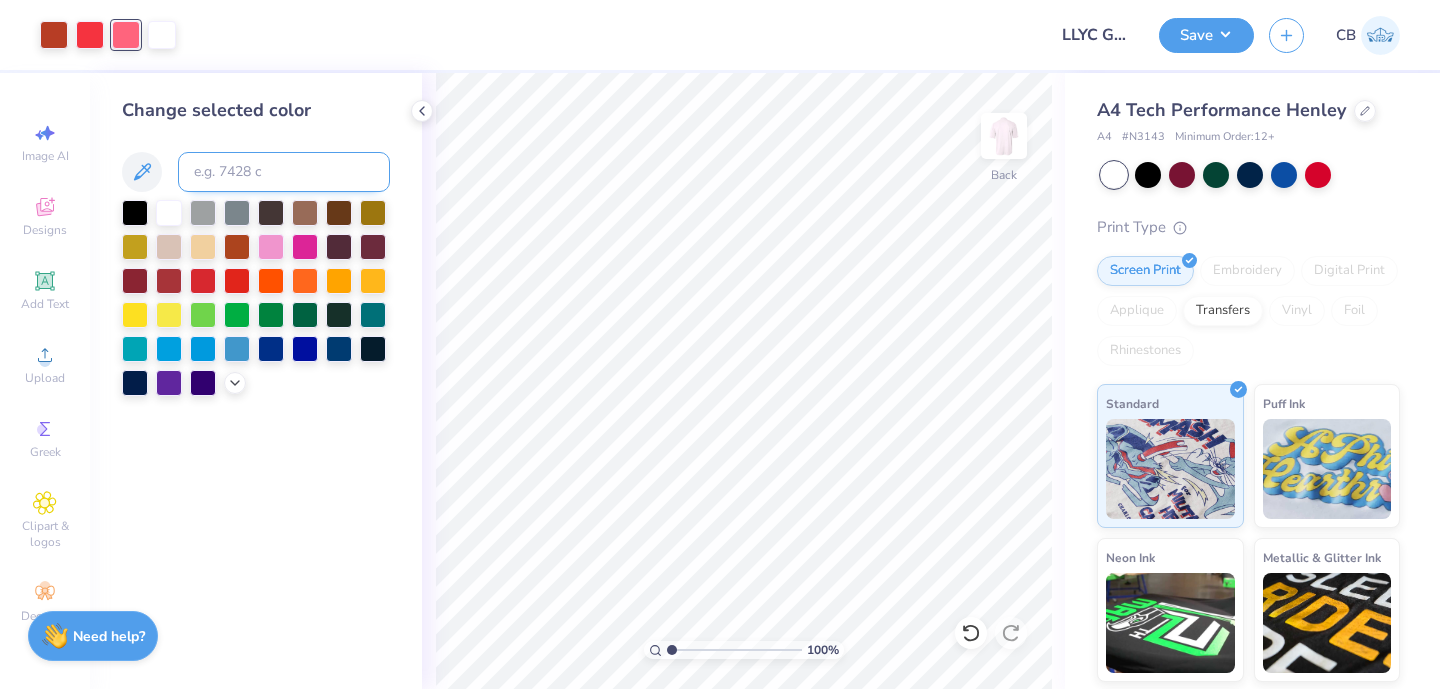 click at bounding box center [284, 172] 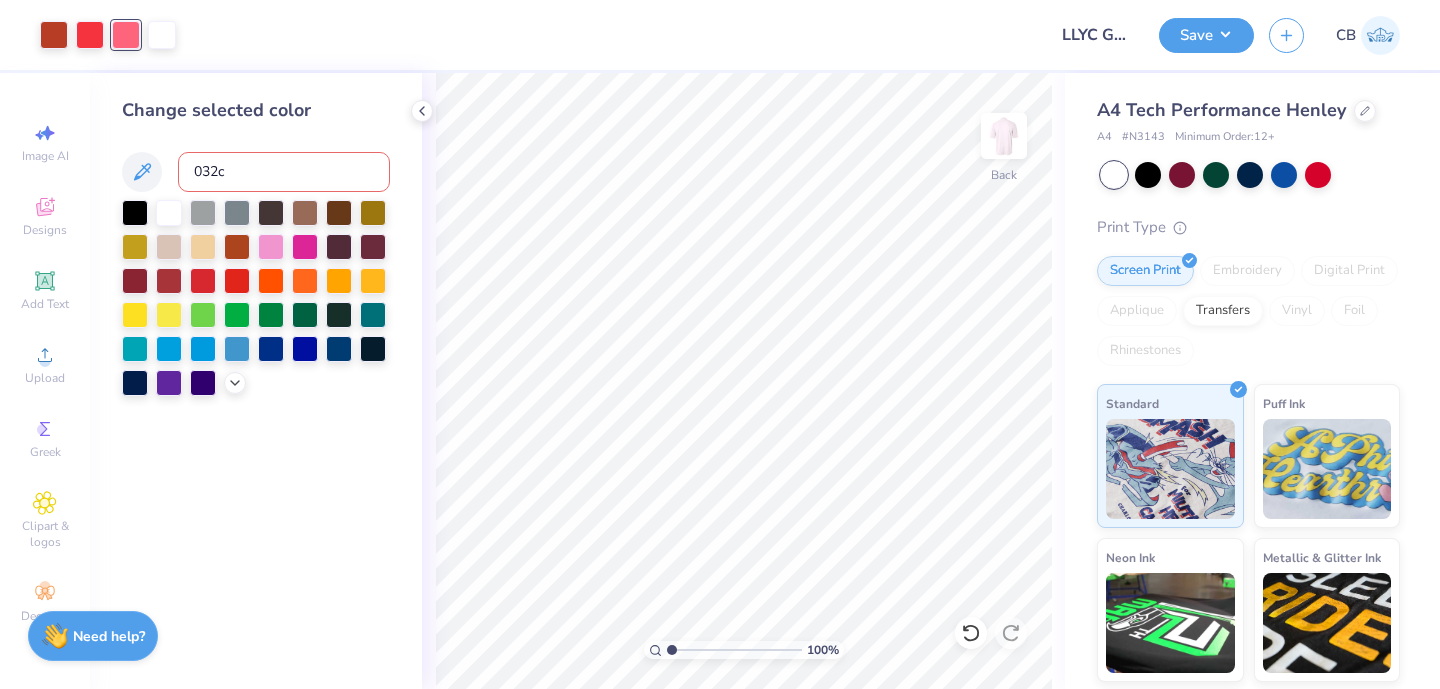 click on "032c" at bounding box center (284, 172) 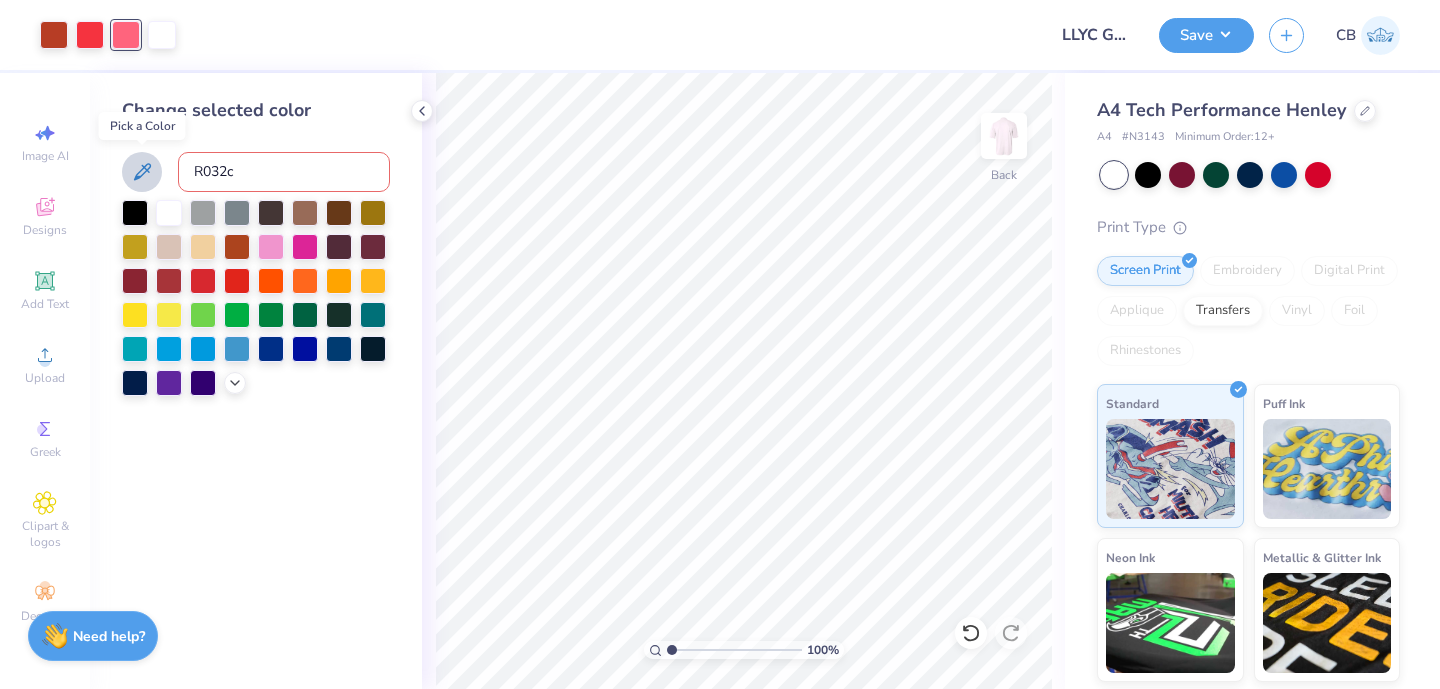 type on "Re032c" 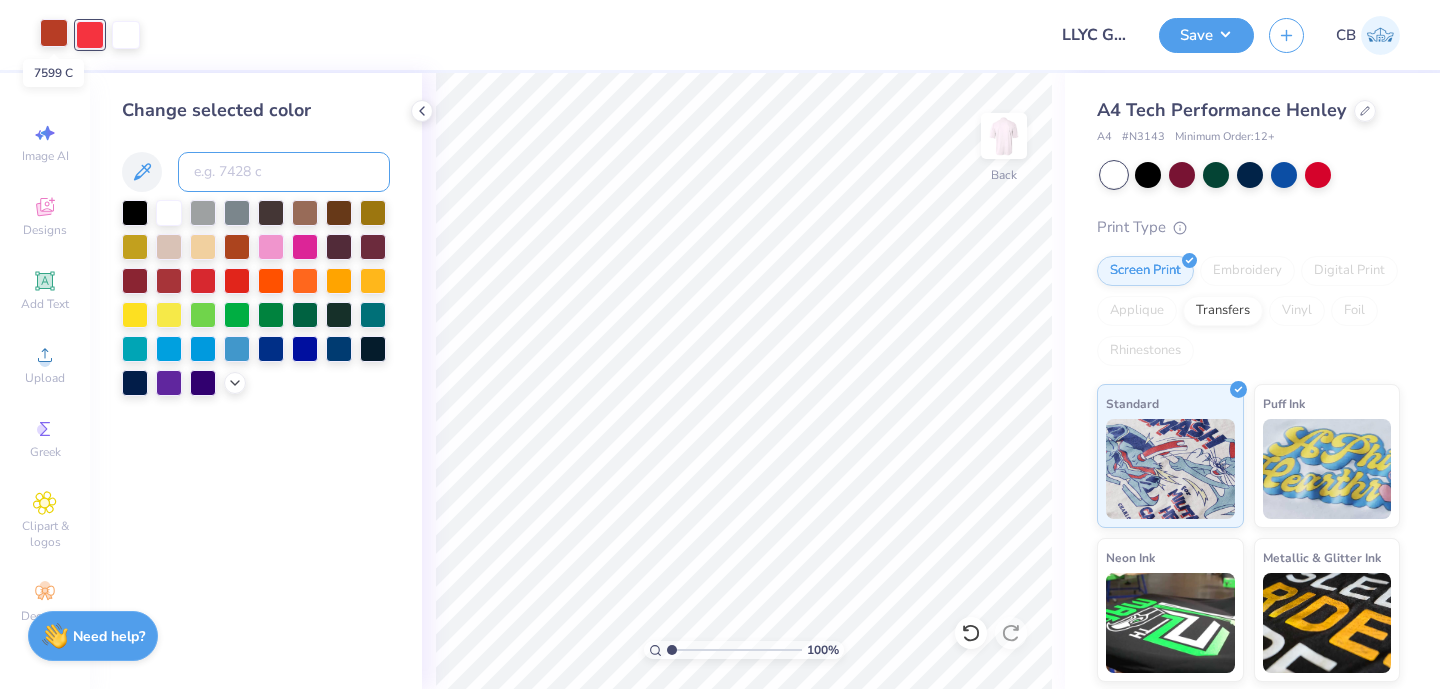 type 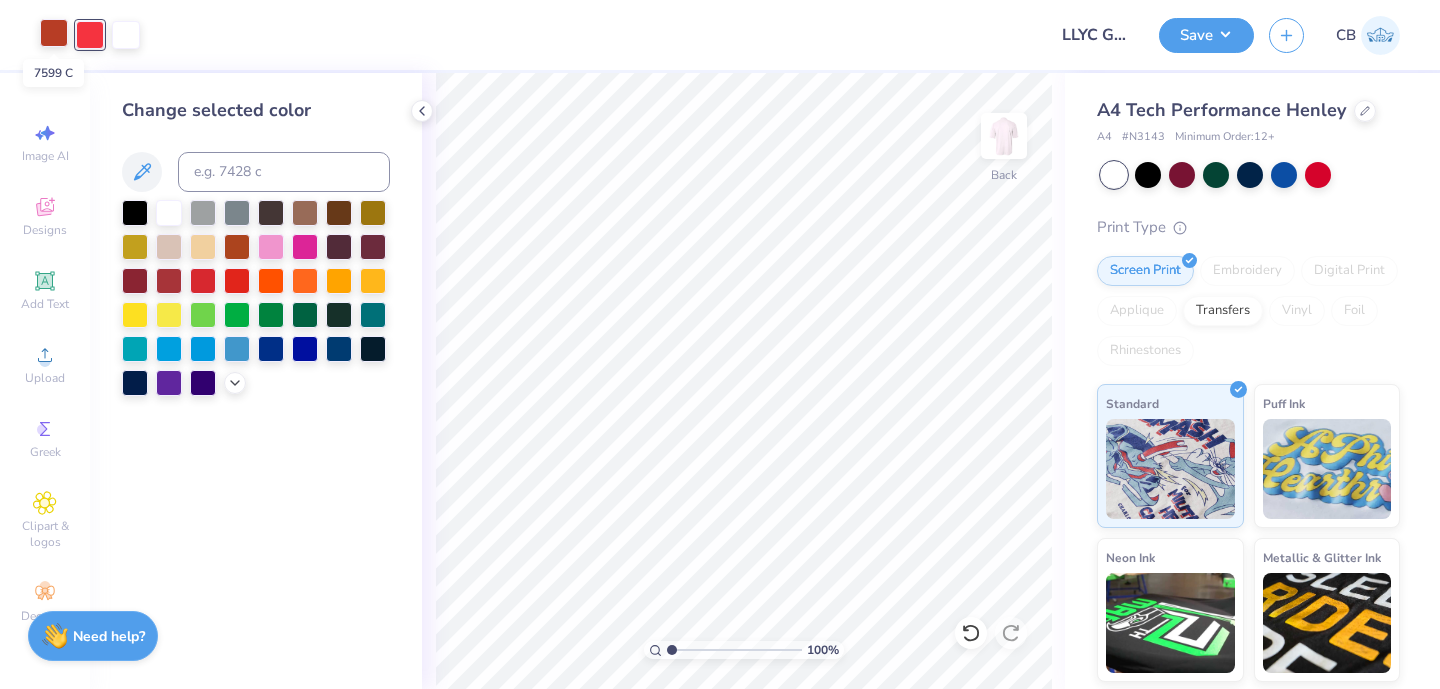 click at bounding box center [54, 33] 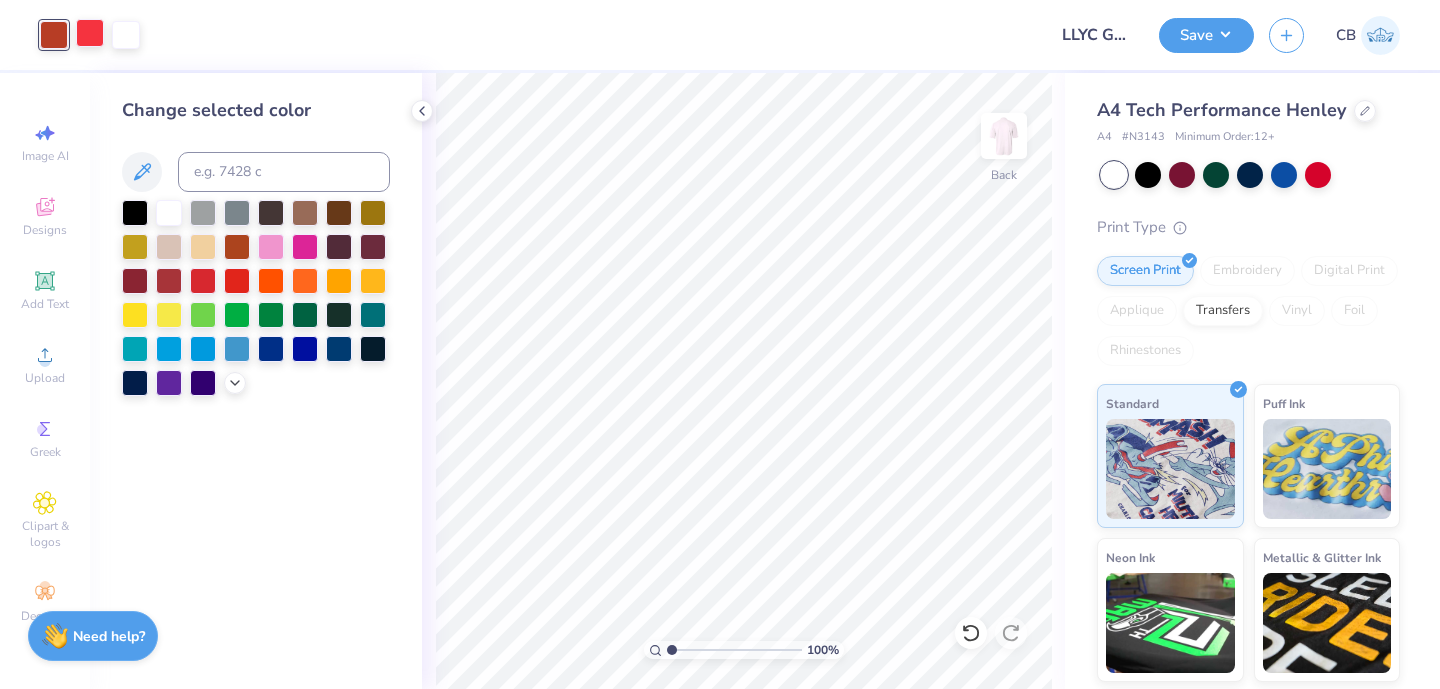 click at bounding box center (90, 33) 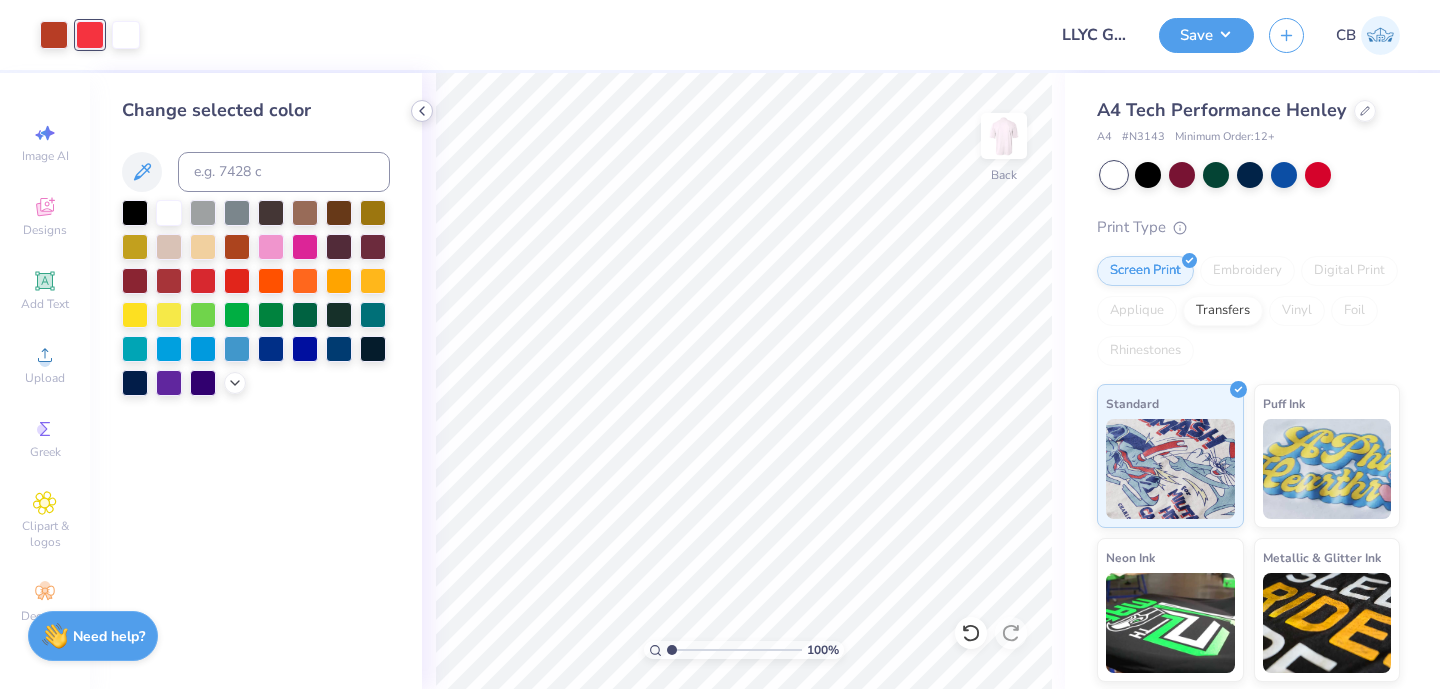 click 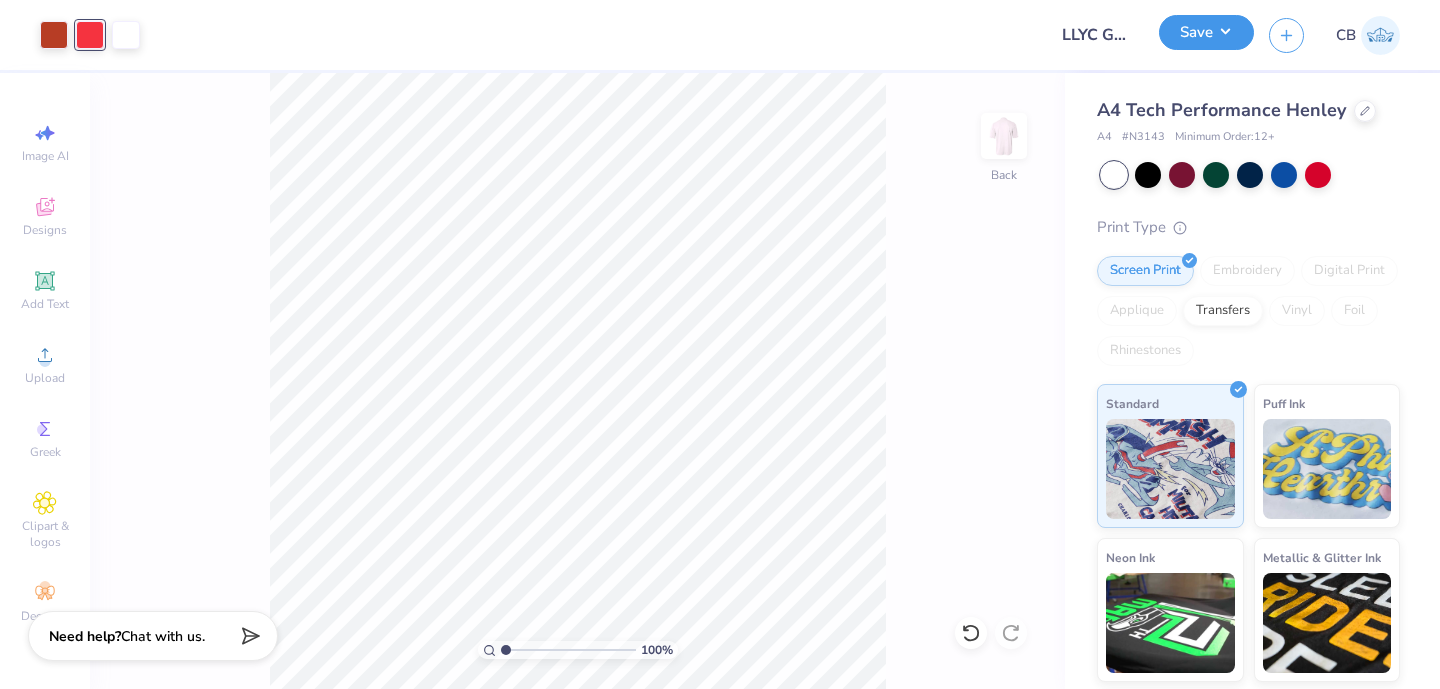 click on "Save" at bounding box center [1206, 32] 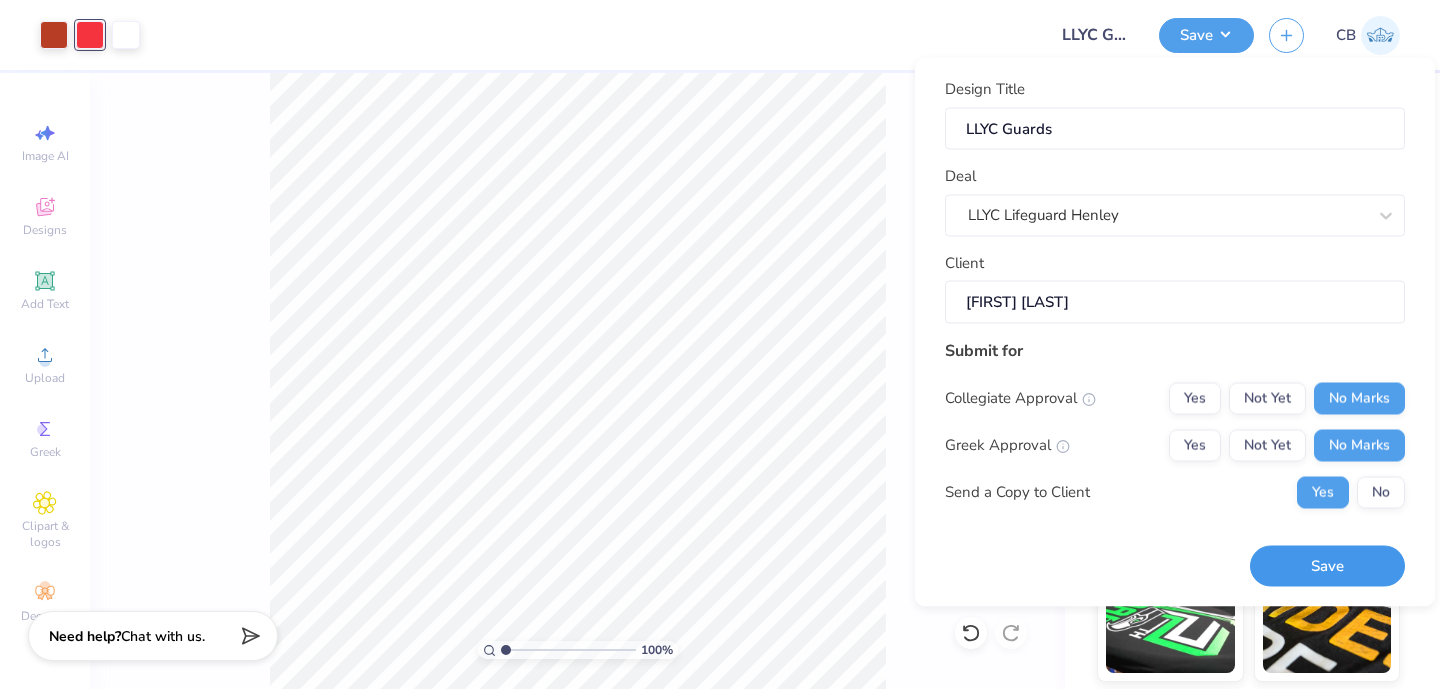 click on "Save" at bounding box center [1327, 566] 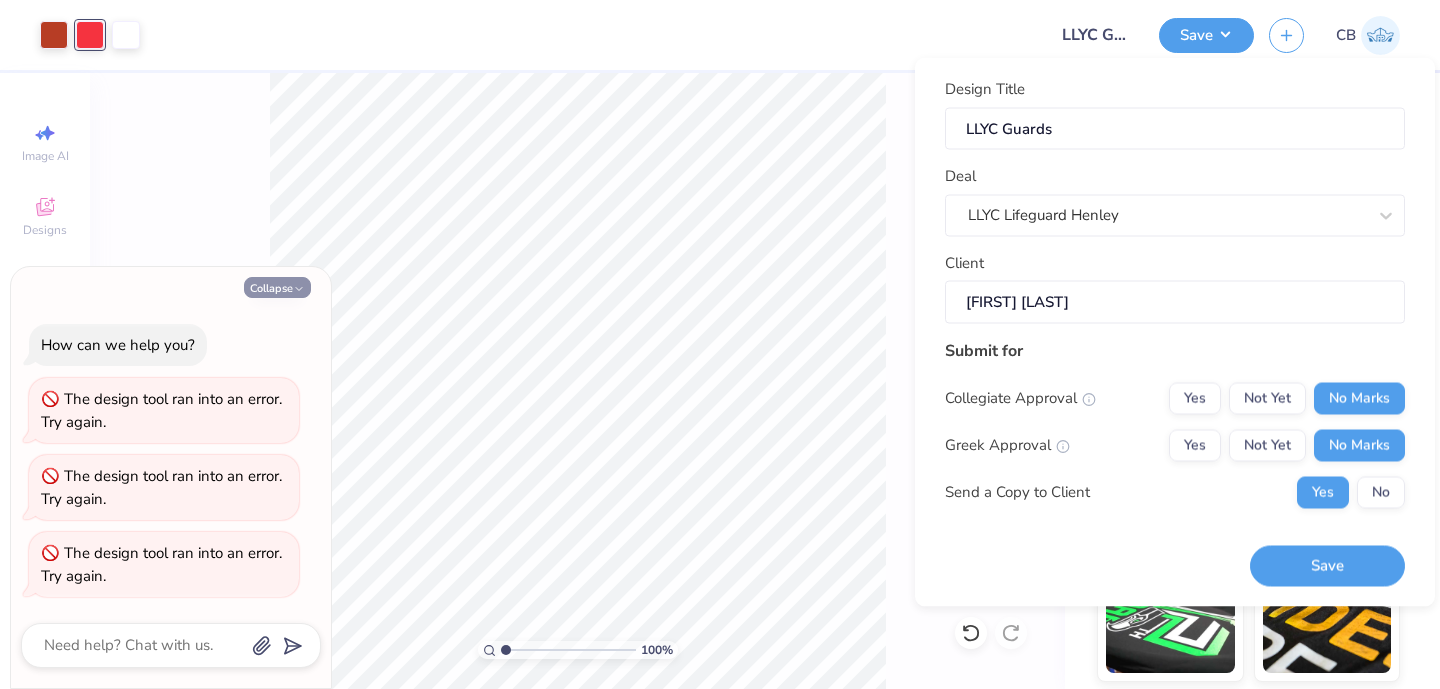 click 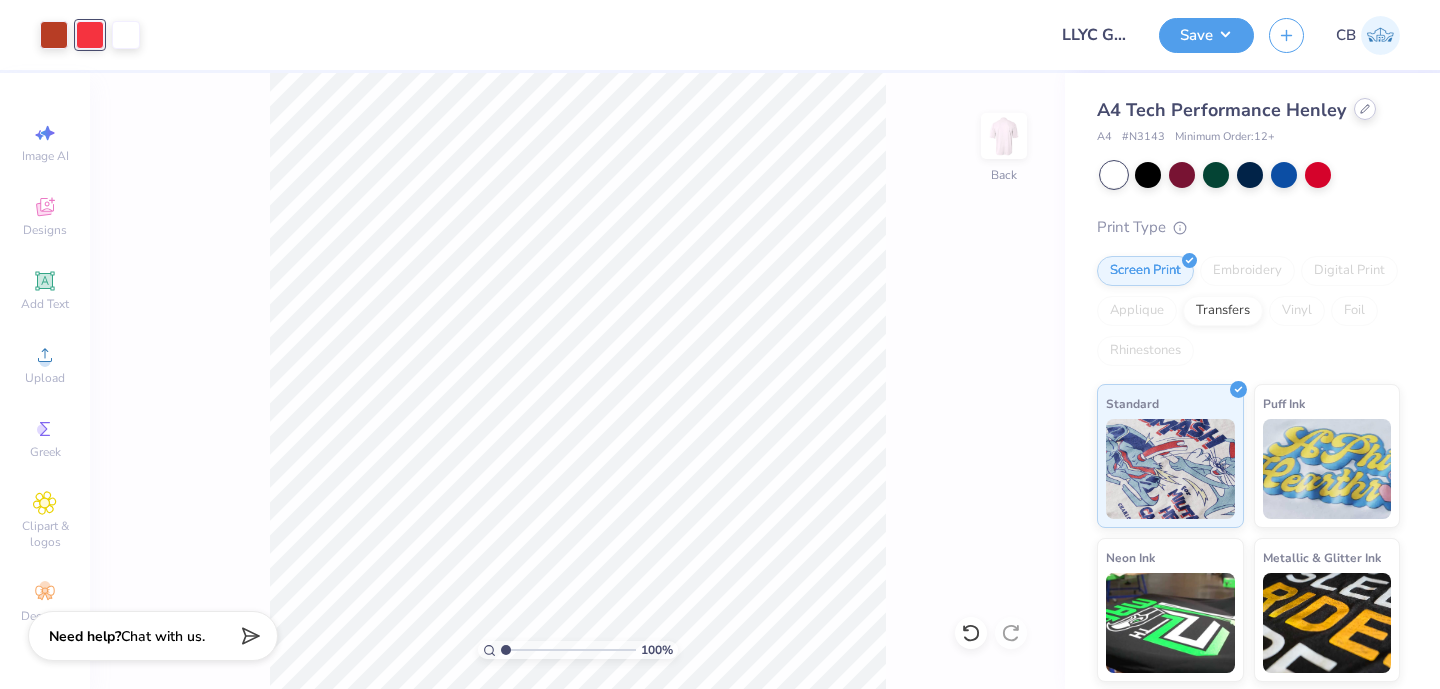 click at bounding box center [1365, 109] 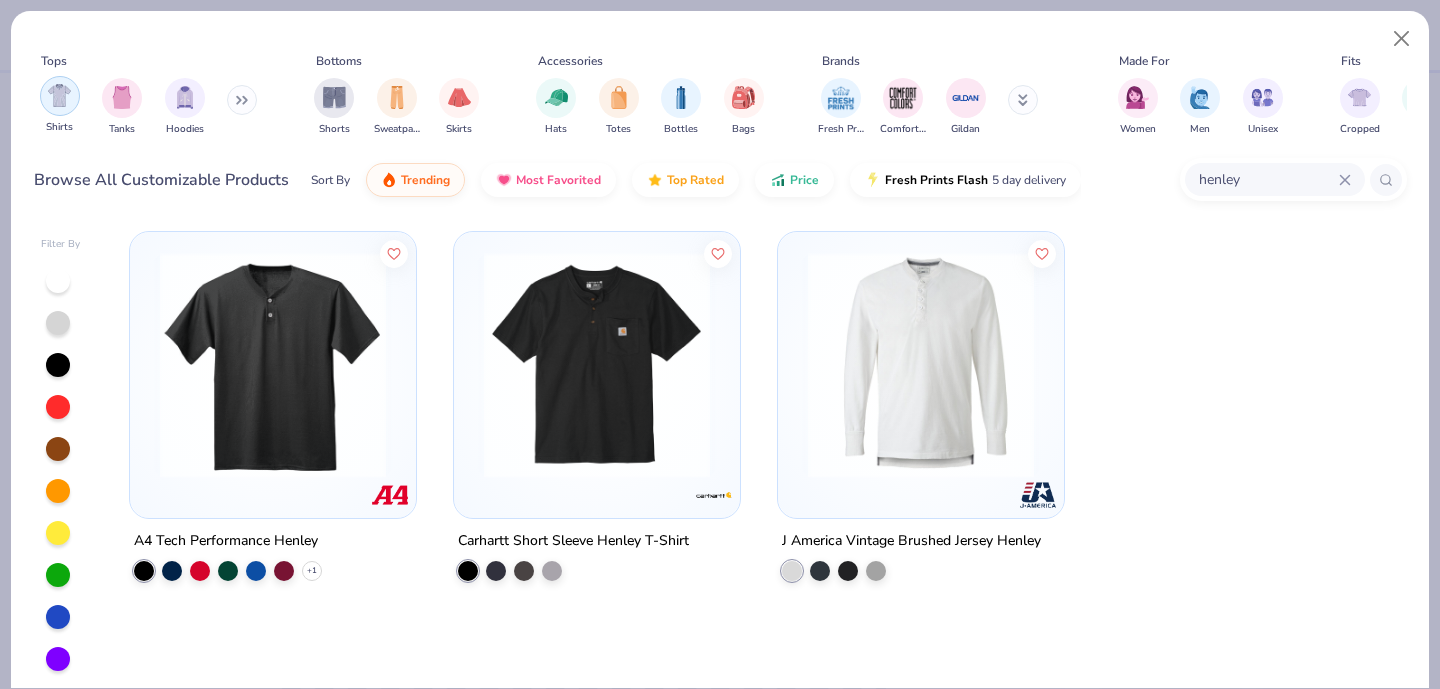click at bounding box center (59, 95) 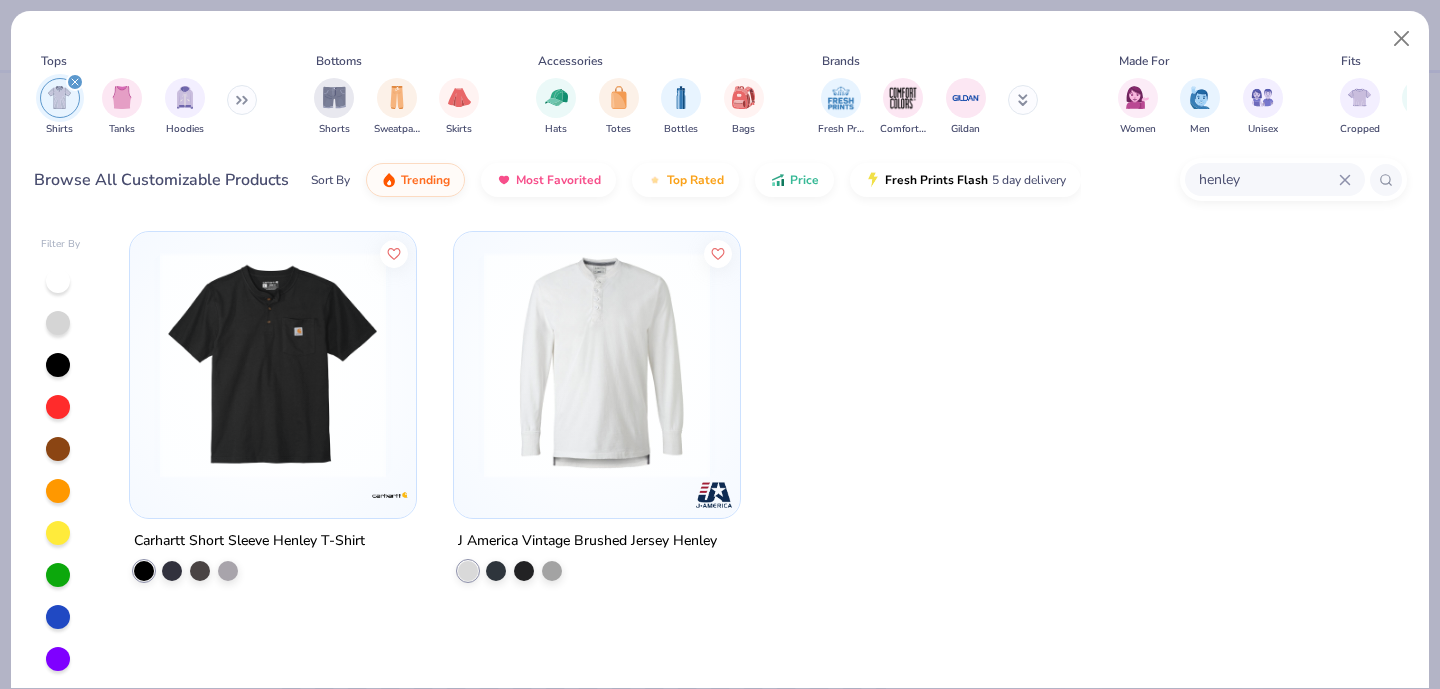 click 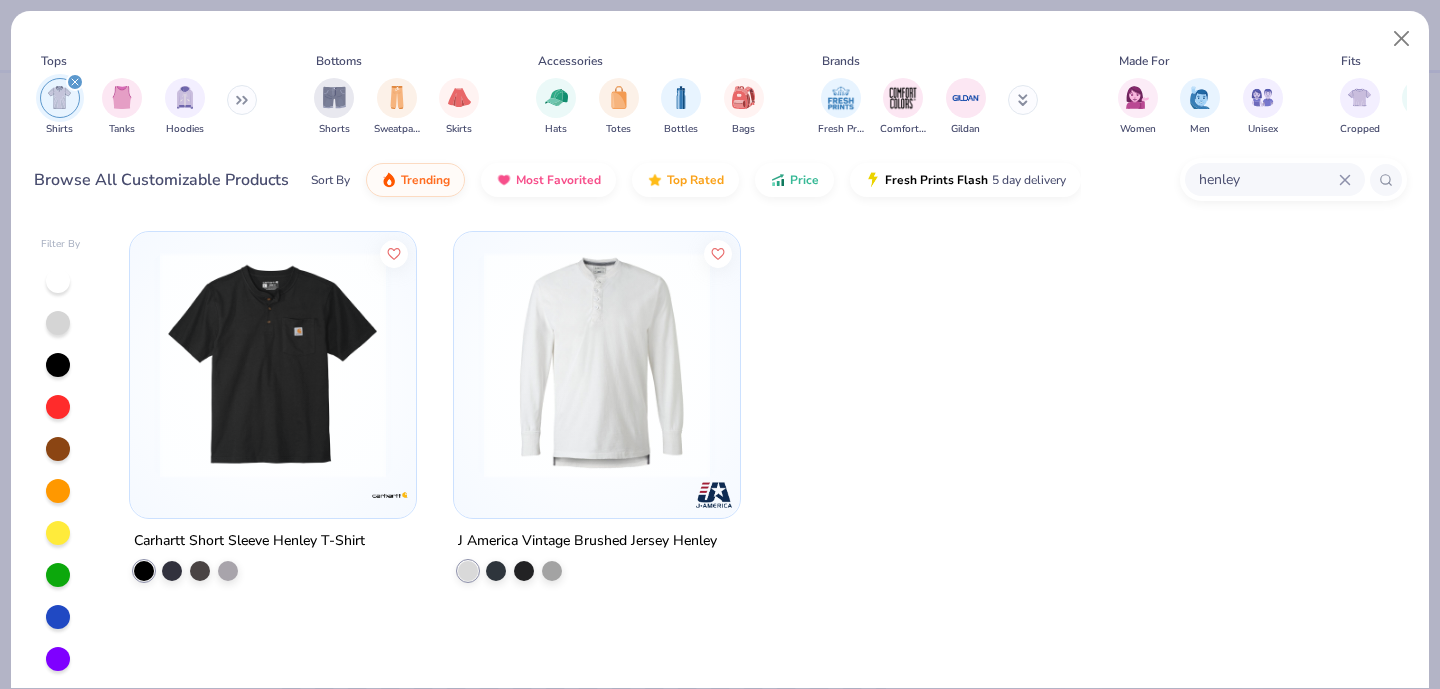 type 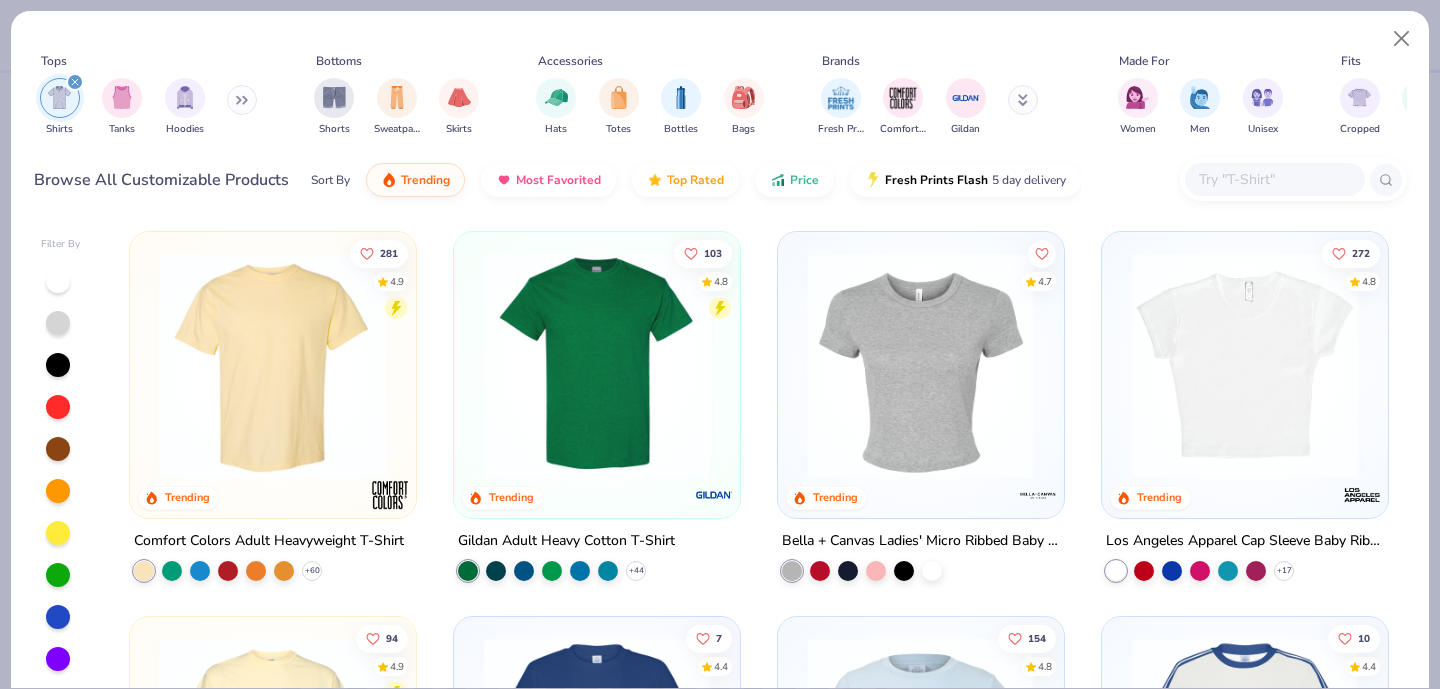 click at bounding box center (273, 365) 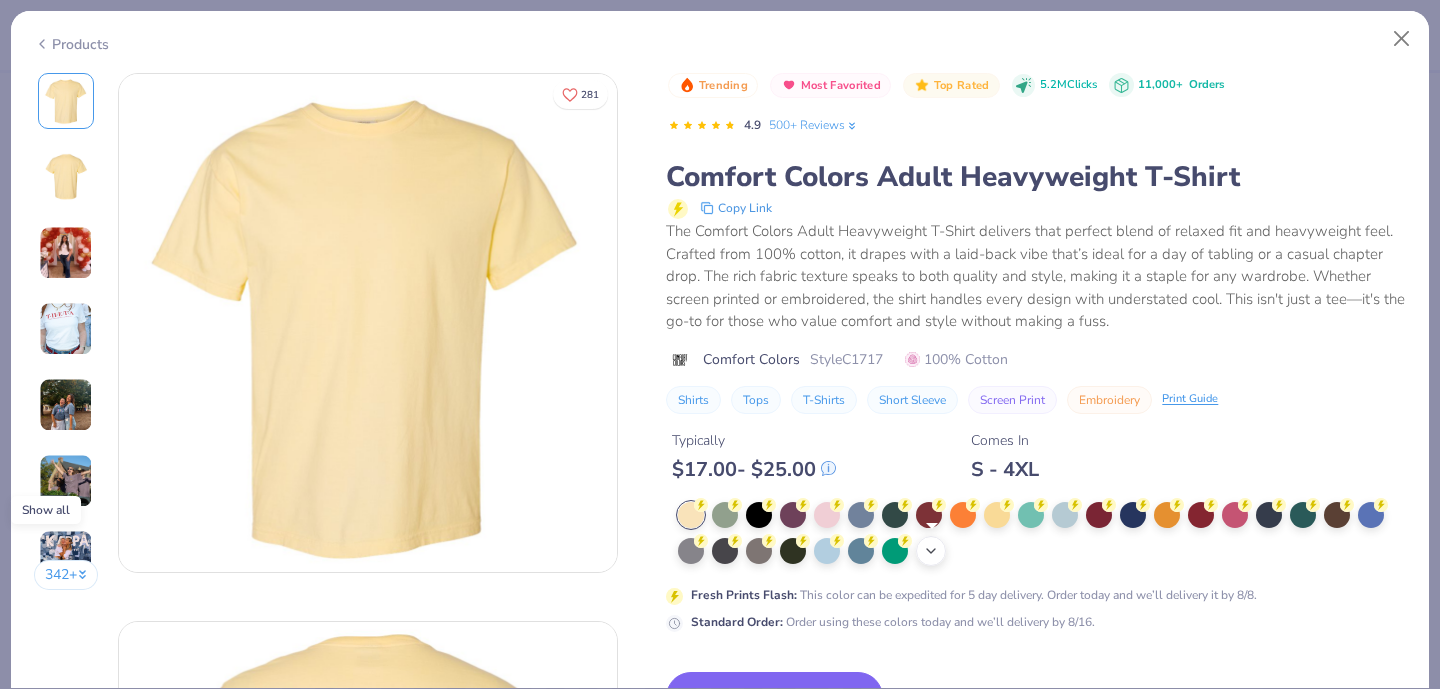 click on "+ 38" at bounding box center [931, 551] 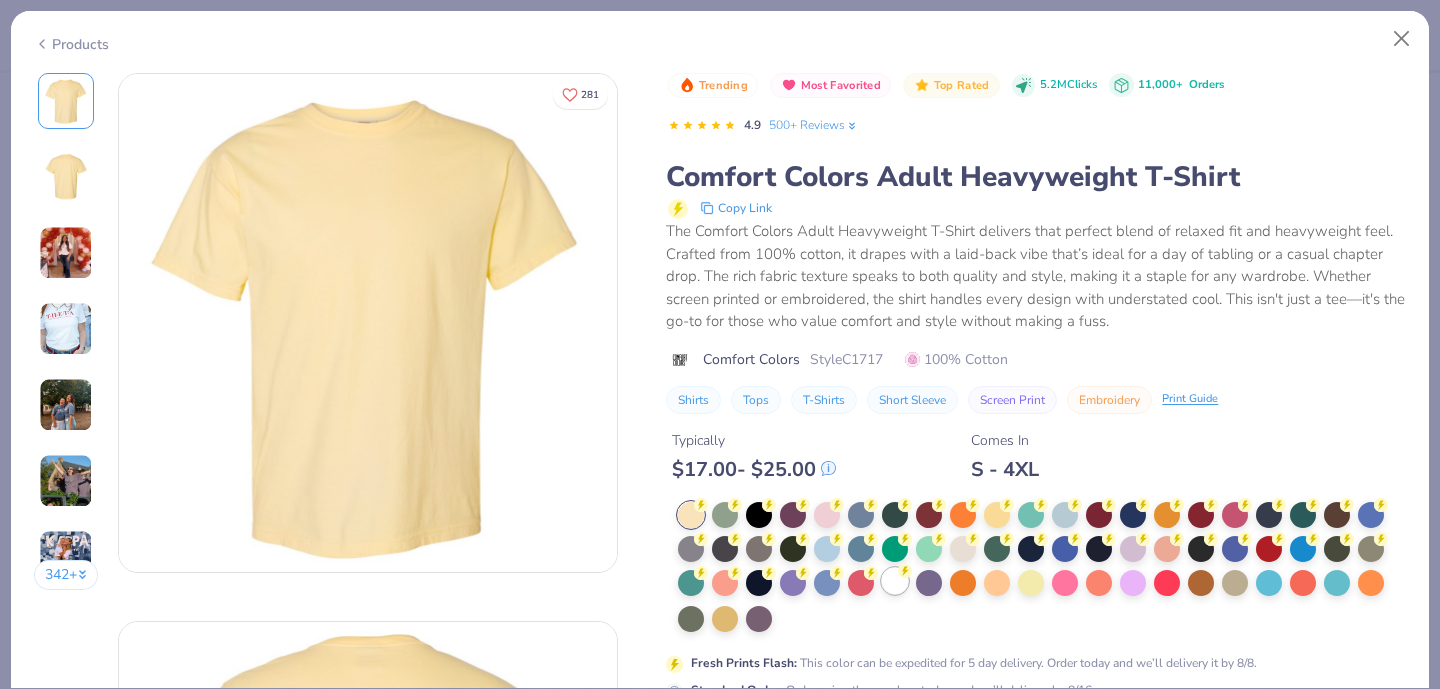 click at bounding box center [895, 581] 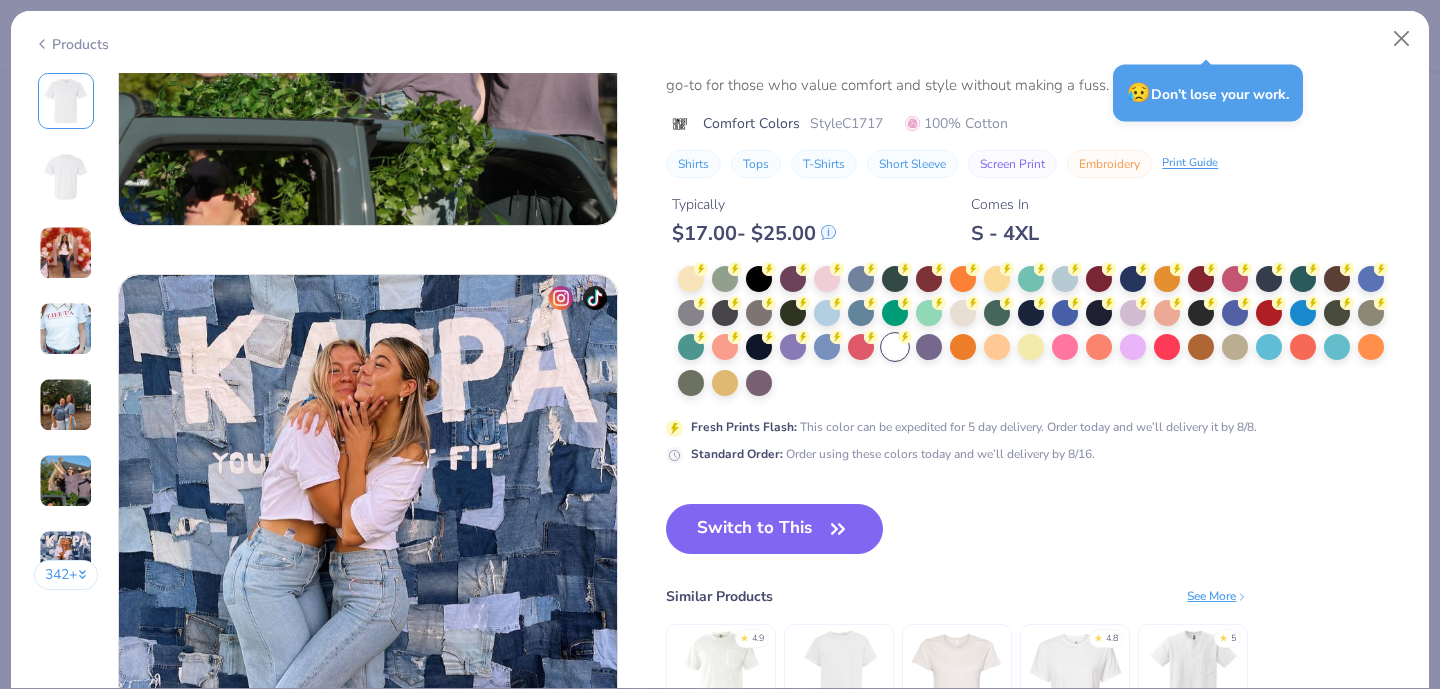scroll, scrollTop: 2995, scrollLeft: 0, axis: vertical 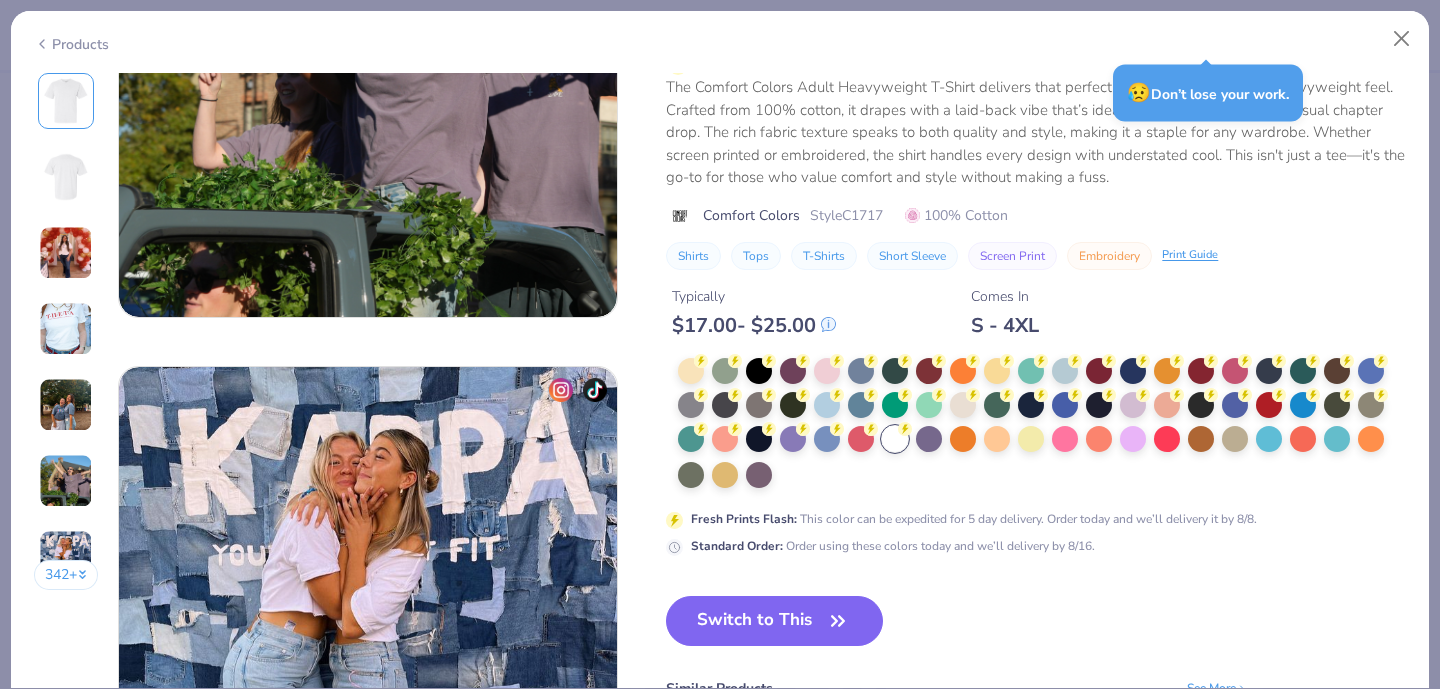 click on "Switch to This" at bounding box center [774, 621] 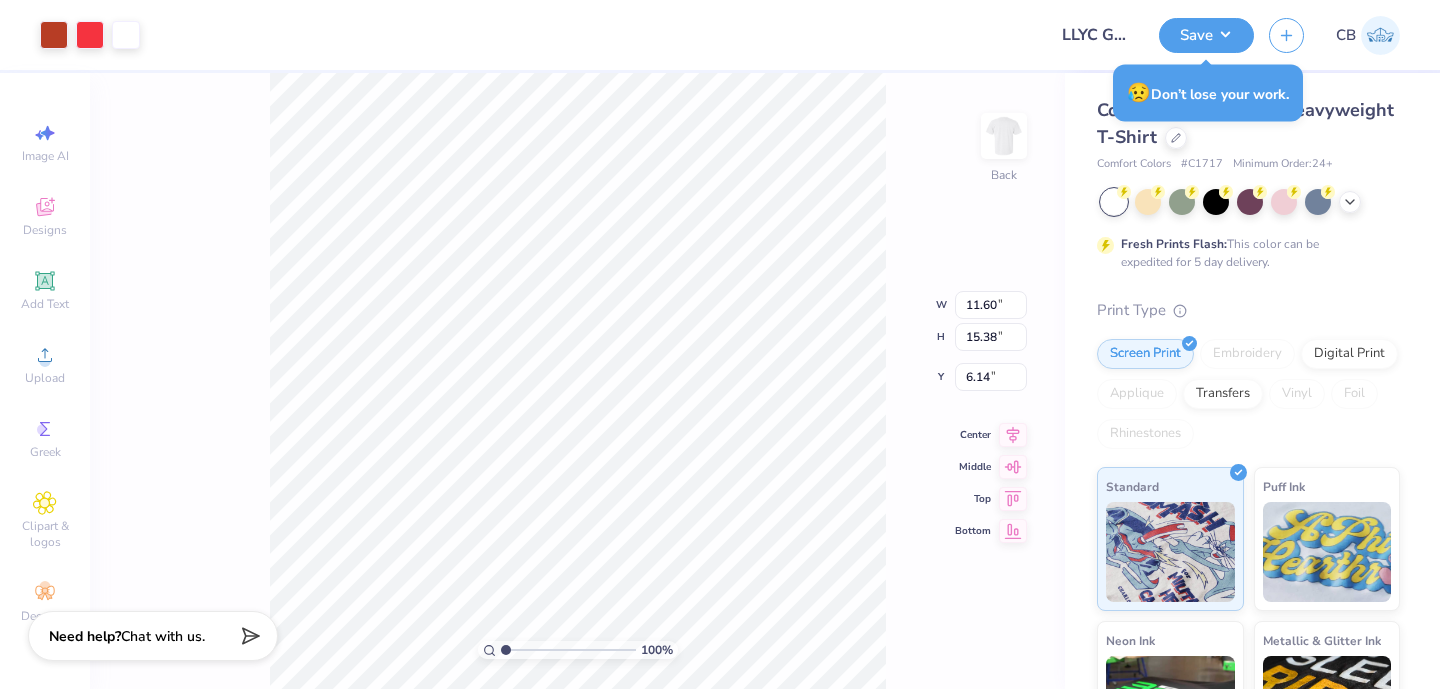 type on "3.00" 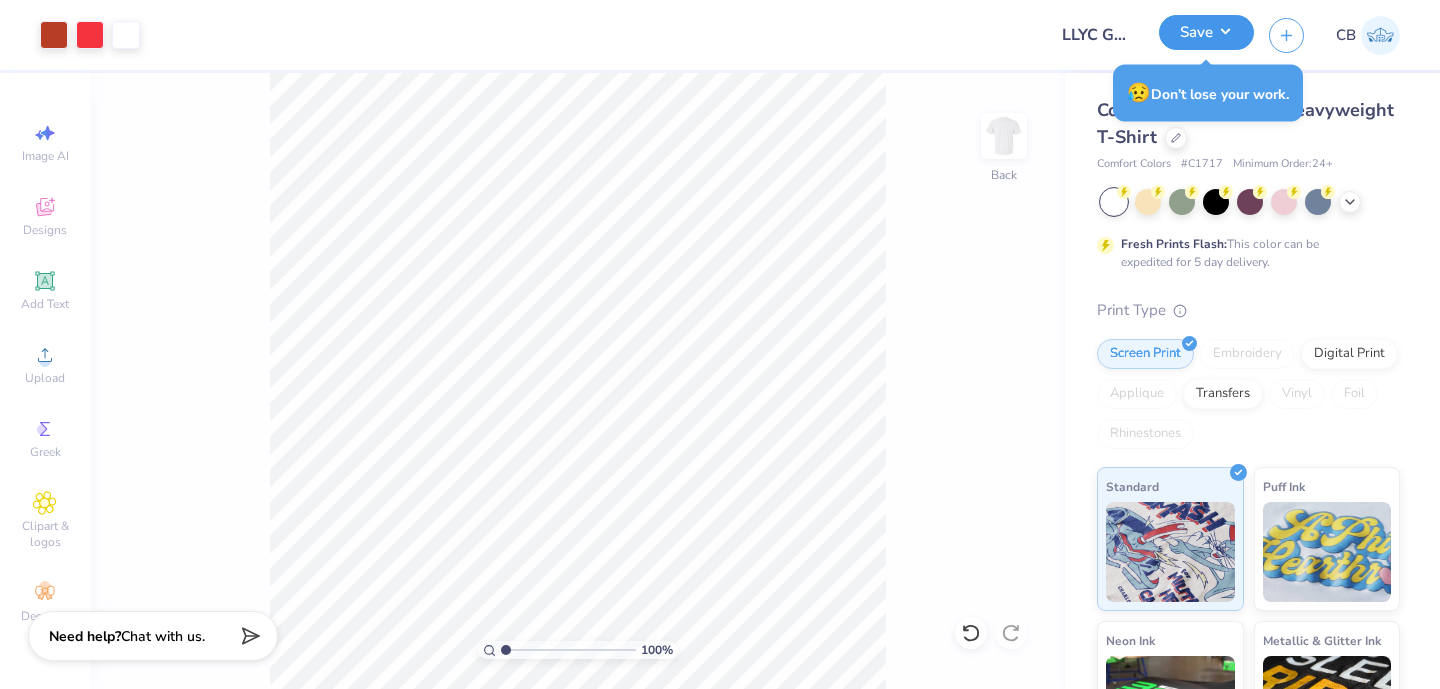 click on "Save" at bounding box center (1206, 32) 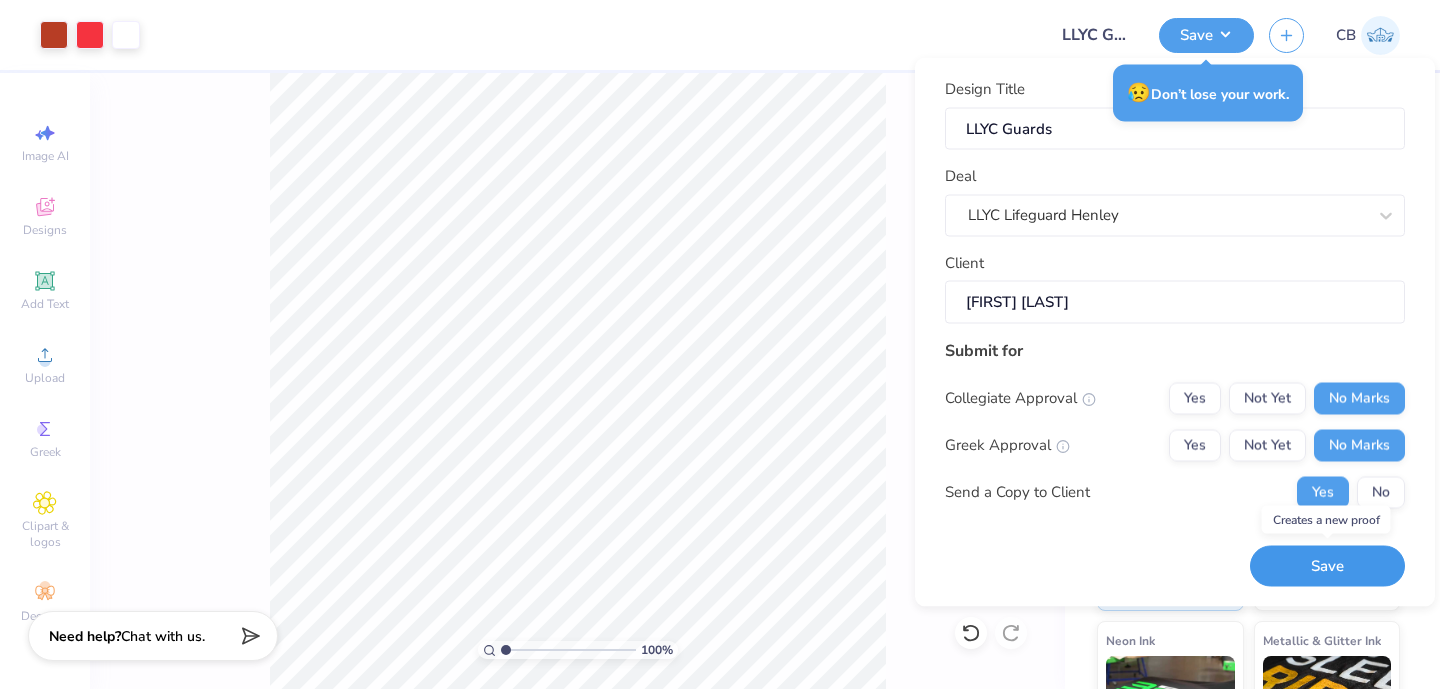 click on "Save" at bounding box center (1327, 566) 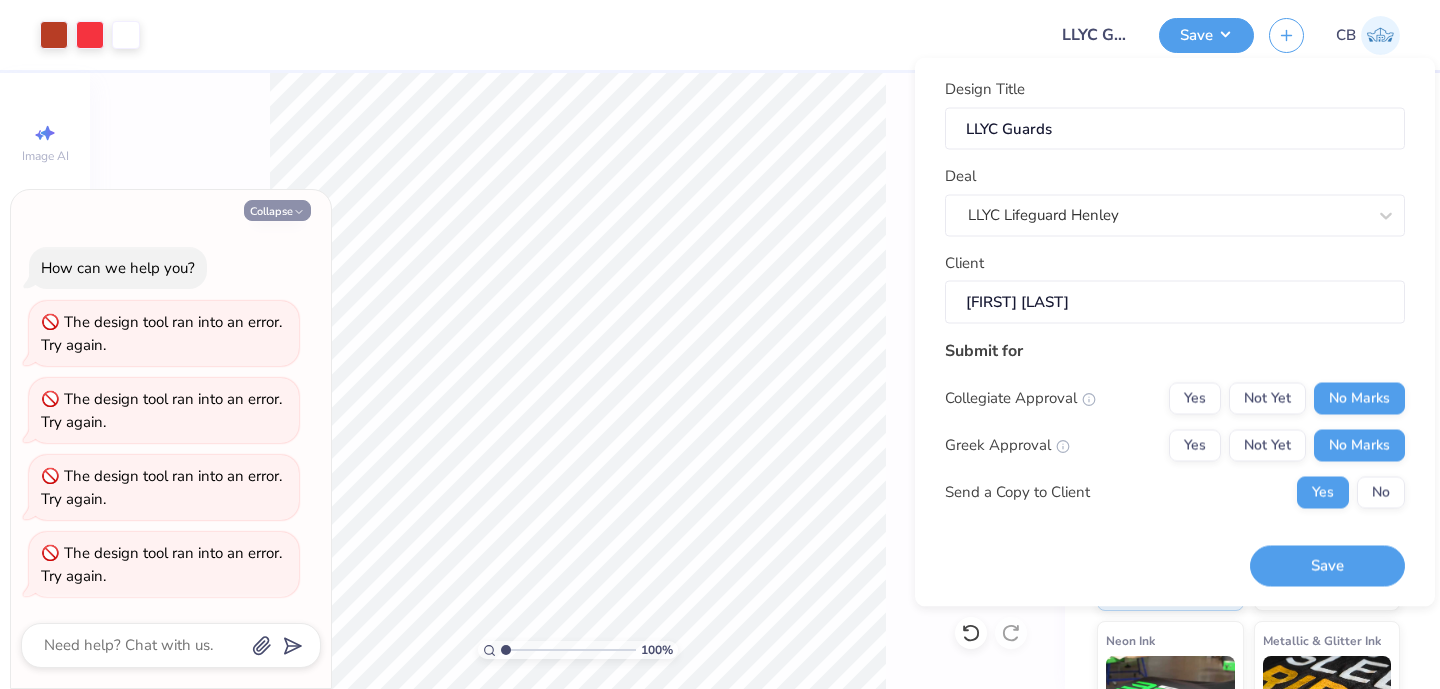 click on "Collapse" at bounding box center [277, 210] 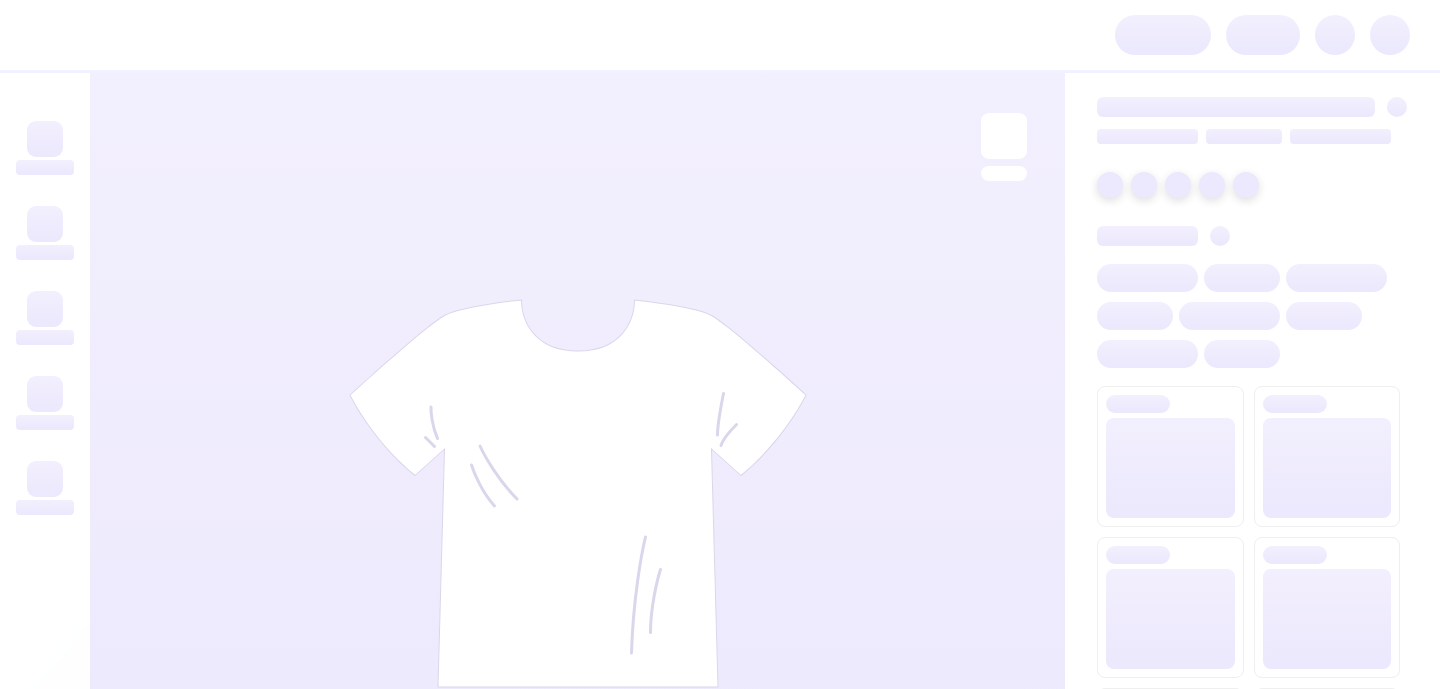 scroll, scrollTop: 0, scrollLeft: 0, axis: both 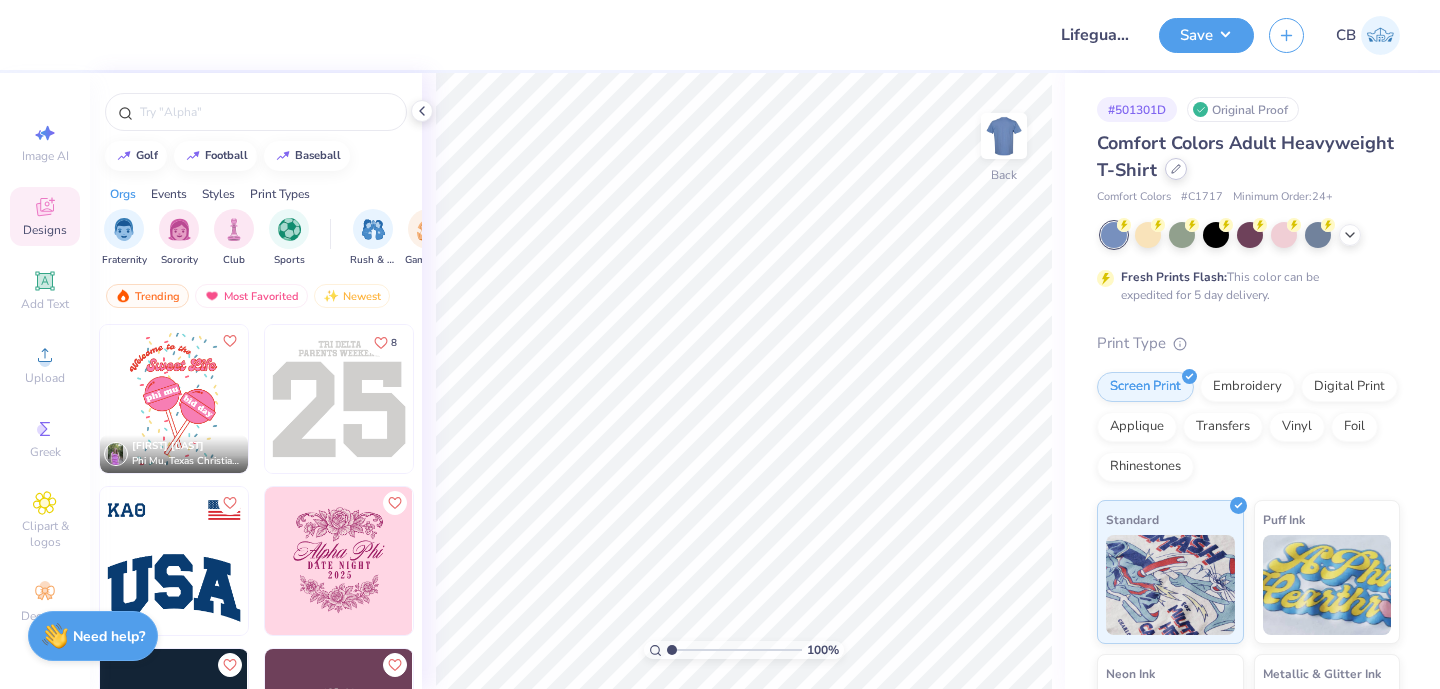 click at bounding box center [1176, 169] 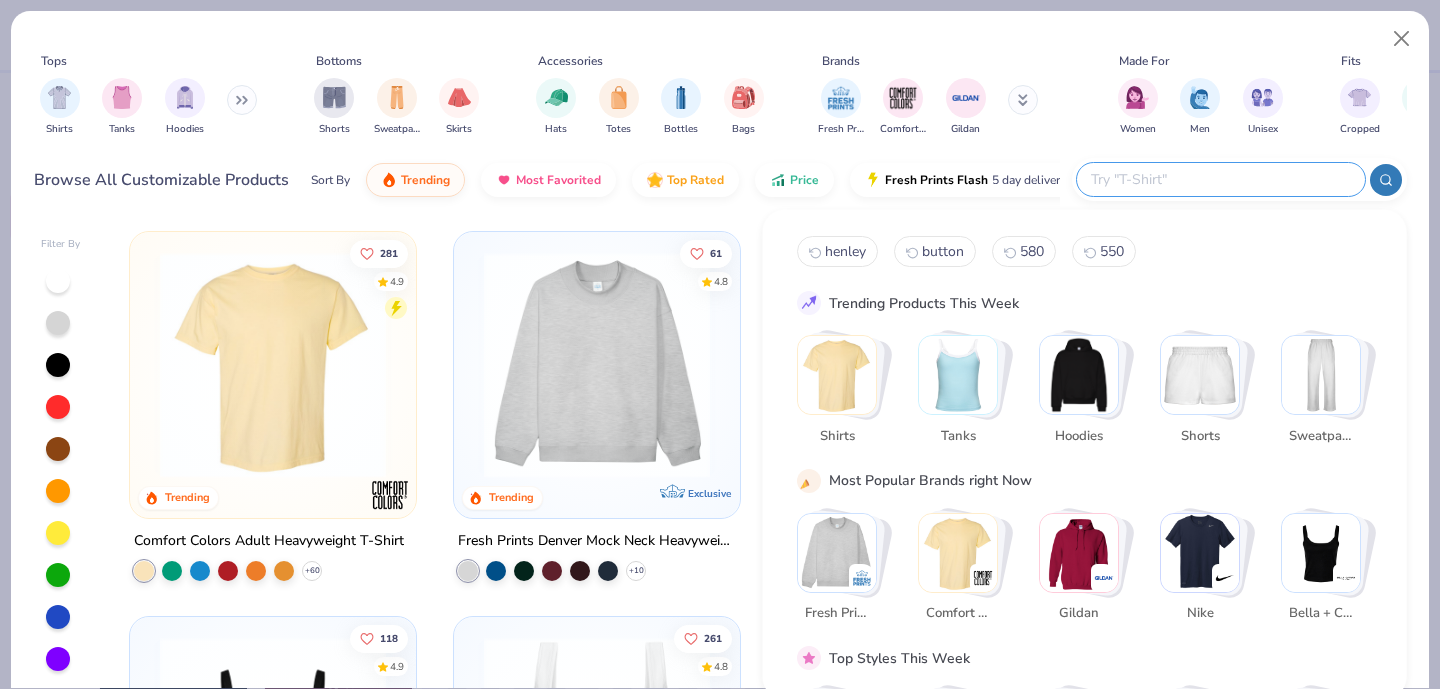 click at bounding box center [1220, 179] 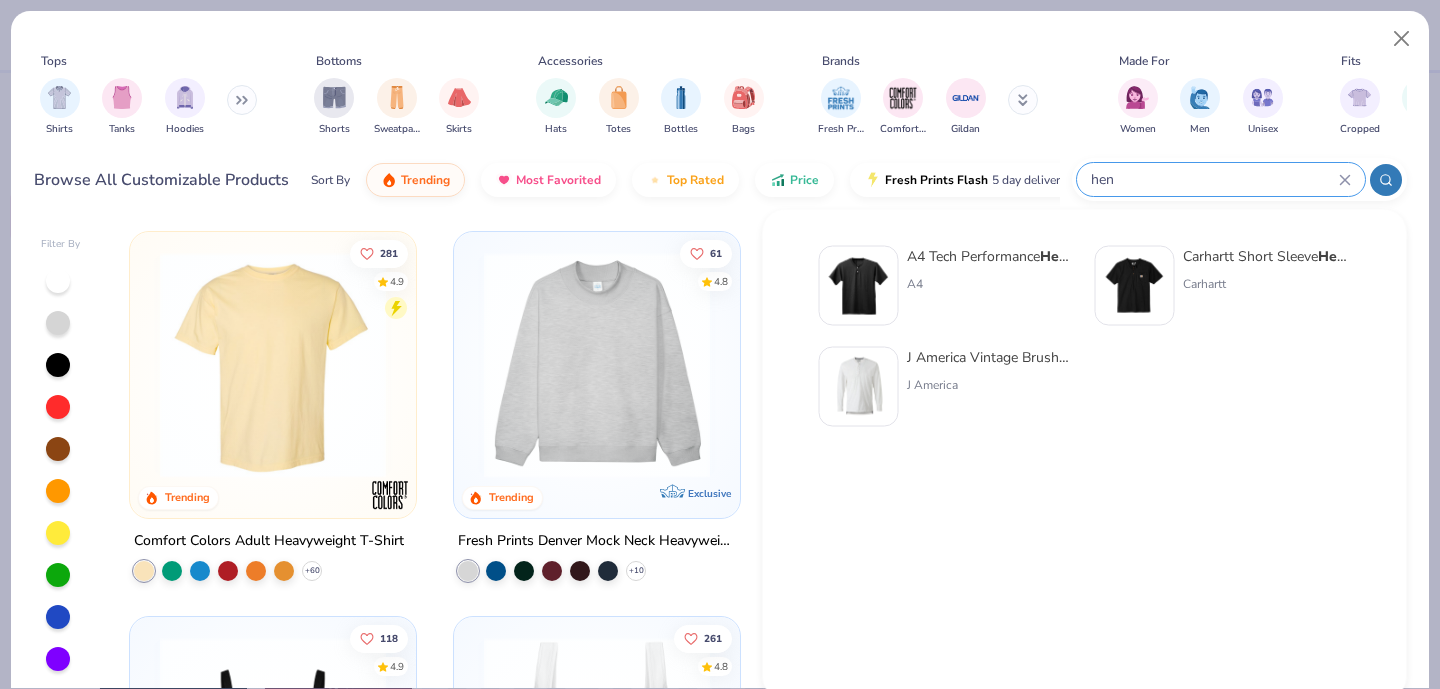 type on "hen" 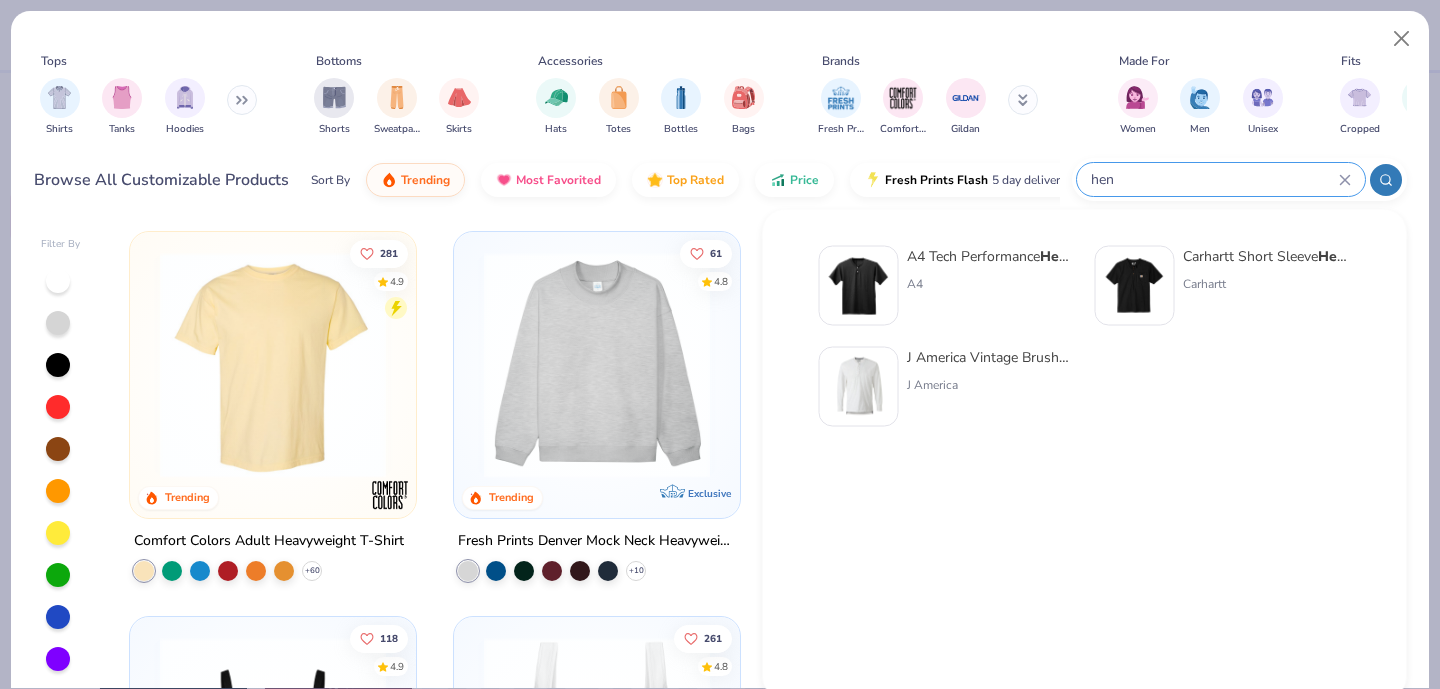 click at bounding box center (859, 286) 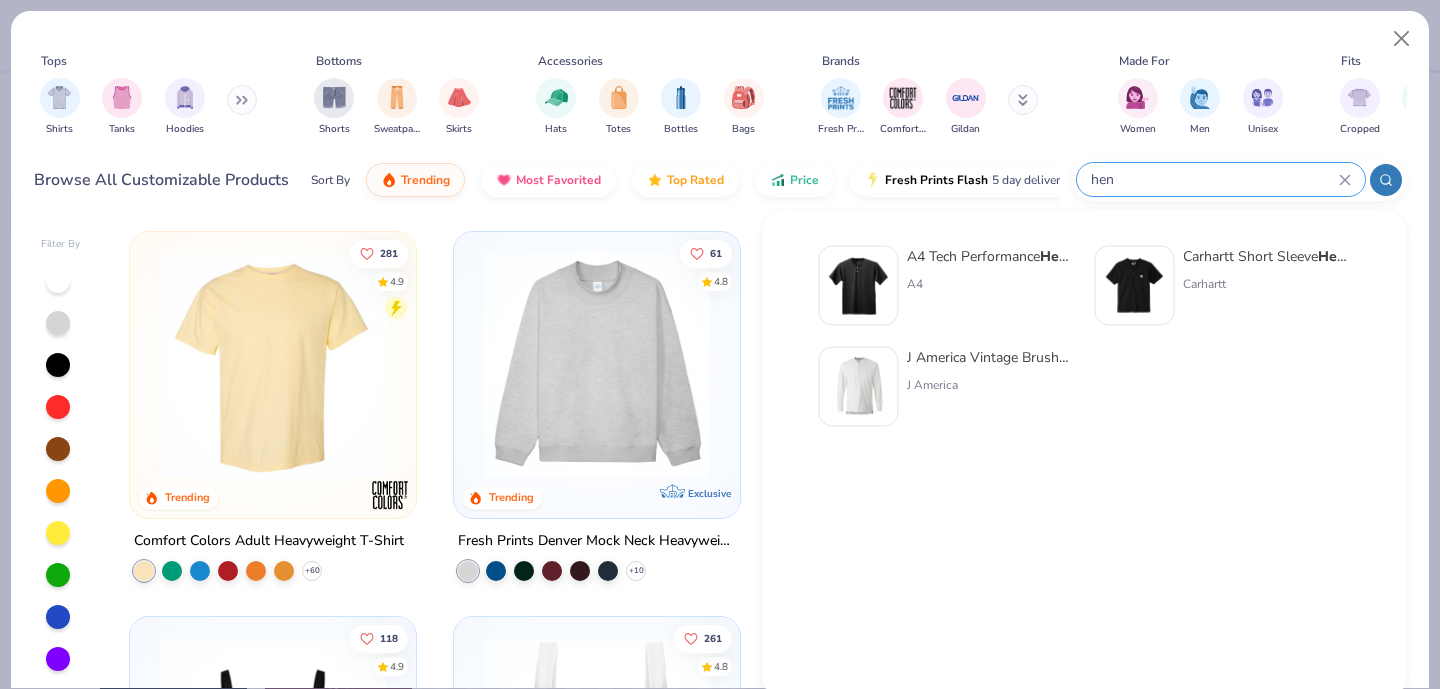 type 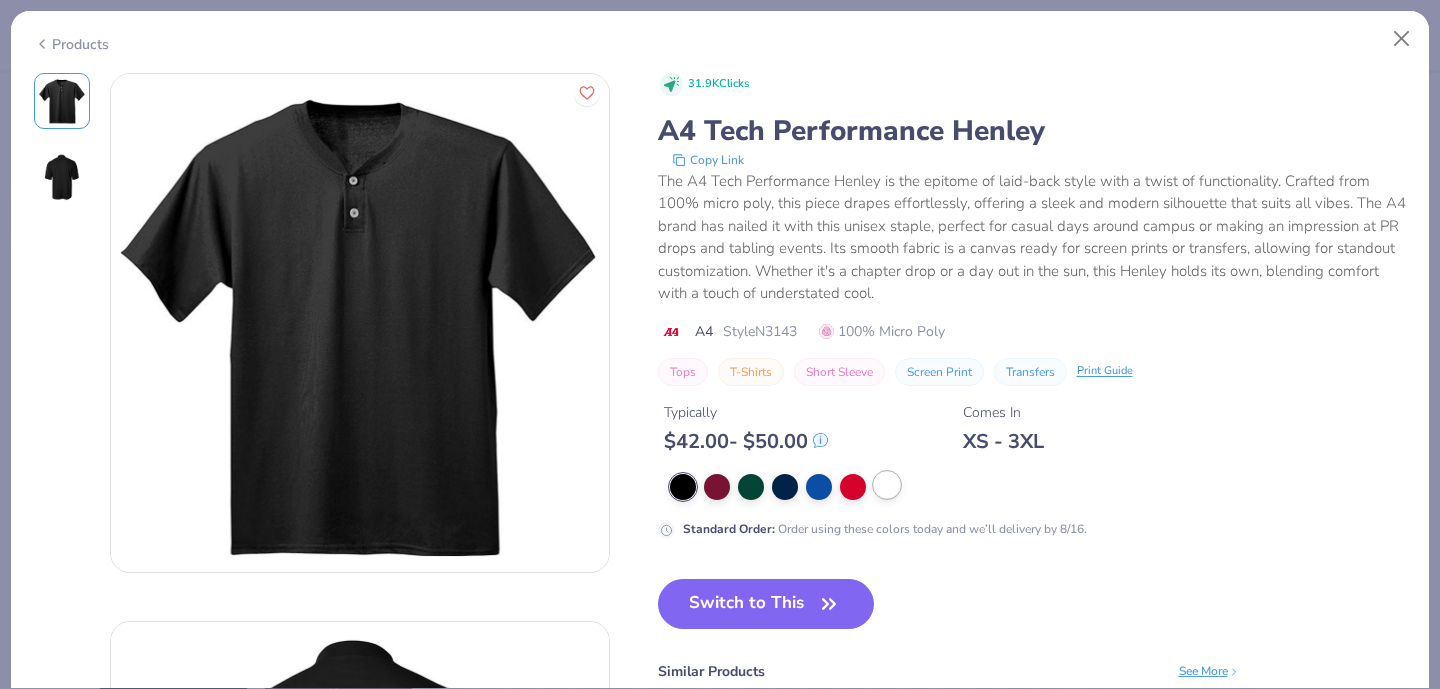 click at bounding box center [887, 485] 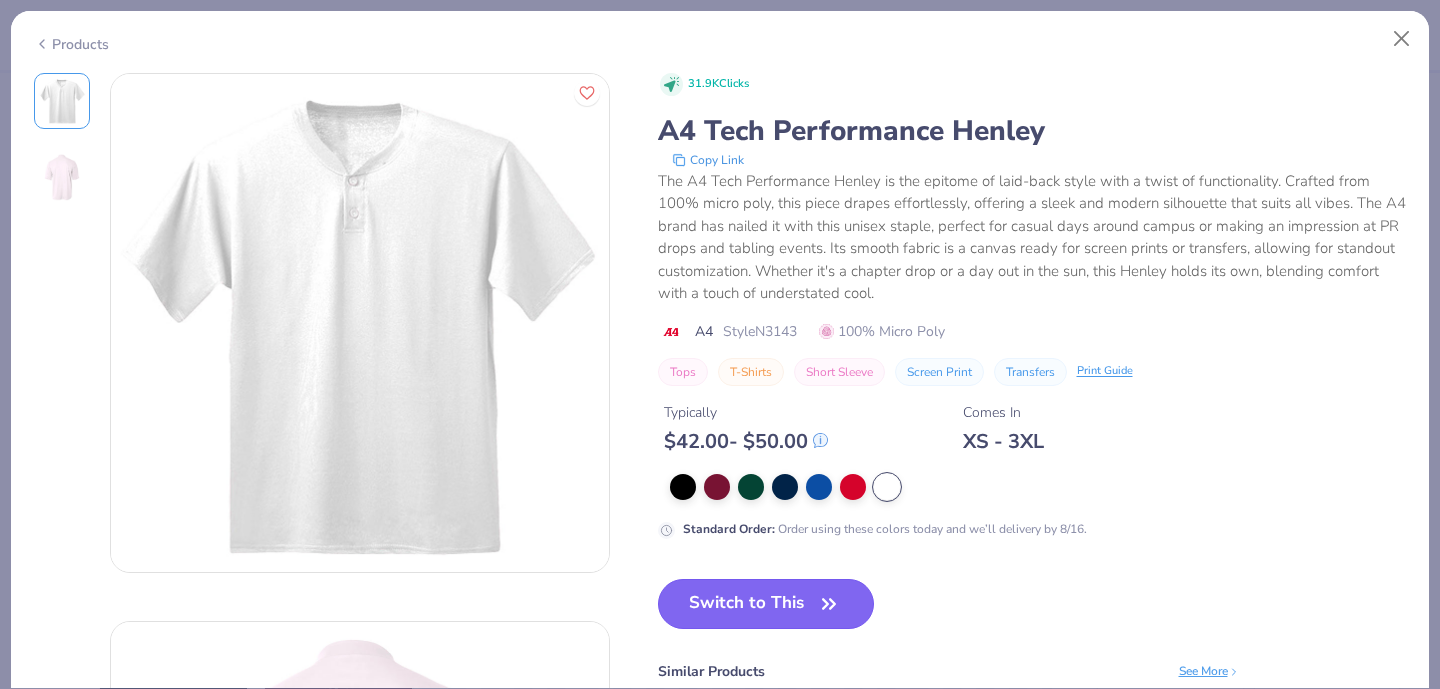 click on "Switch to This" at bounding box center (766, 604) 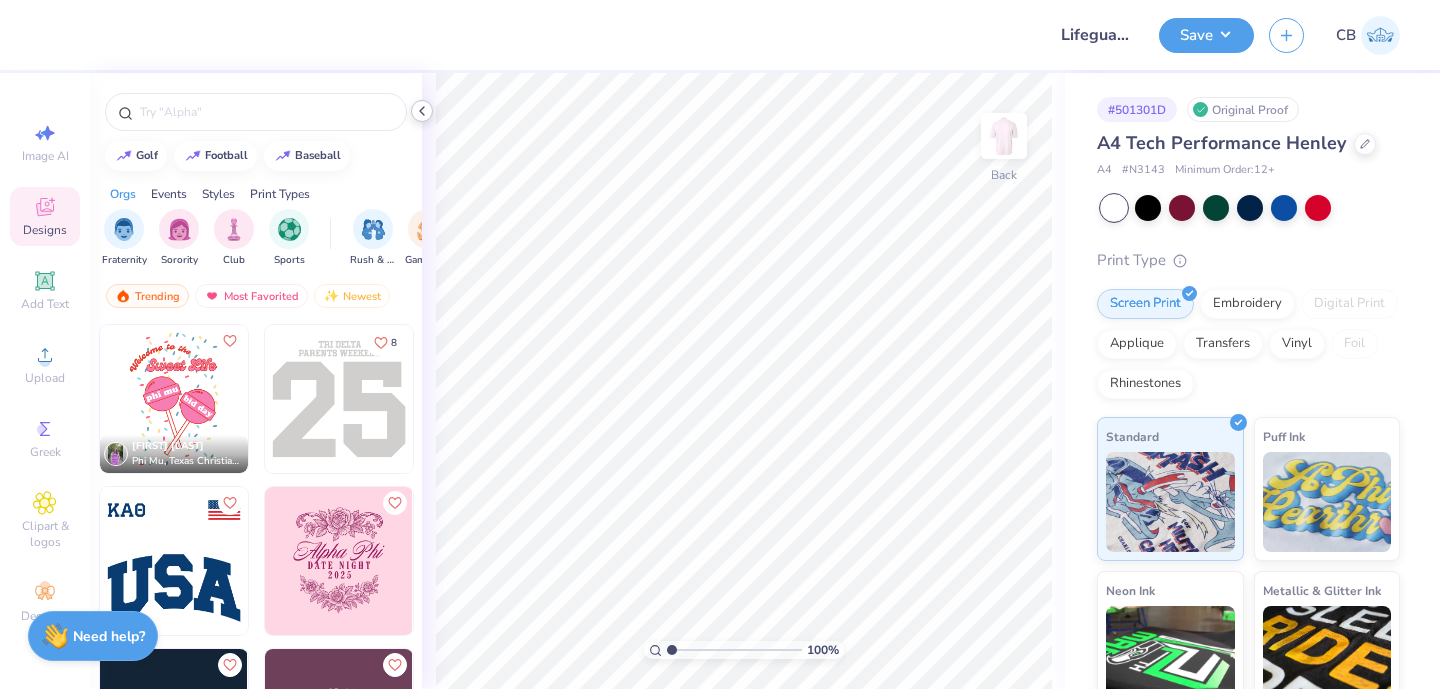 click 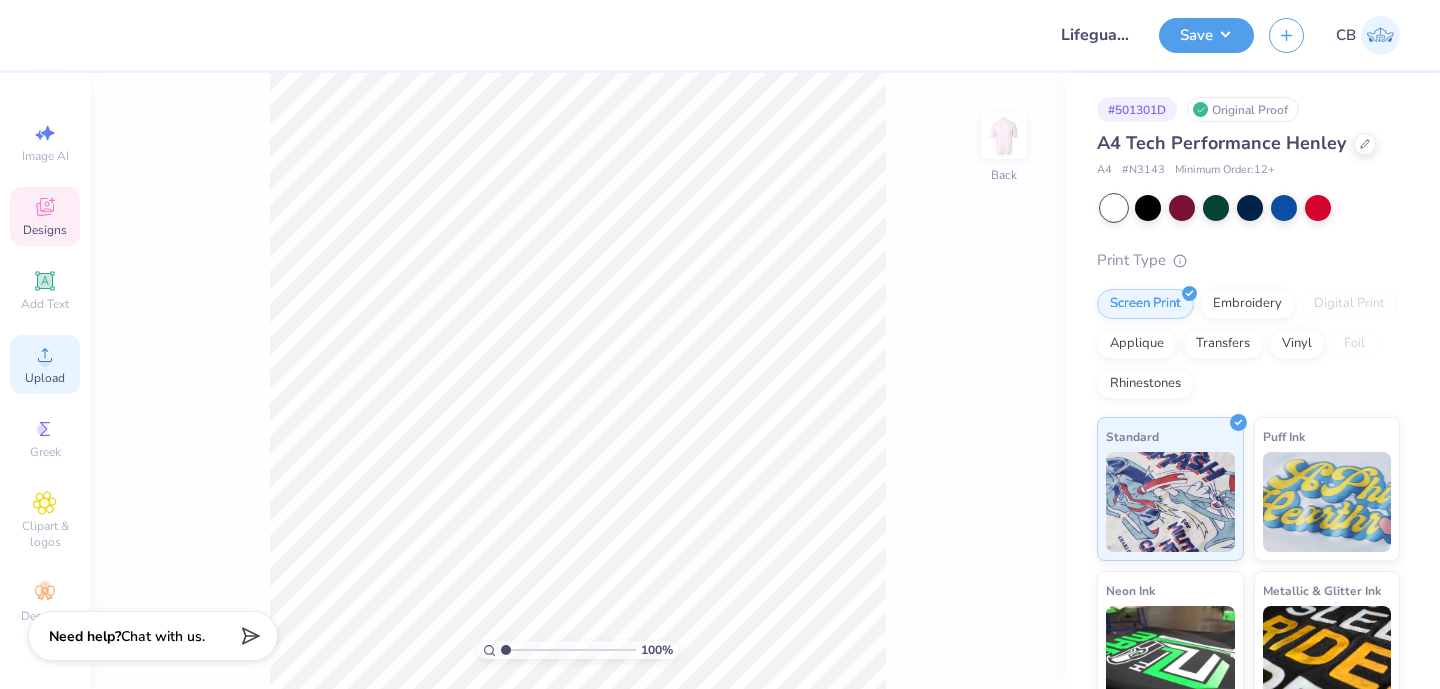 click on "Upload" at bounding box center [45, 364] 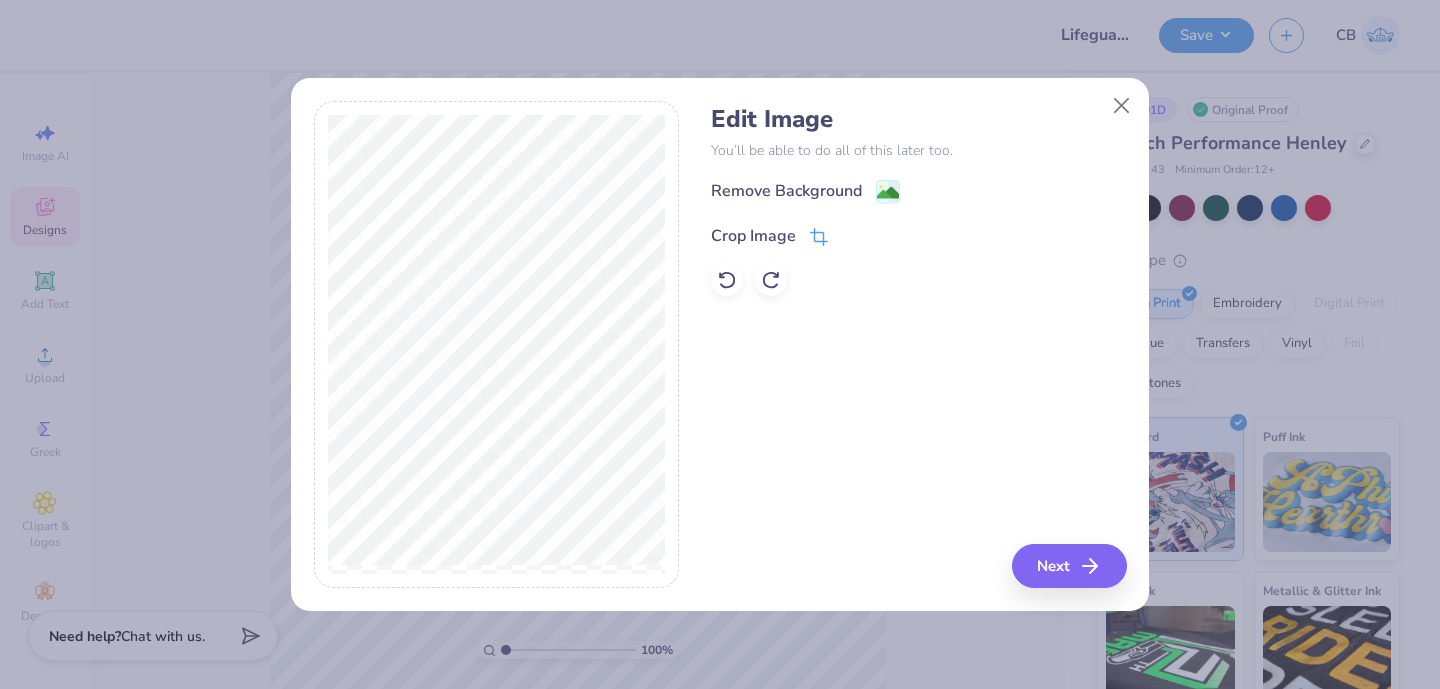click 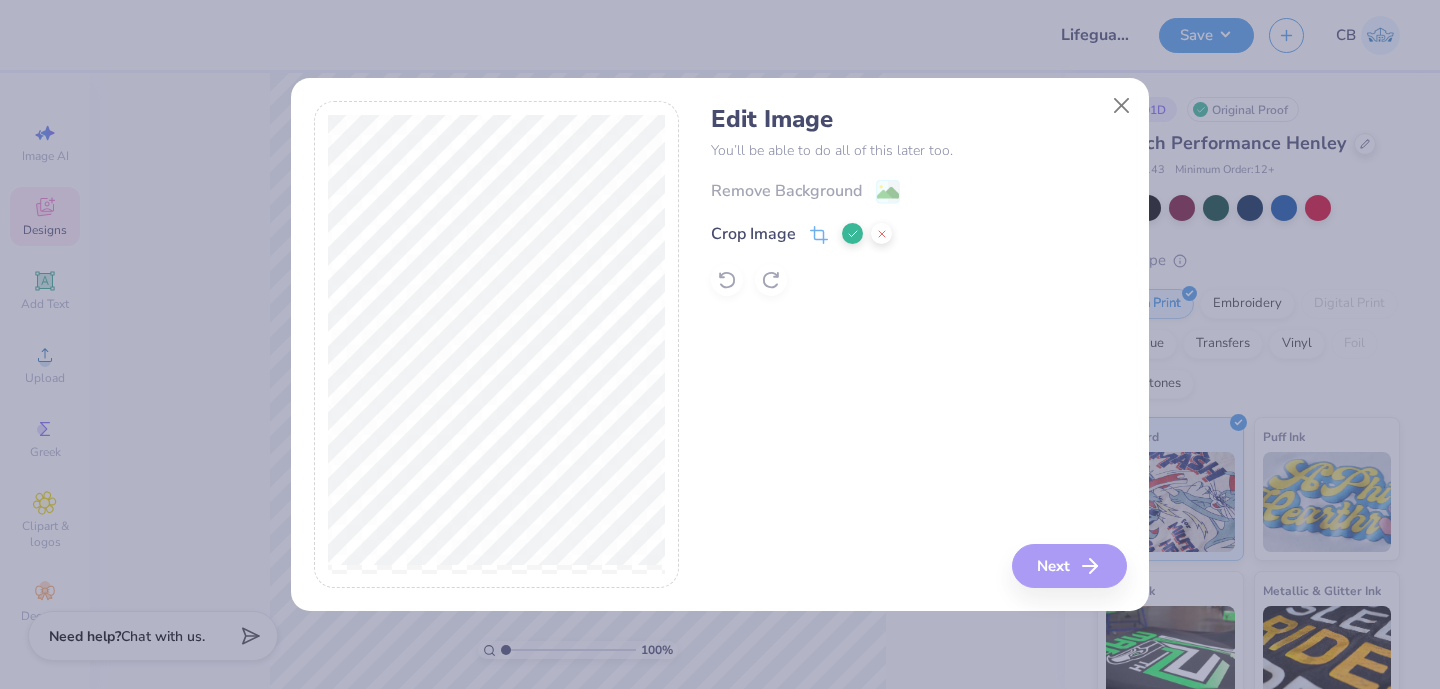 click 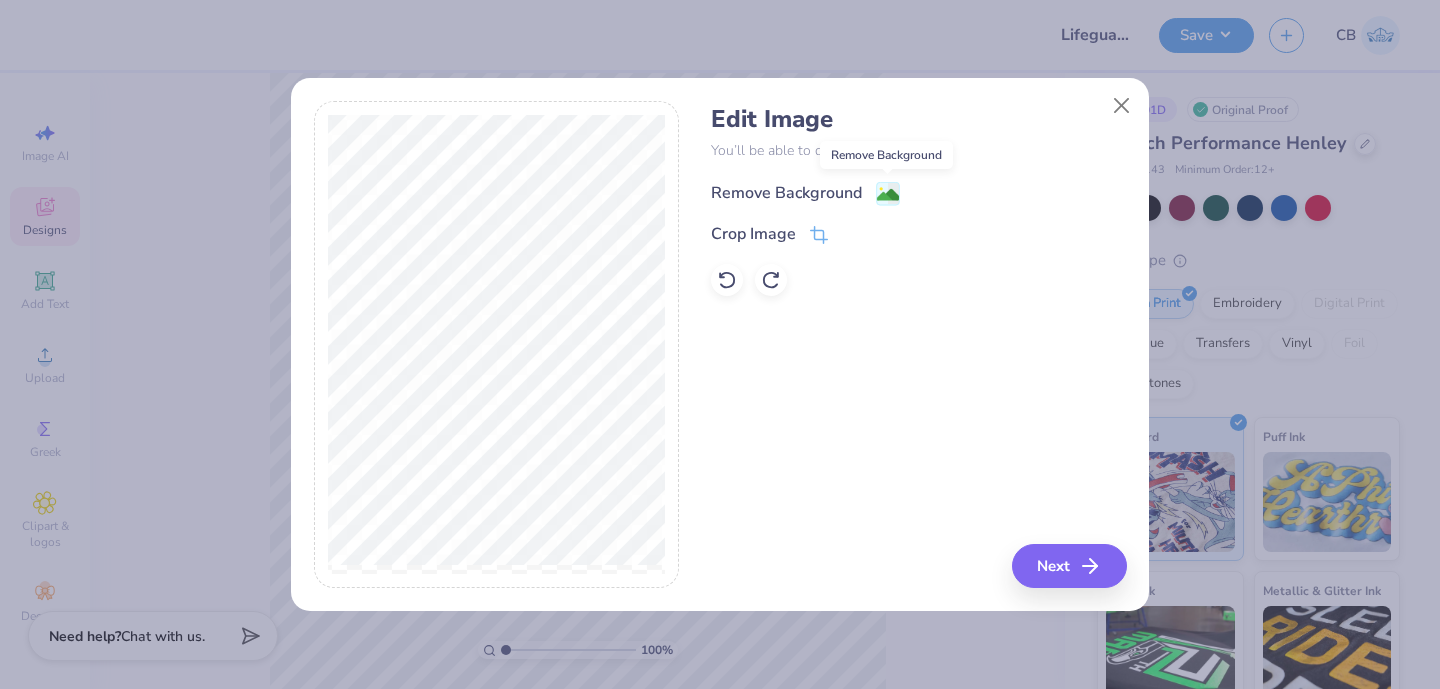 click 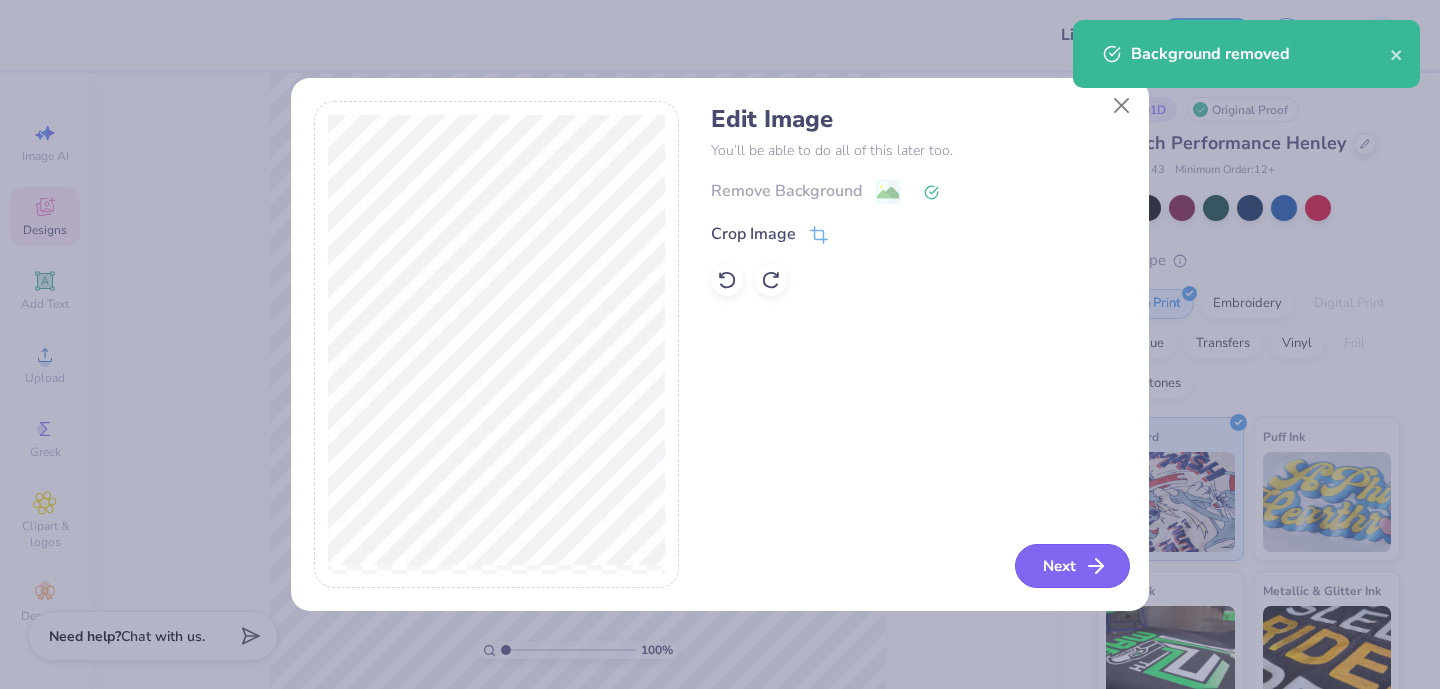 click on "Next" at bounding box center [1072, 566] 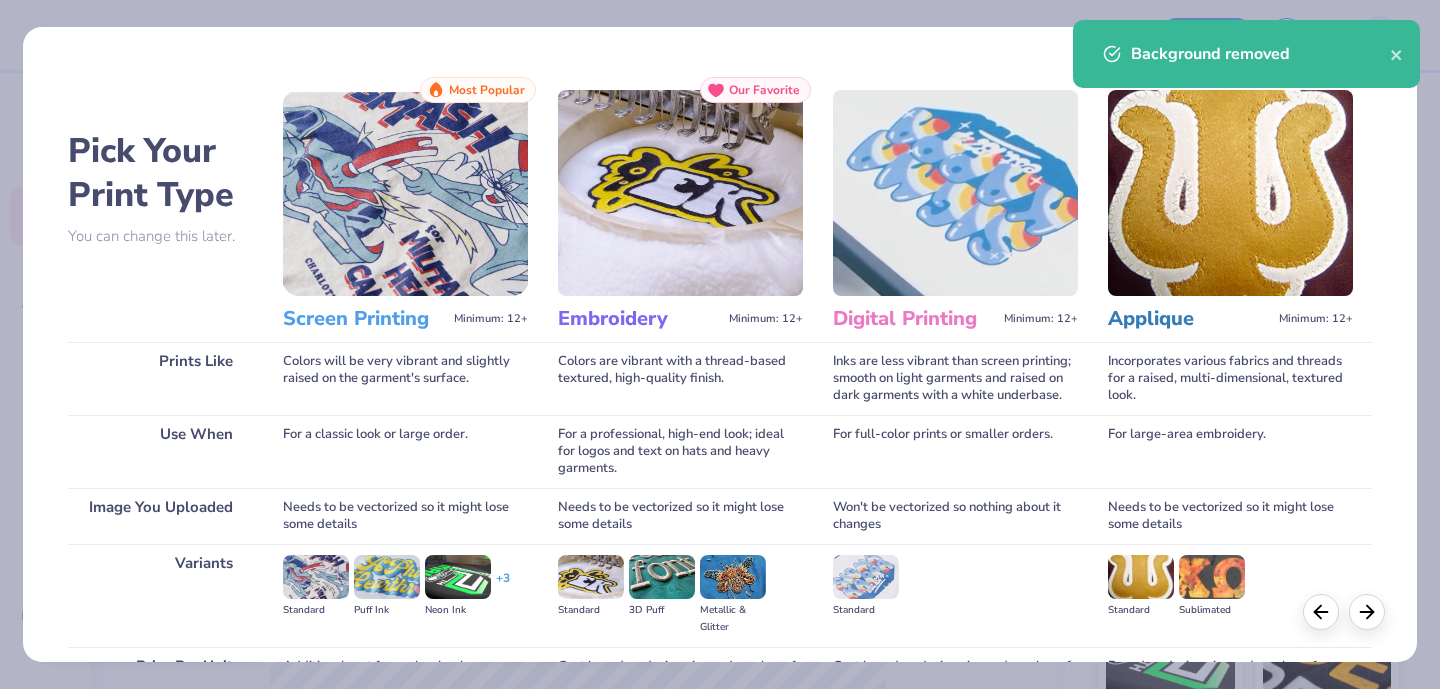 scroll, scrollTop: 208, scrollLeft: 0, axis: vertical 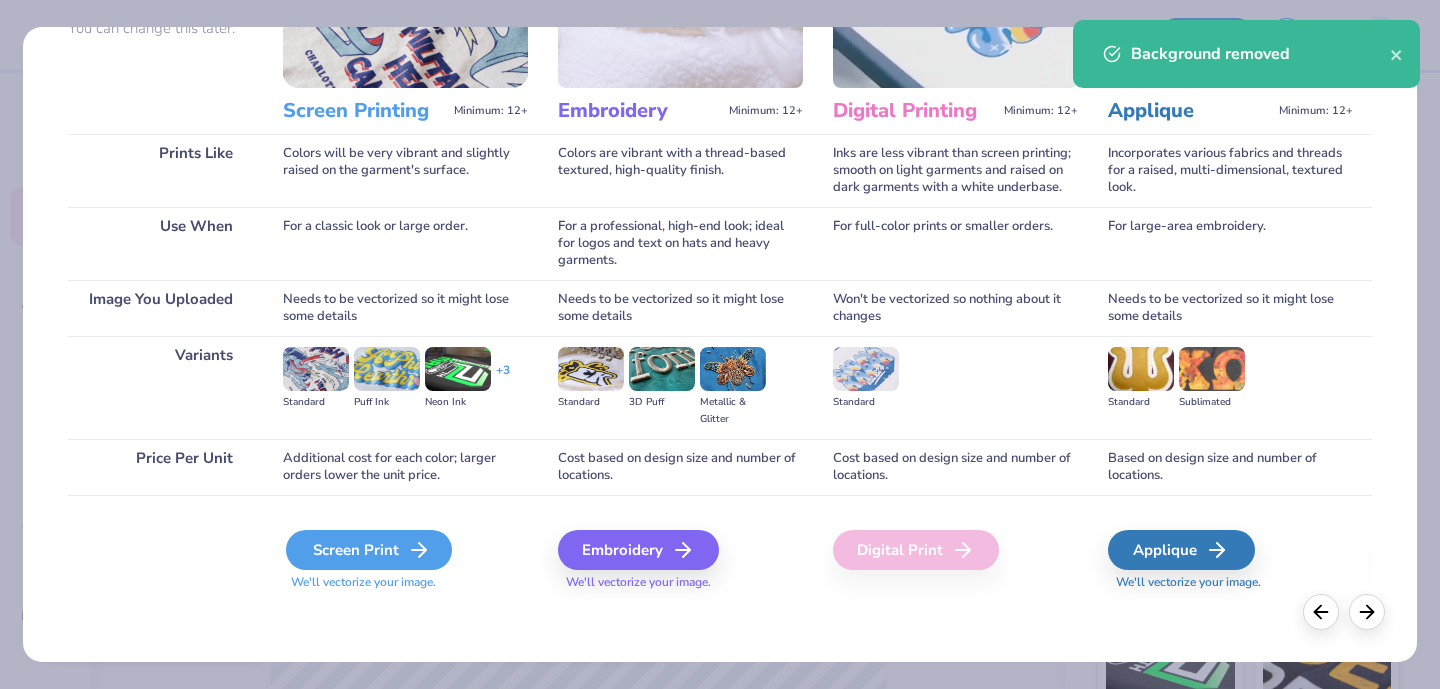 click on "Screen Print" at bounding box center (369, 550) 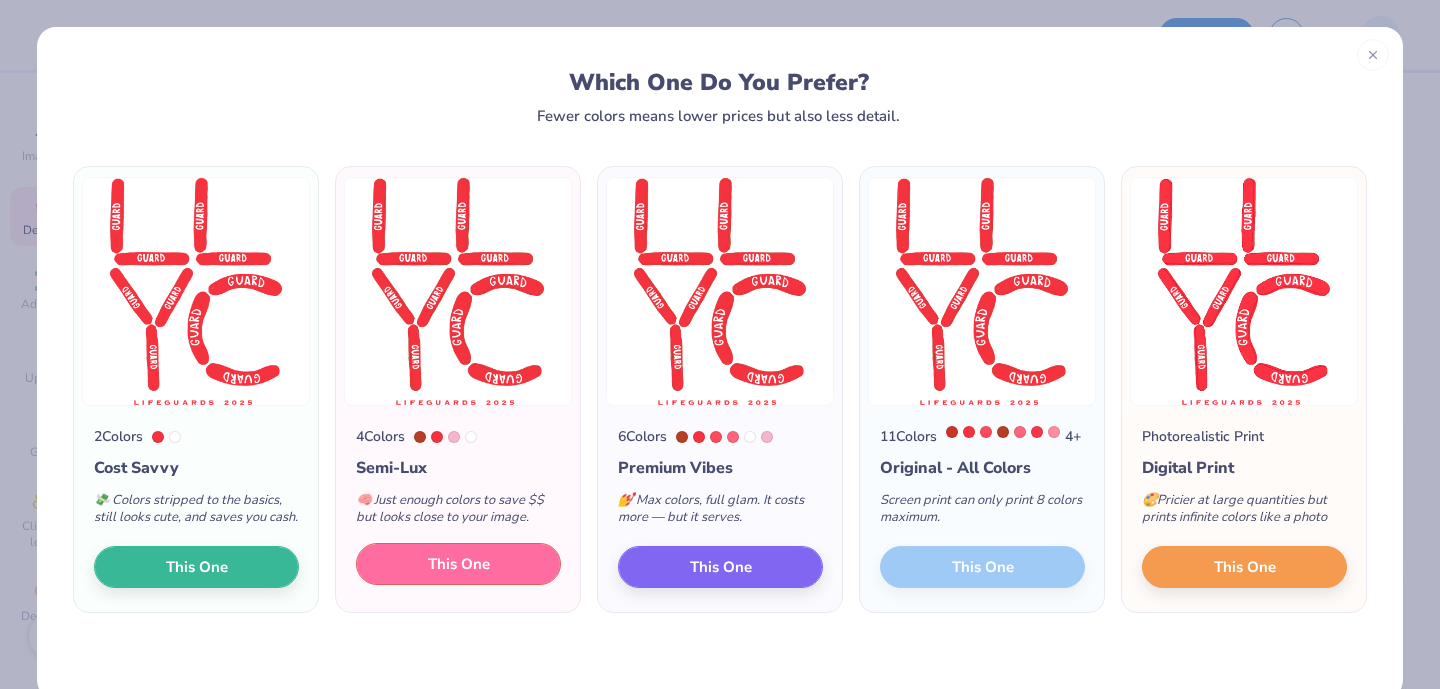 click on "This One" at bounding box center [458, 564] 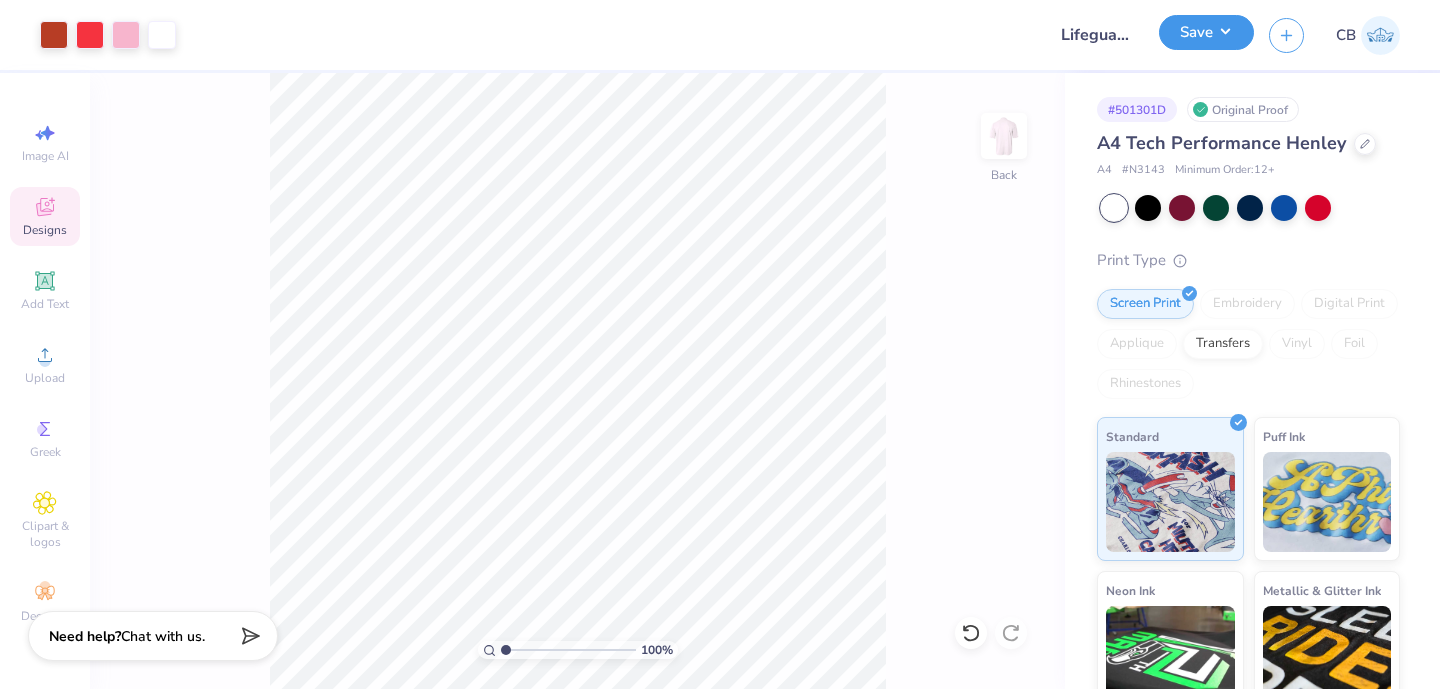 click on "Save" at bounding box center [1206, 32] 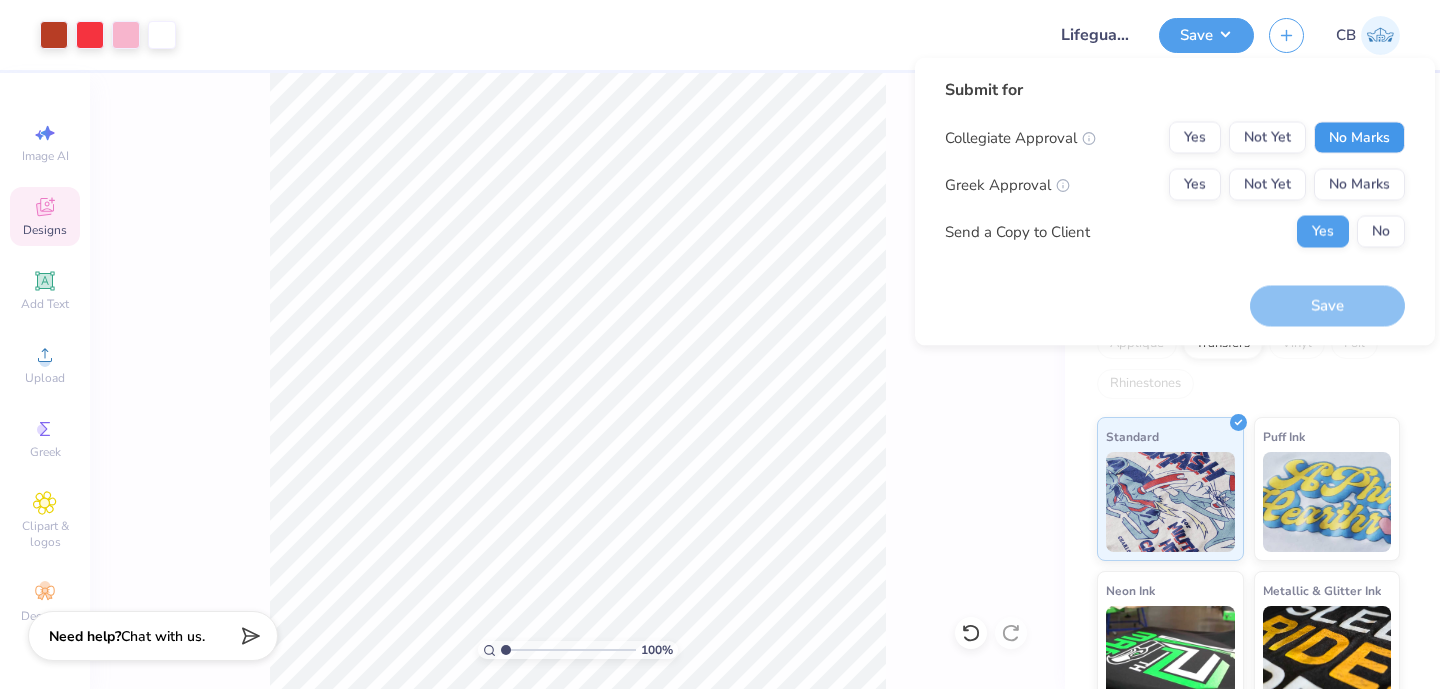 click on "No Marks" at bounding box center (1359, 138) 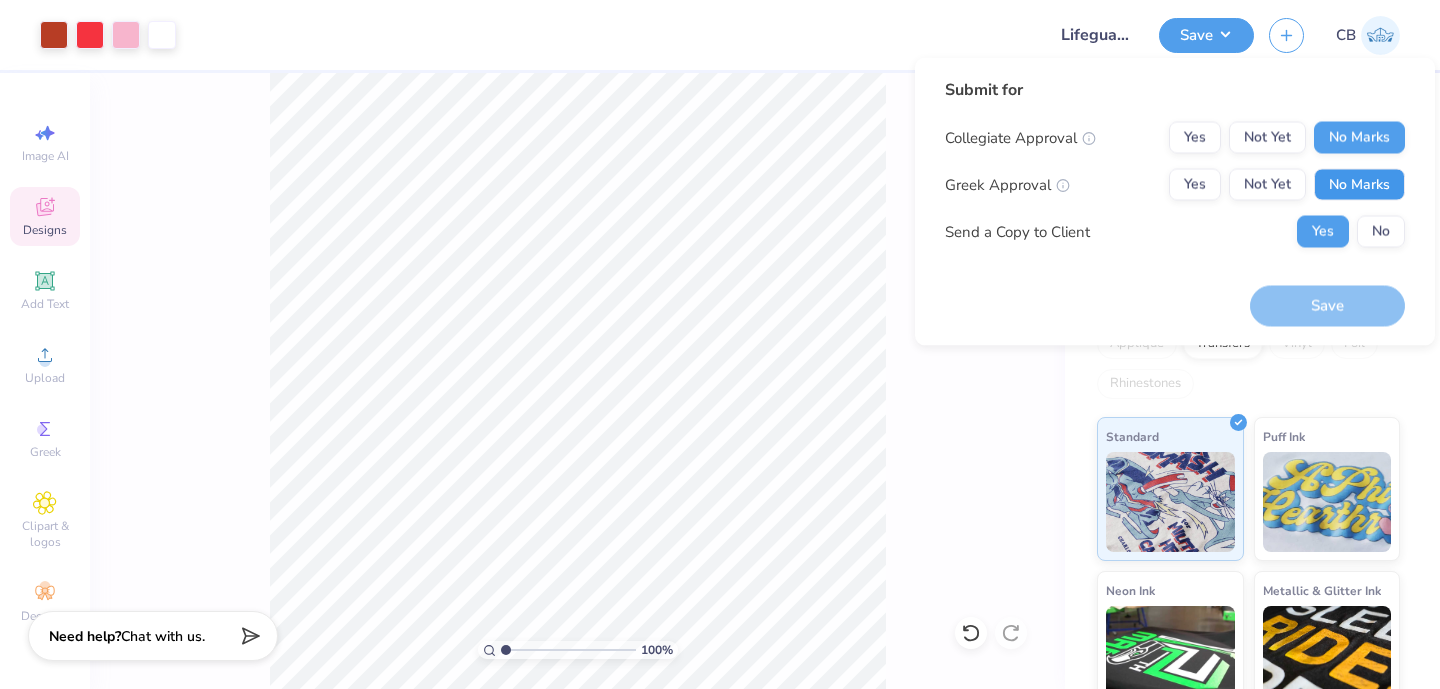 click on "No Marks" at bounding box center (1359, 185) 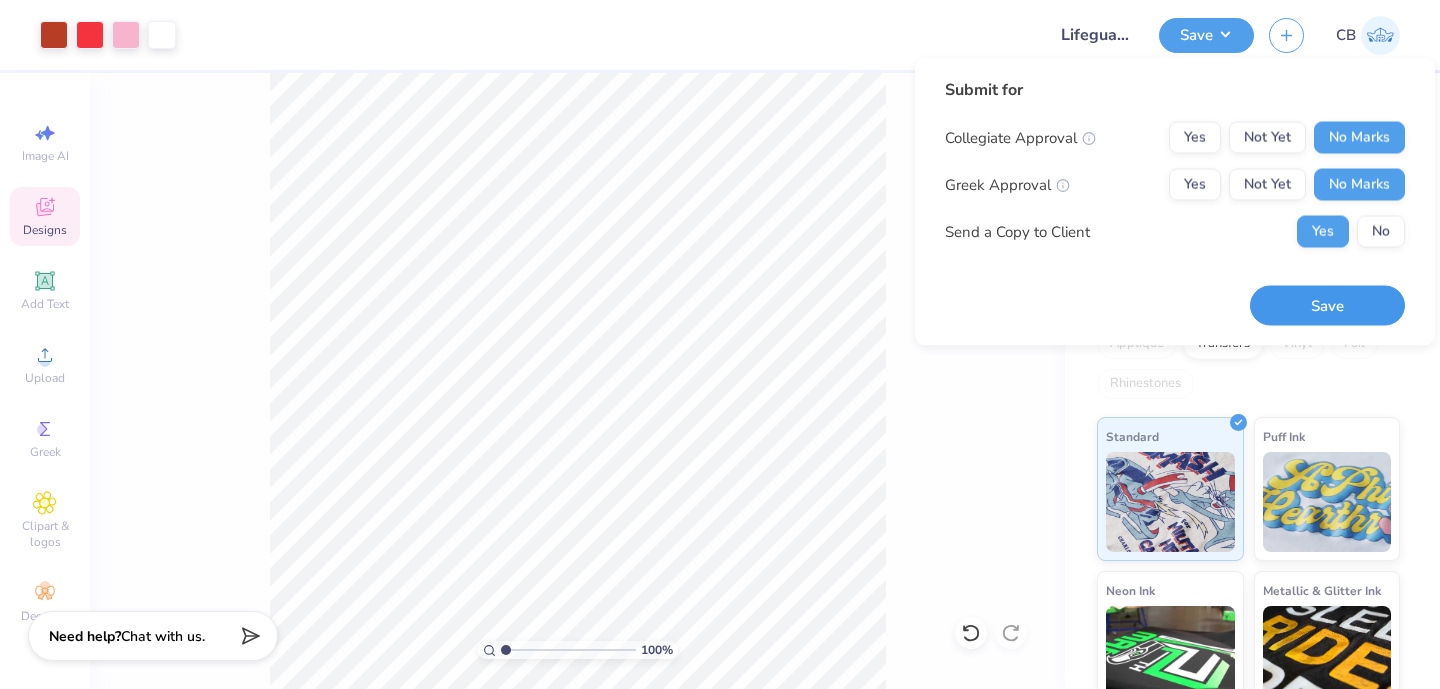 click on "Save" at bounding box center (1327, 305) 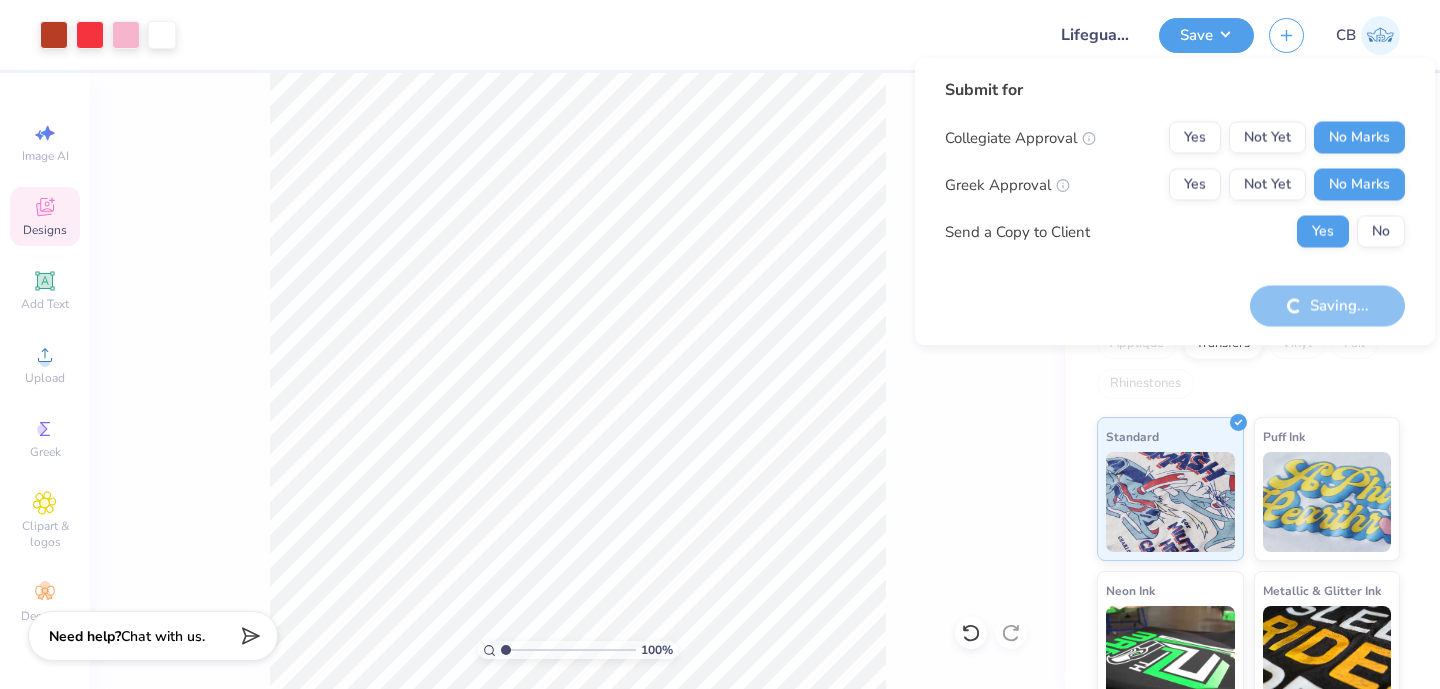 click at bounding box center [1380, 35] 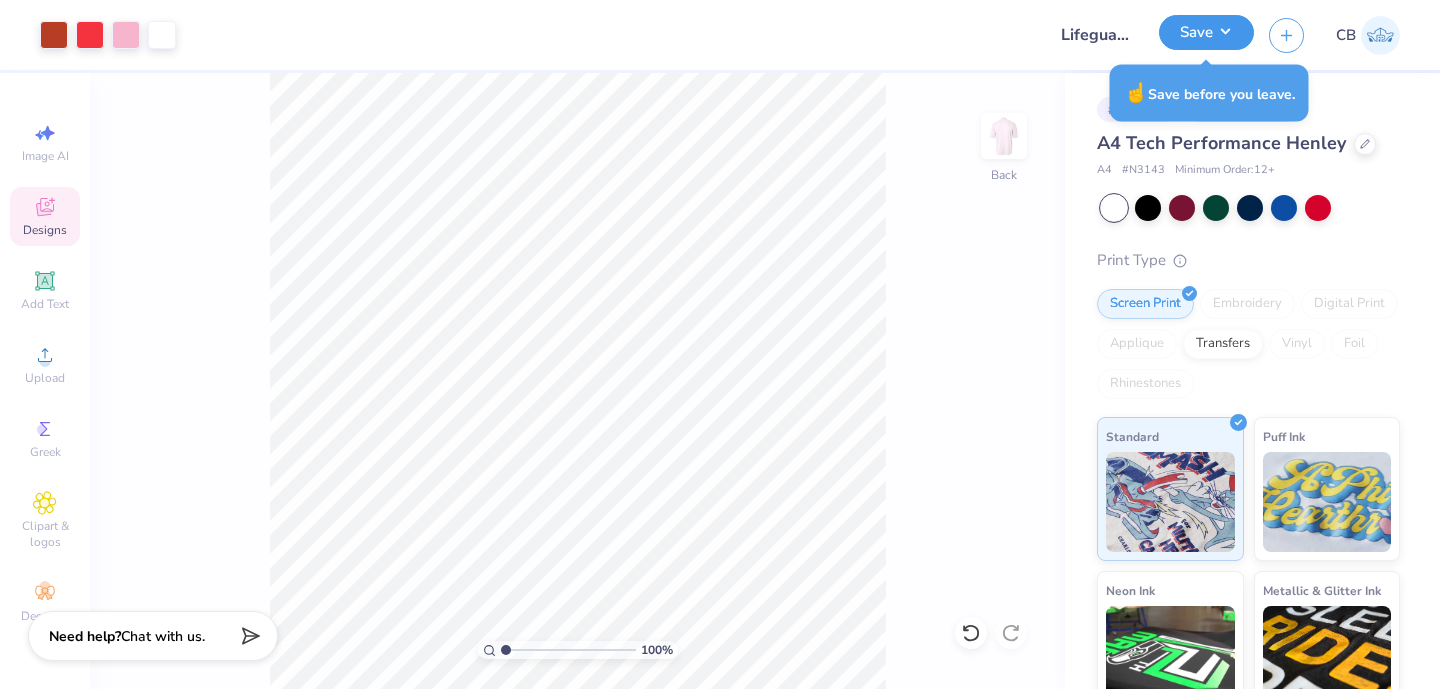 click on "Save" at bounding box center [1206, 32] 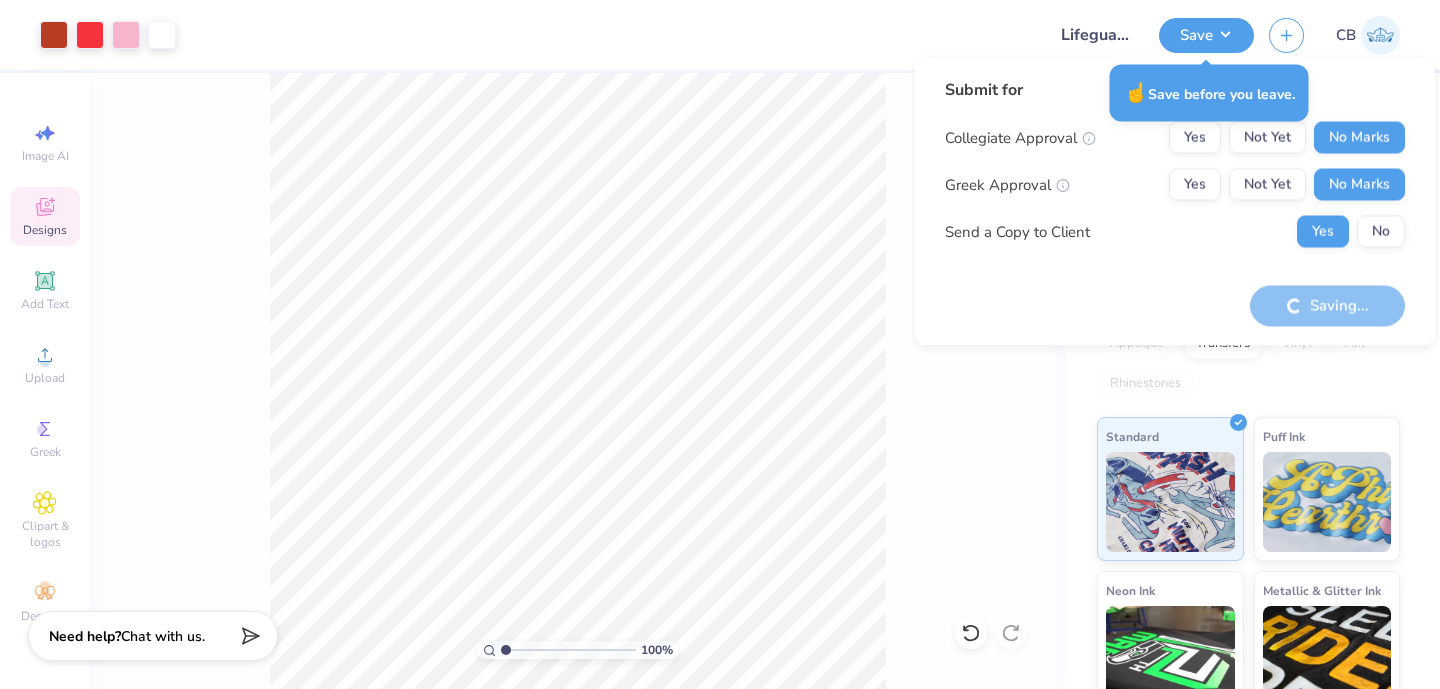 click on "Submit for Collegiate Approval Yes Not Yet No Marks Greek Approval Yes Not Yet No Marks Send a Copy to Client Yes No" at bounding box center (1175, 170) 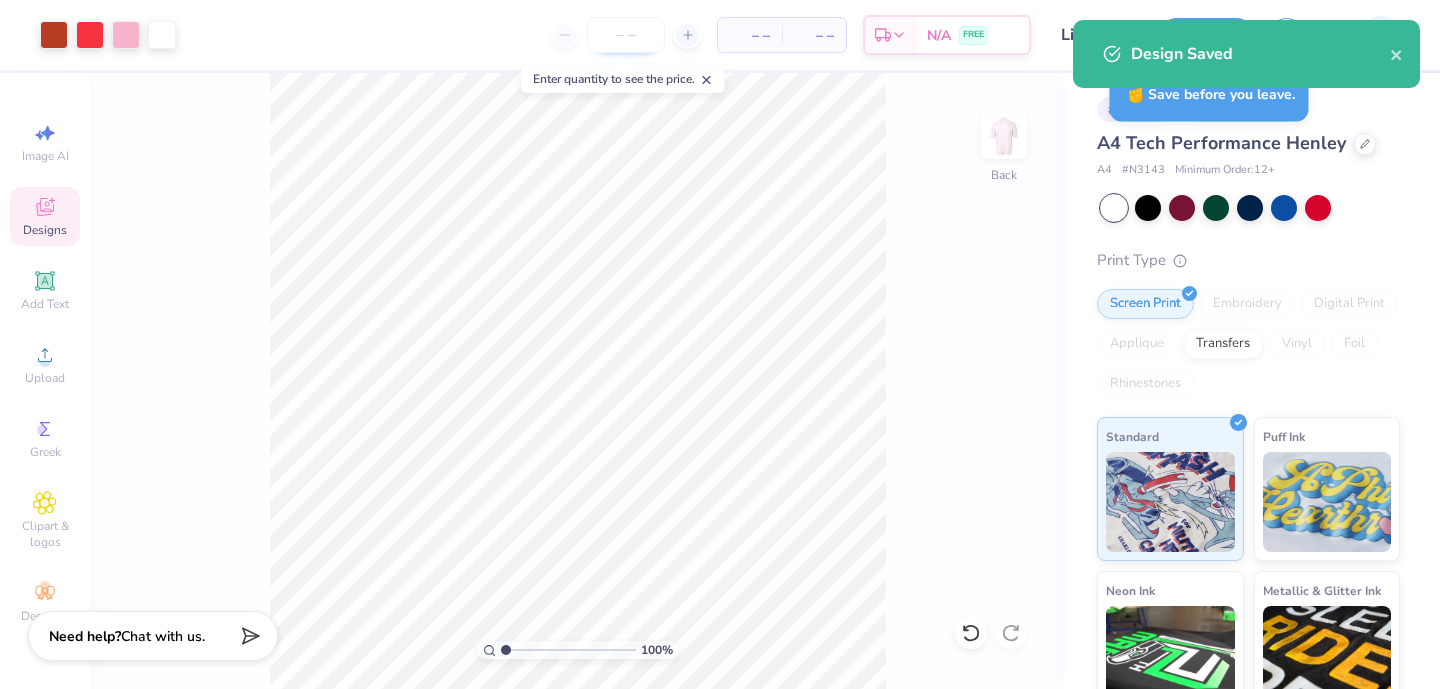 click at bounding box center (626, 35) 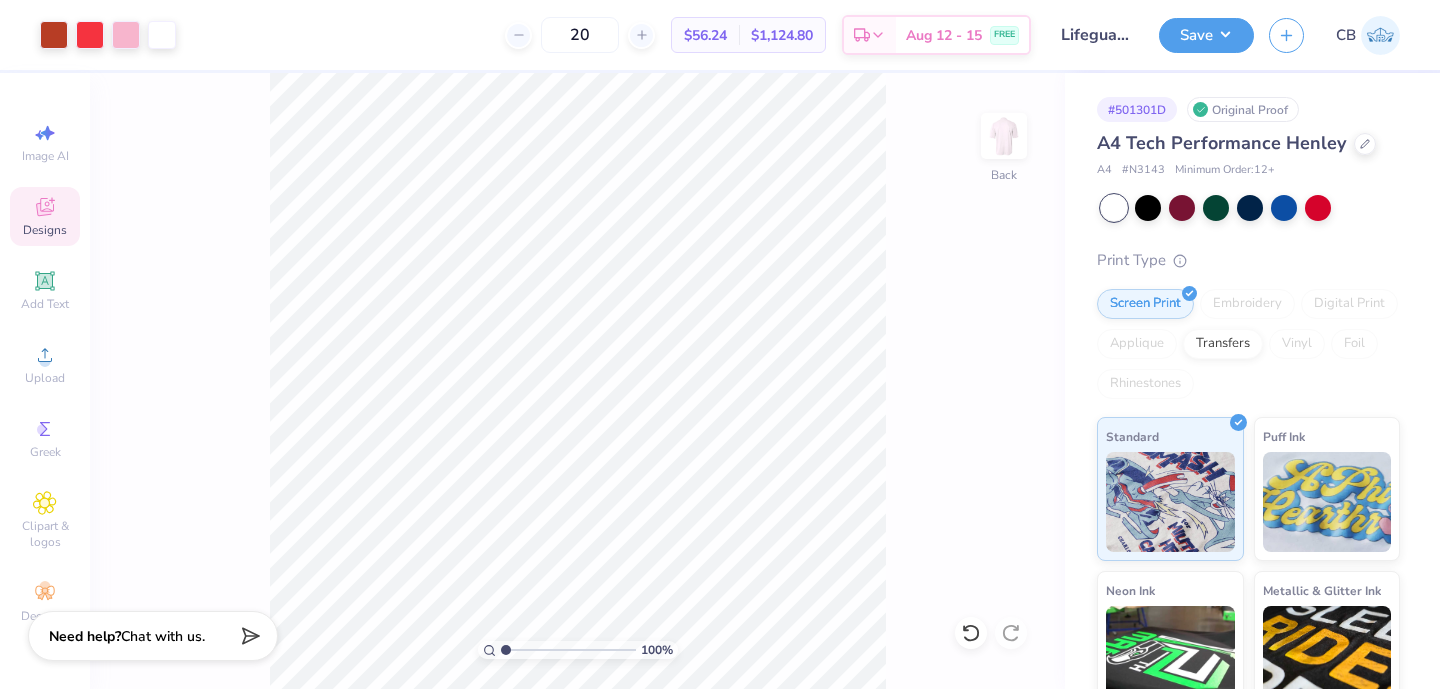 type on "20" 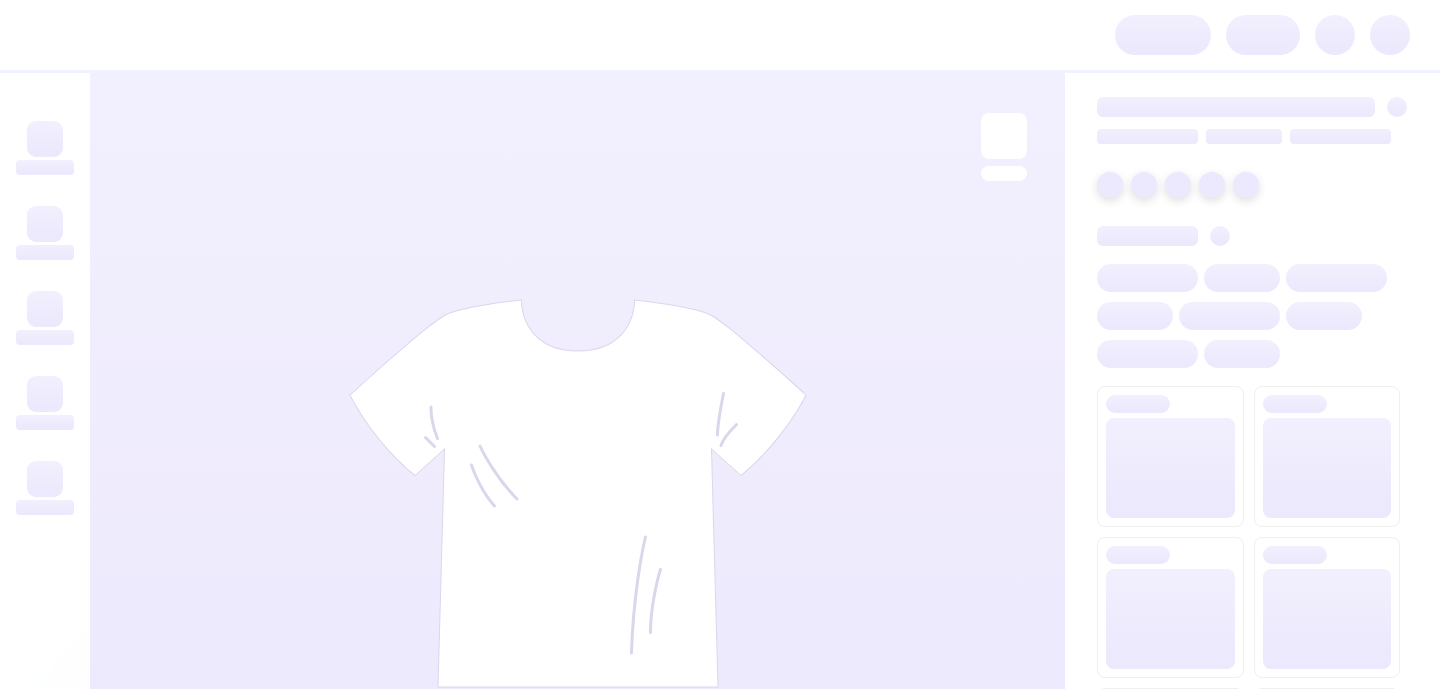 scroll, scrollTop: 0, scrollLeft: 0, axis: both 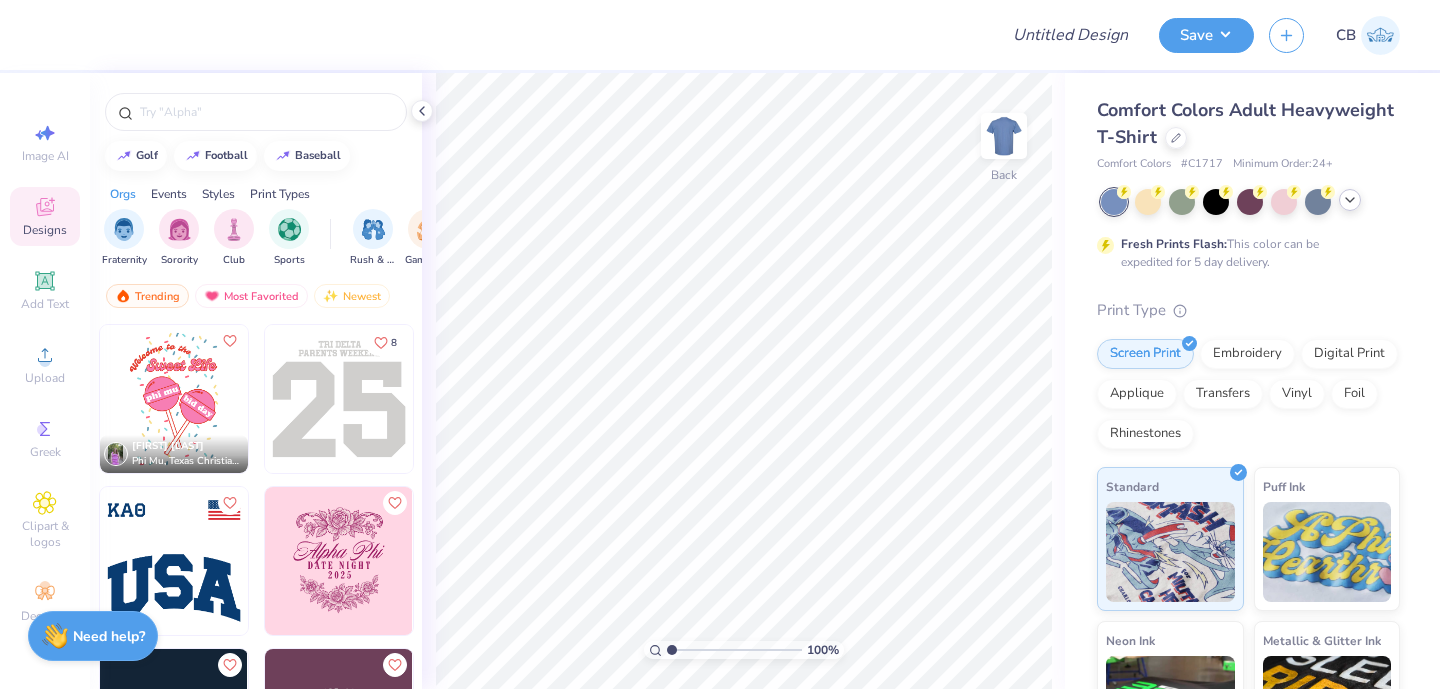 click 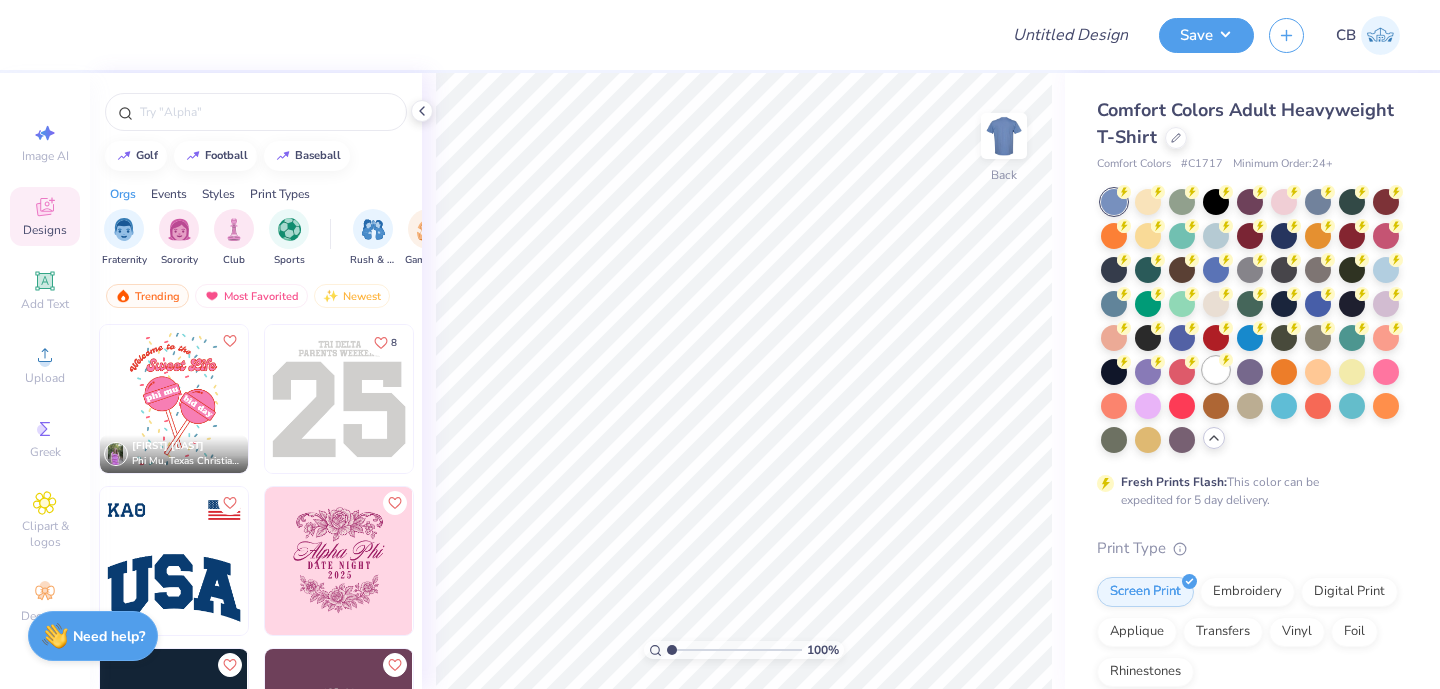 click at bounding box center (1216, 370) 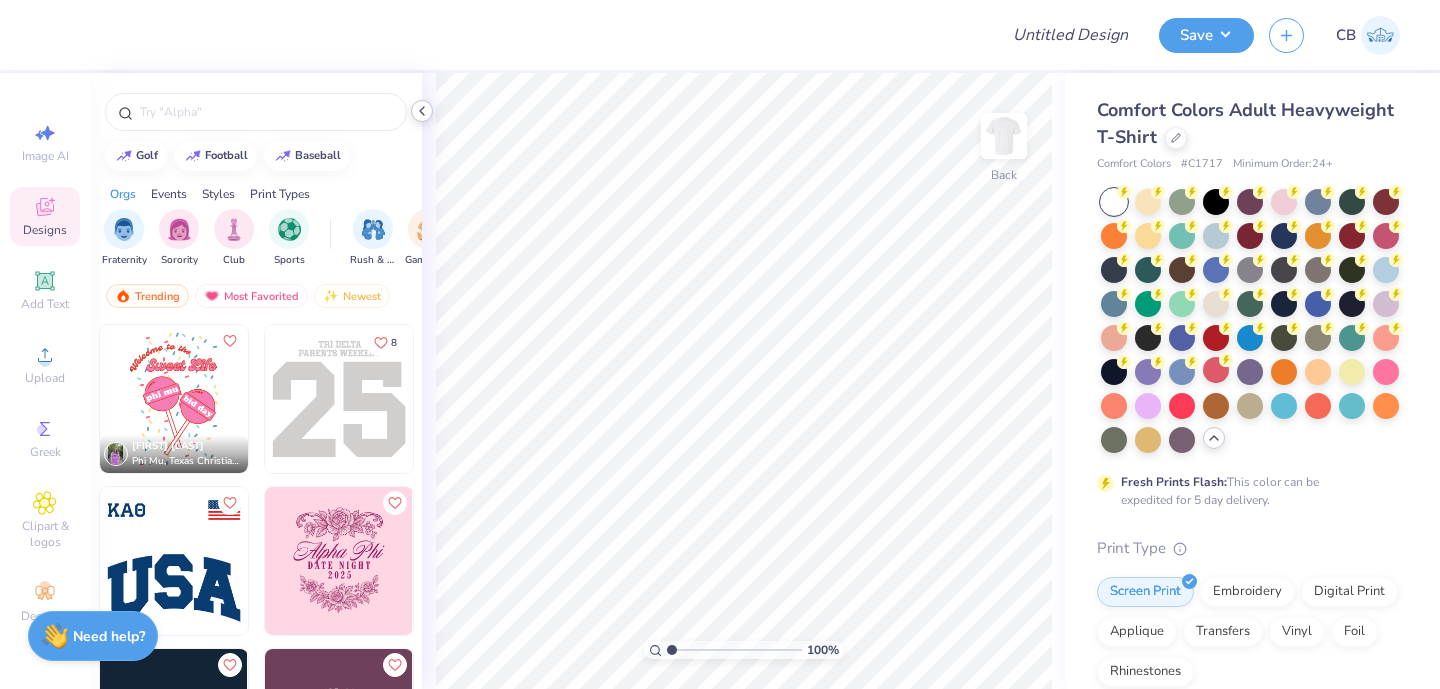 click 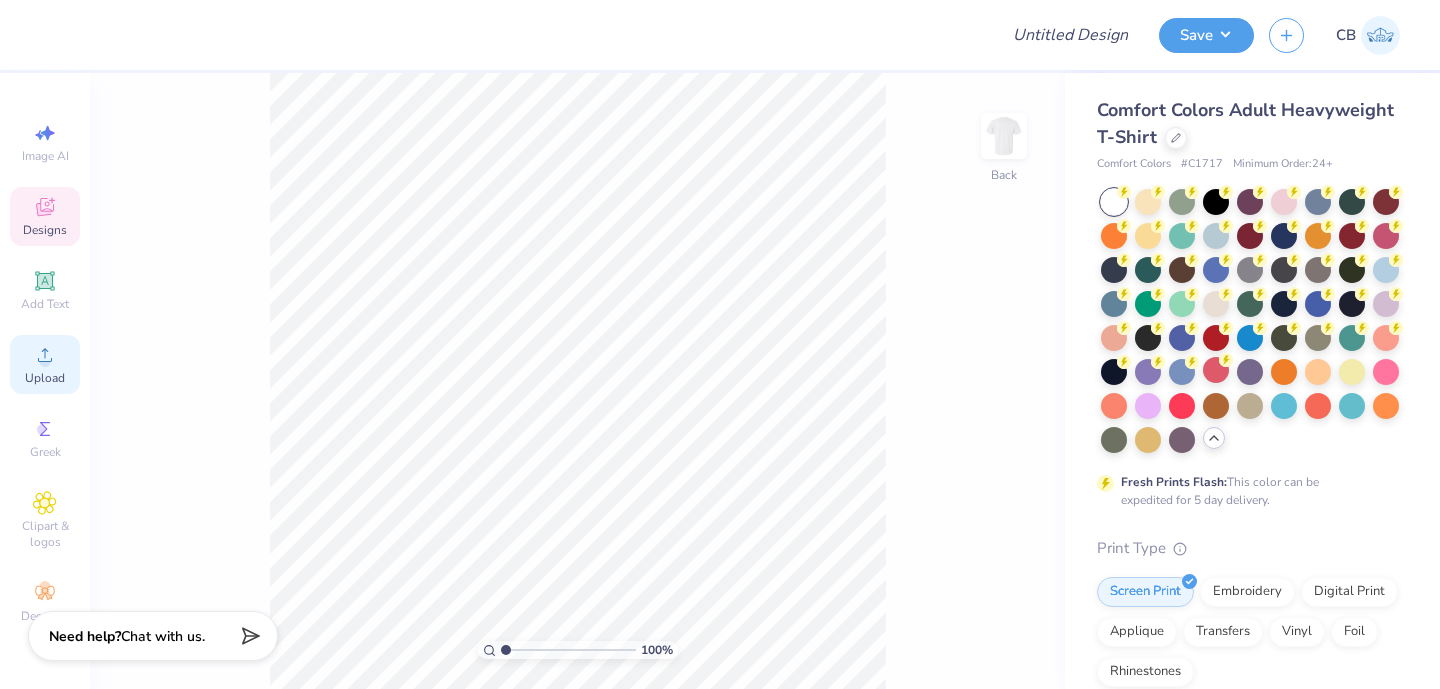 click on "Upload" at bounding box center (45, 378) 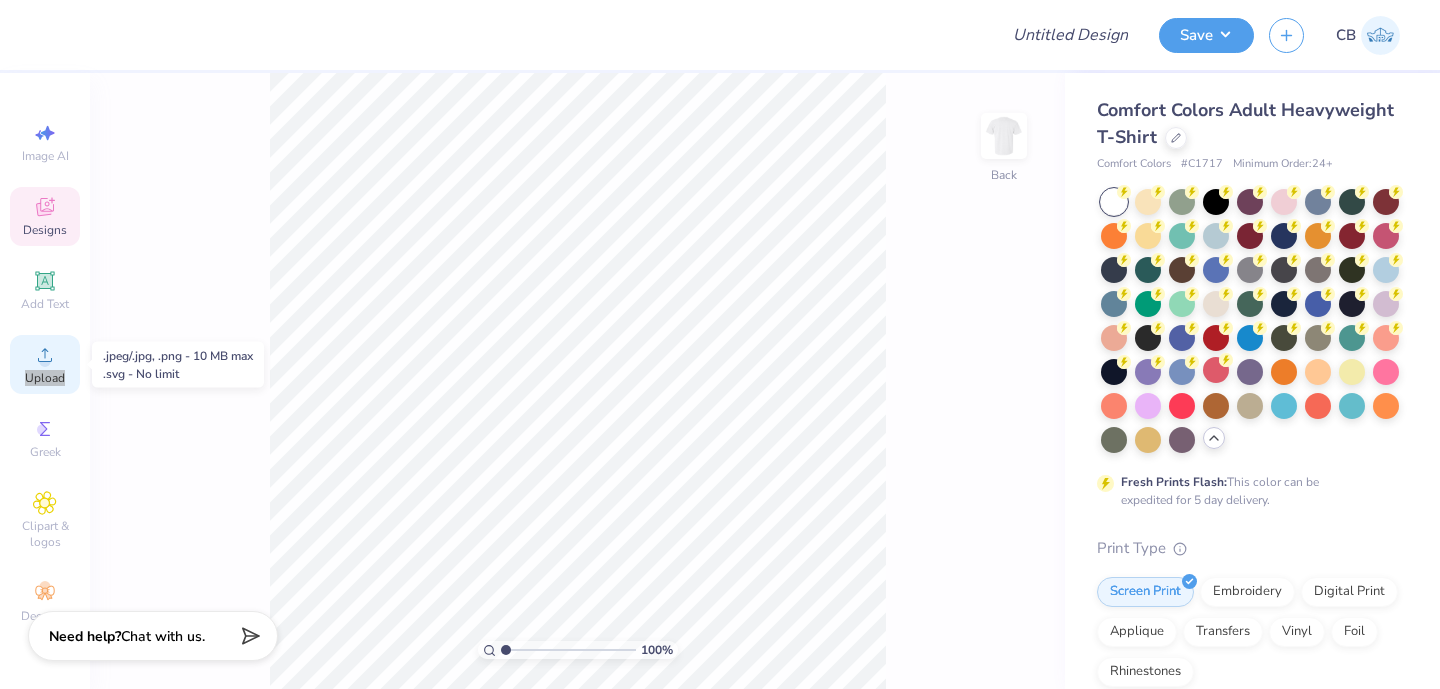 click on "Upload" at bounding box center (45, 378) 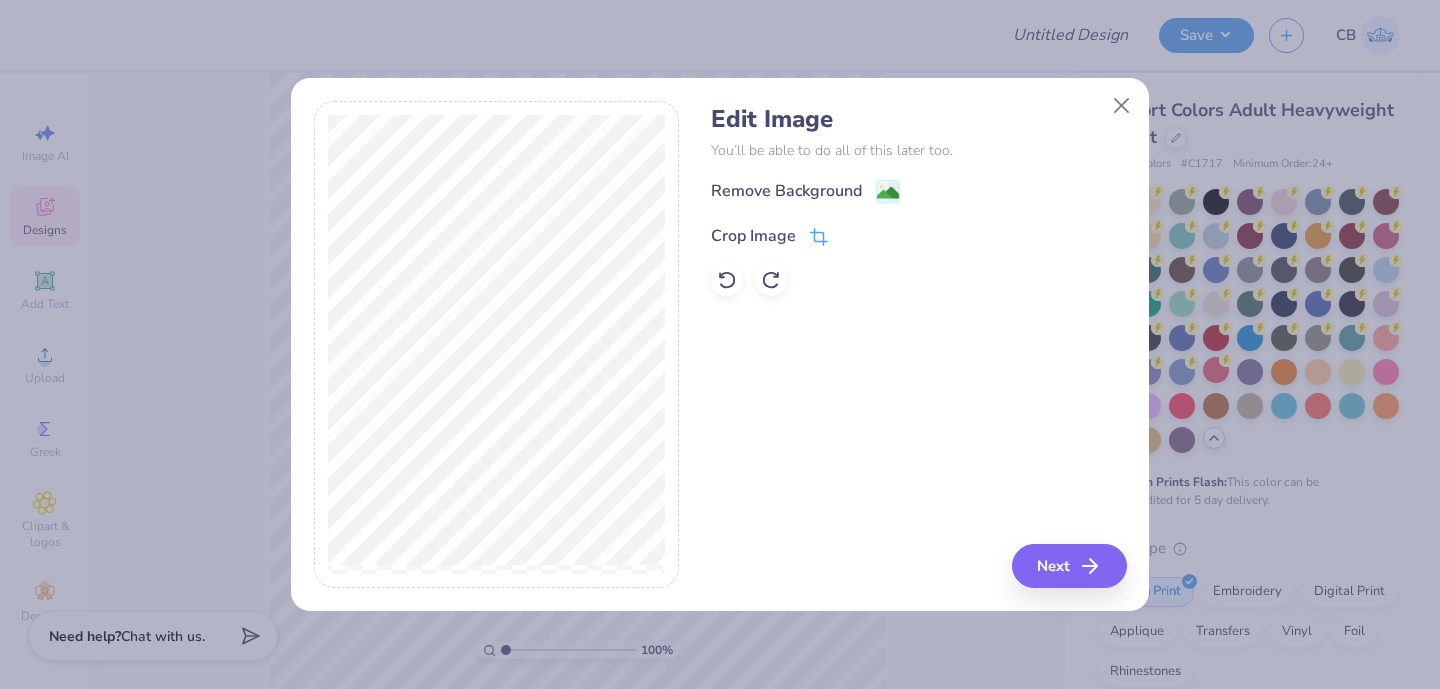 click on "Crop Image" at bounding box center [769, 236] 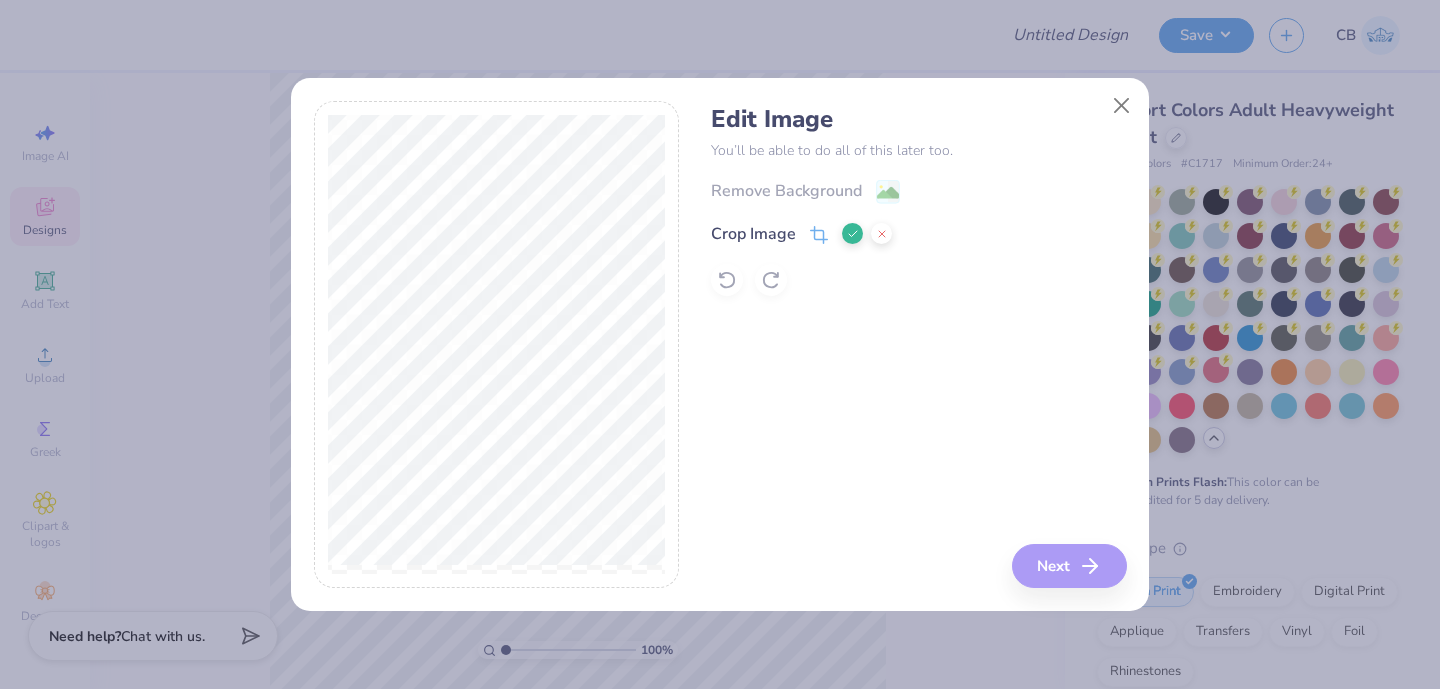 click 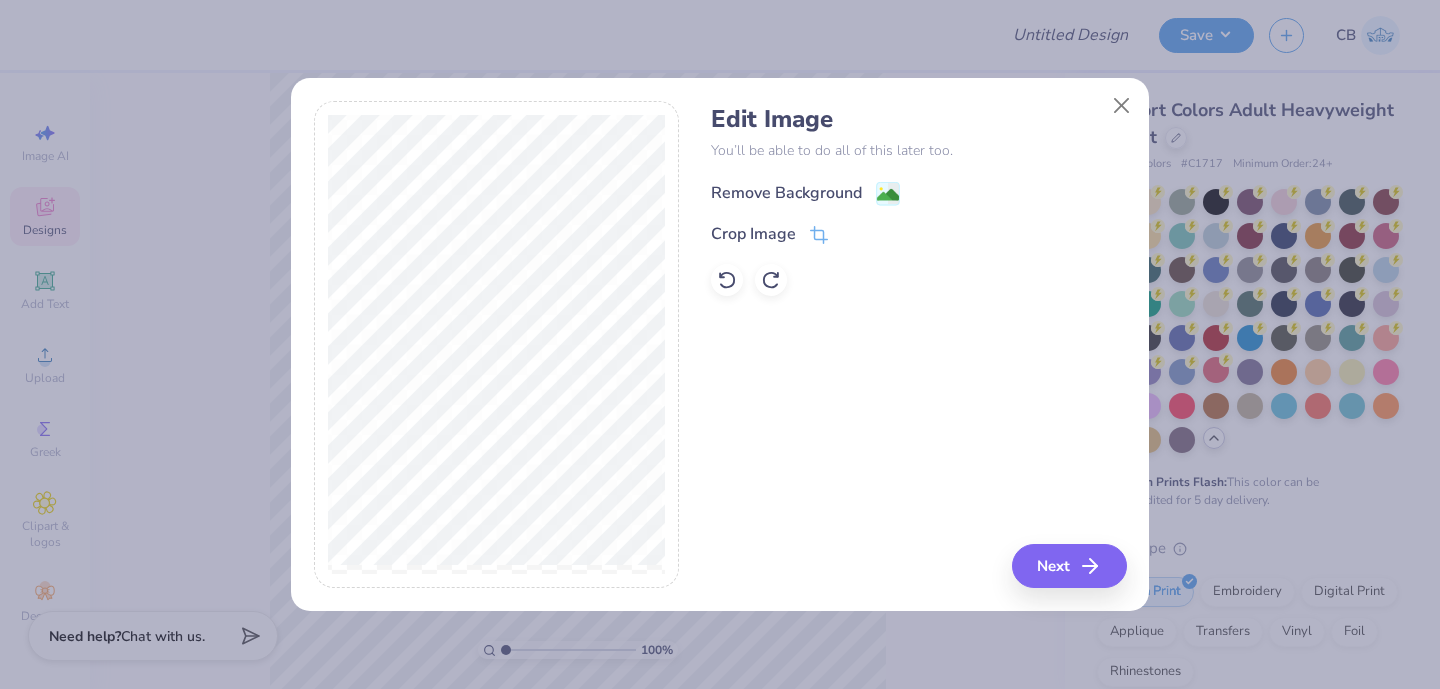 click 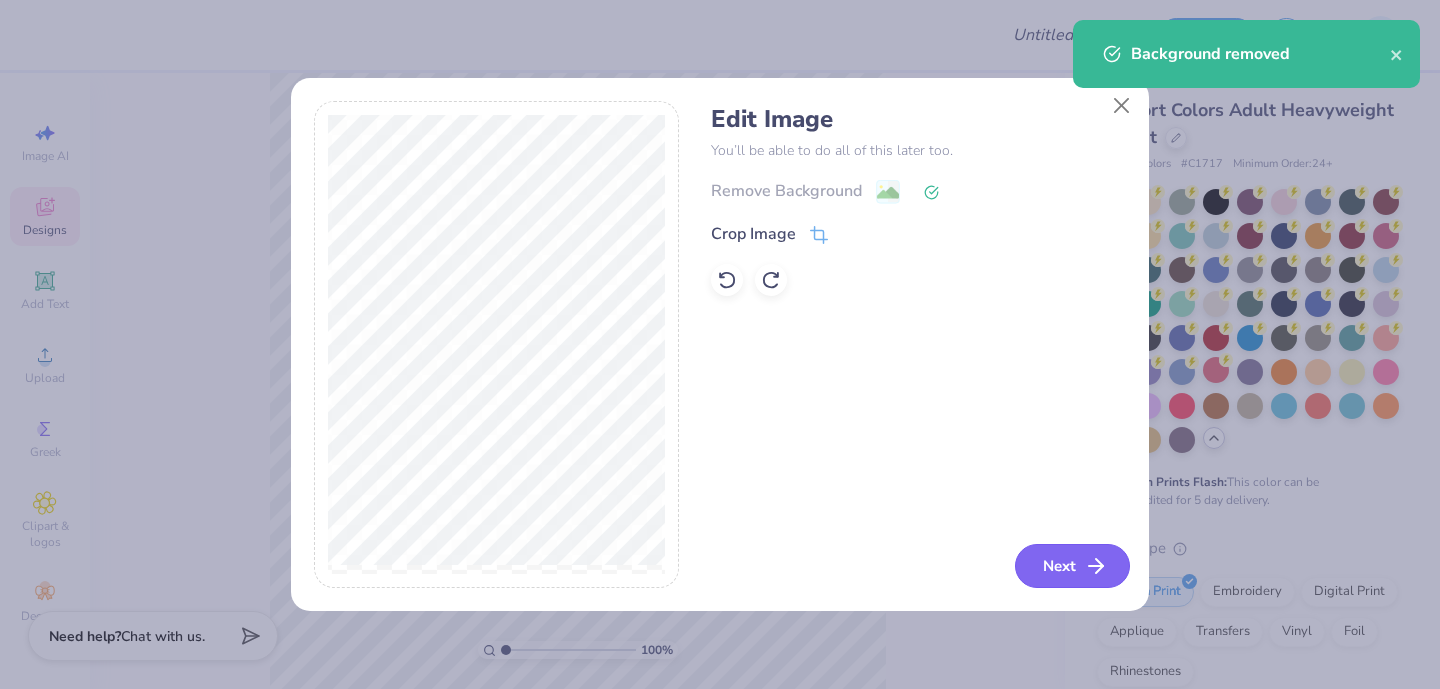 click on "Next" at bounding box center (1072, 566) 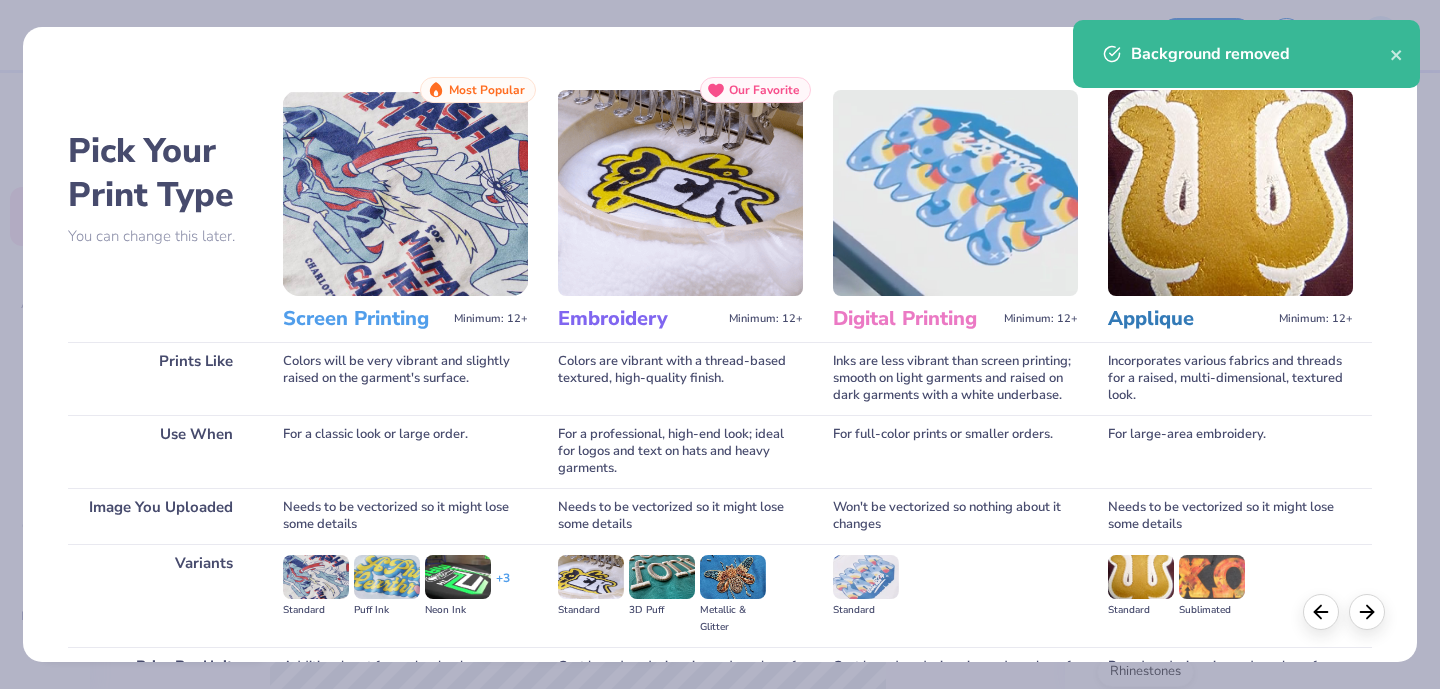 scroll, scrollTop: 208, scrollLeft: 0, axis: vertical 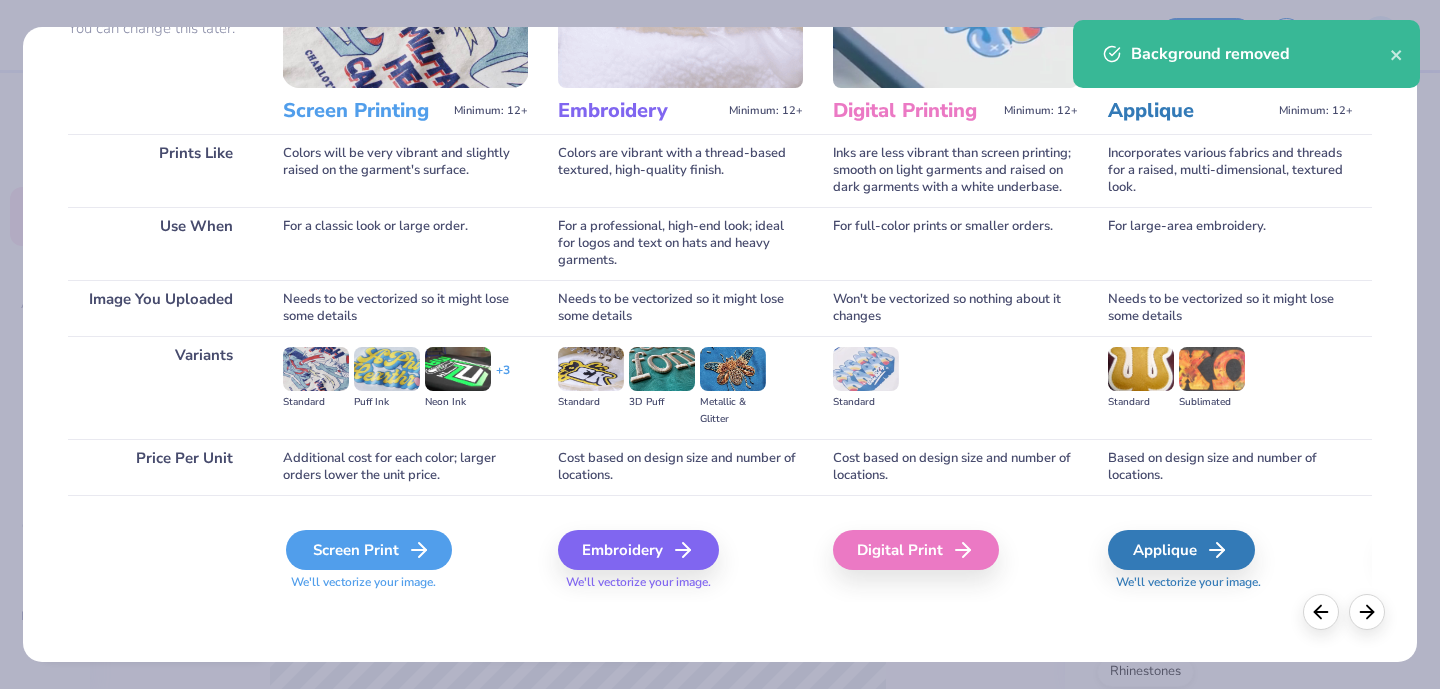 click on "Screen Print" at bounding box center (369, 550) 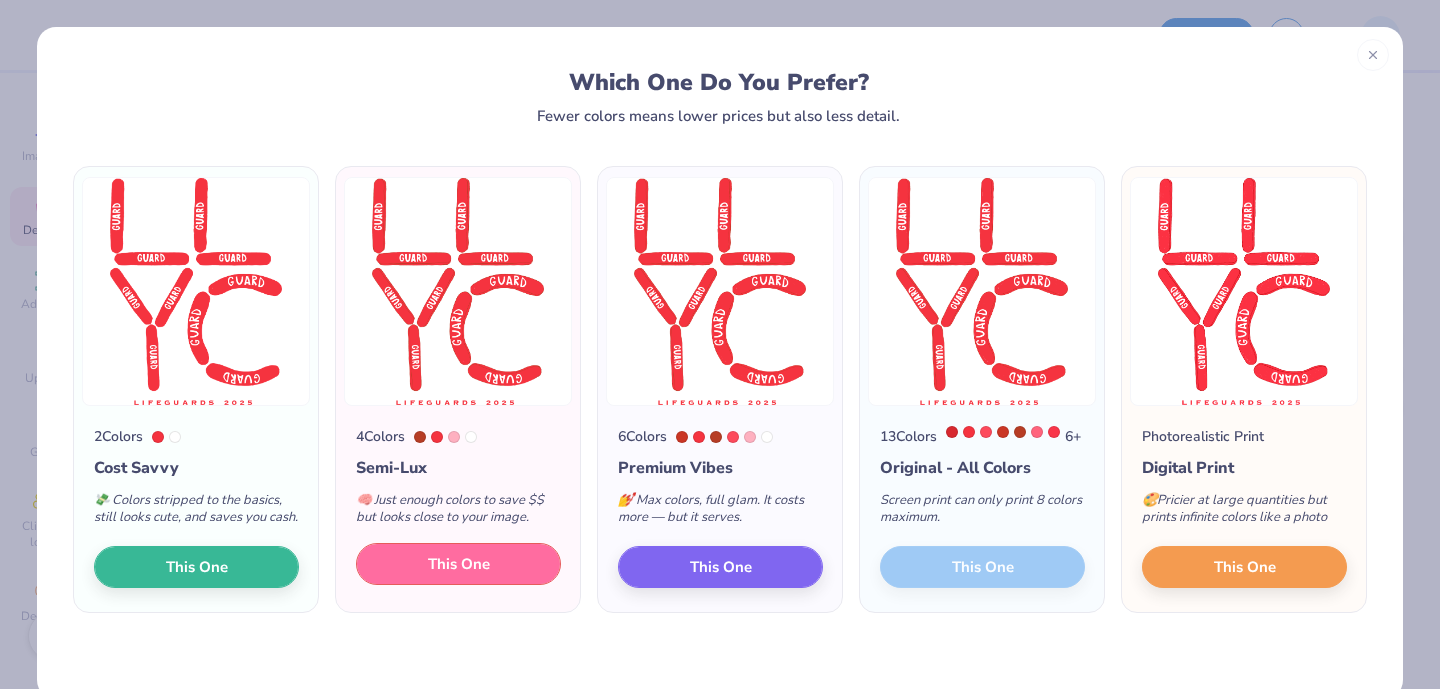 click on "This One" at bounding box center [458, 564] 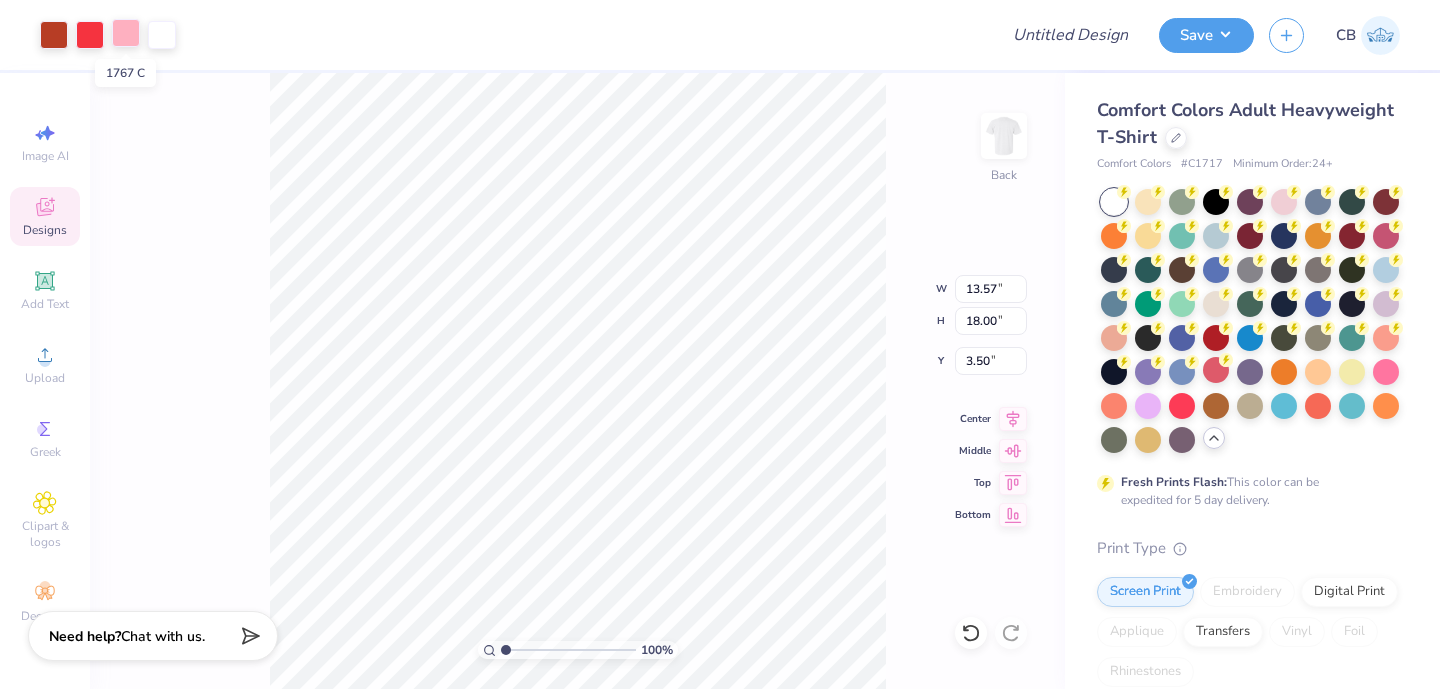 click at bounding box center (126, 33) 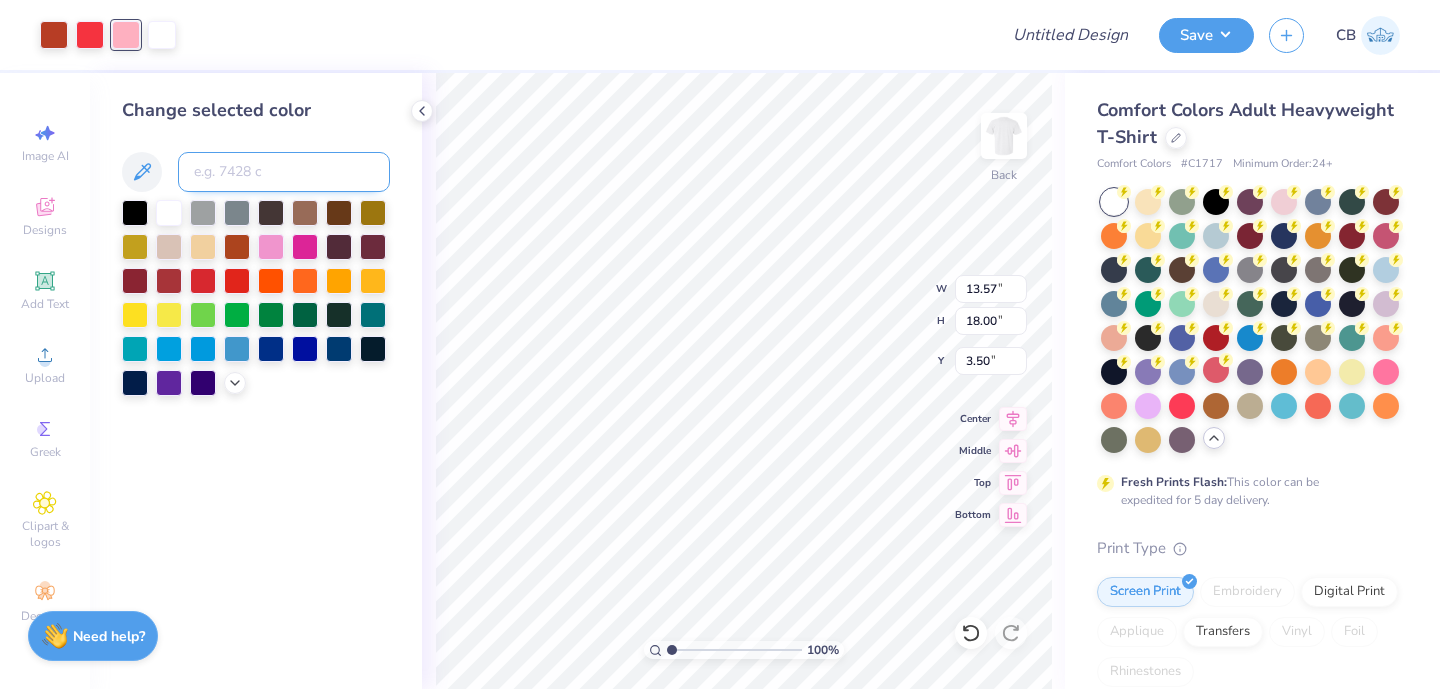 click at bounding box center [284, 172] 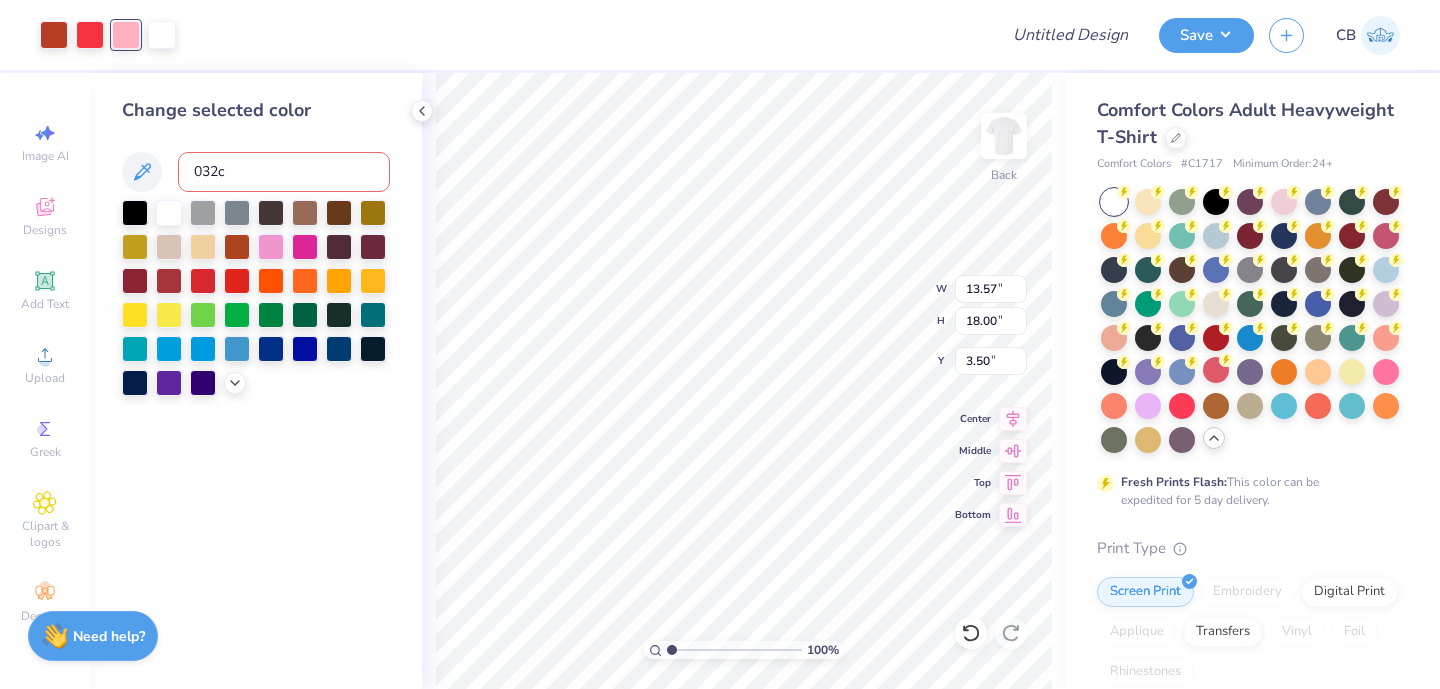 type on "032c" 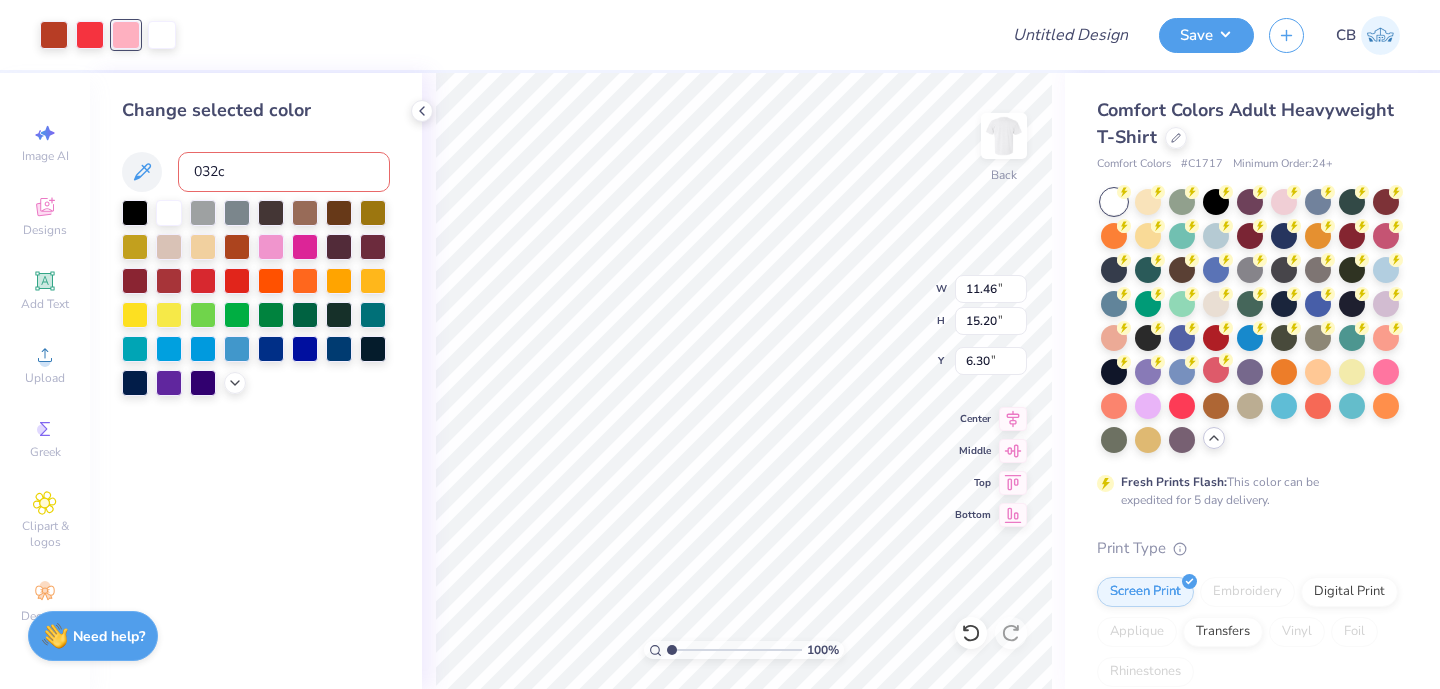 type on "11.46" 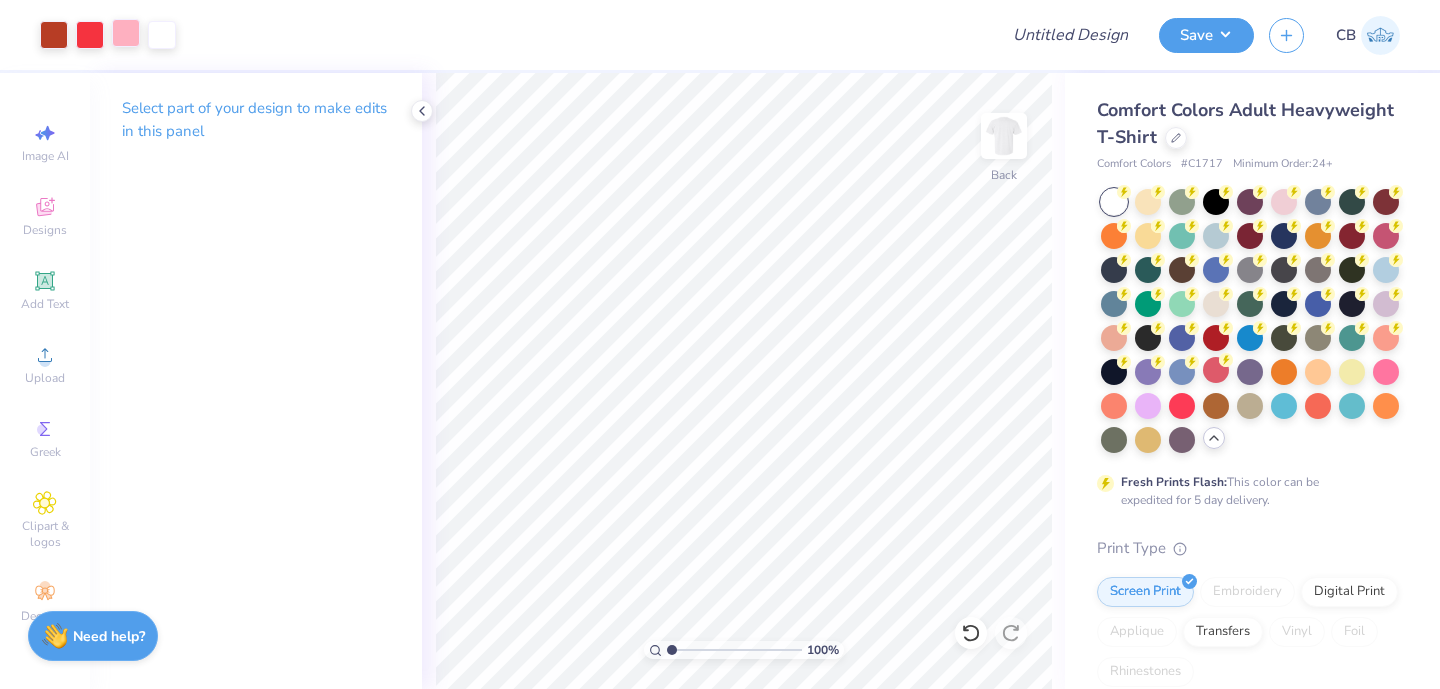 click at bounding box center [126, 33] 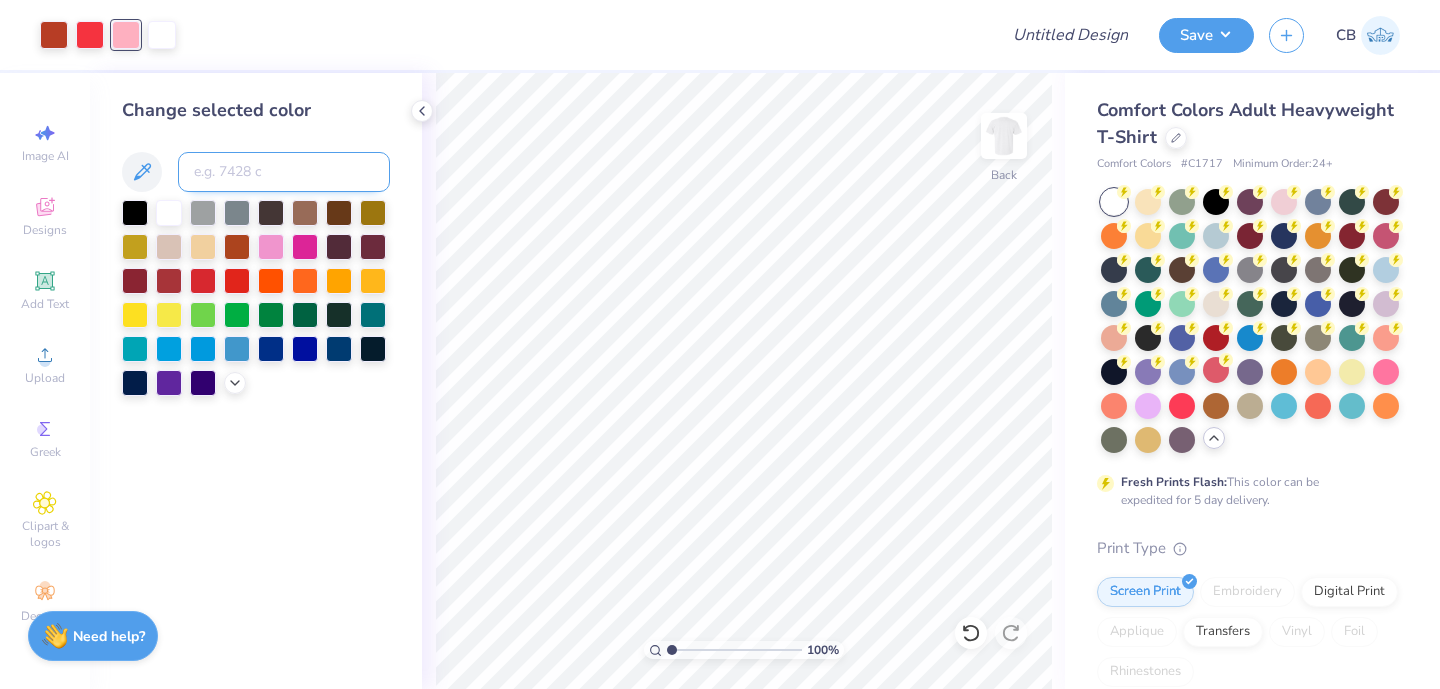 click at bounding box center [284, 172] 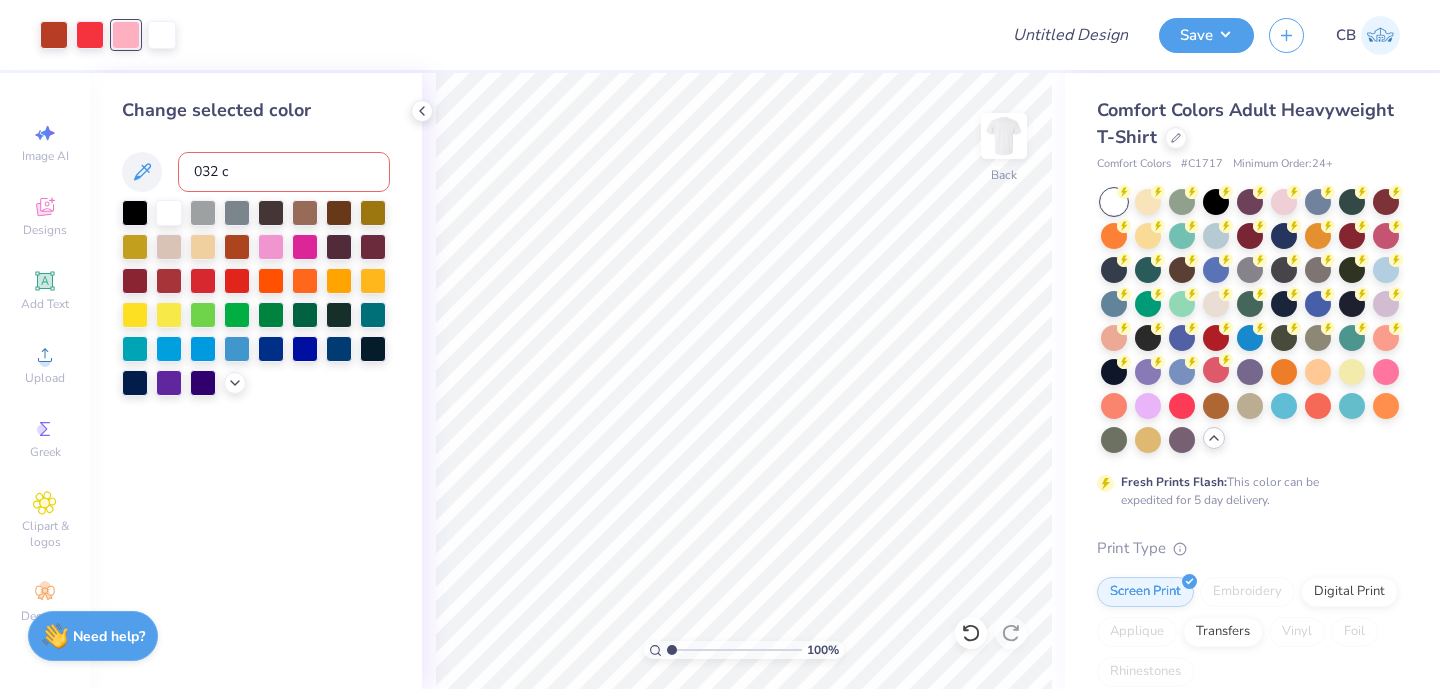 click on "032 c" at bounding box center [284, 172] 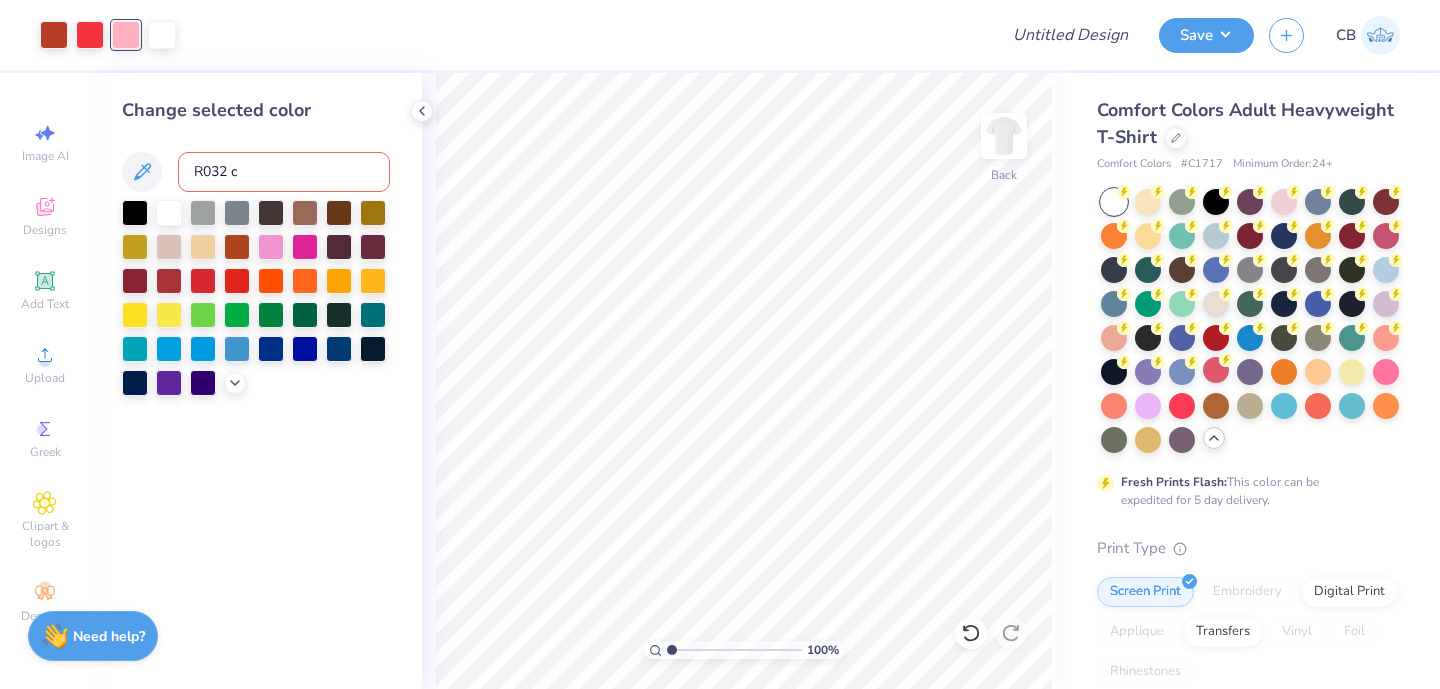 type on "Re032 c" 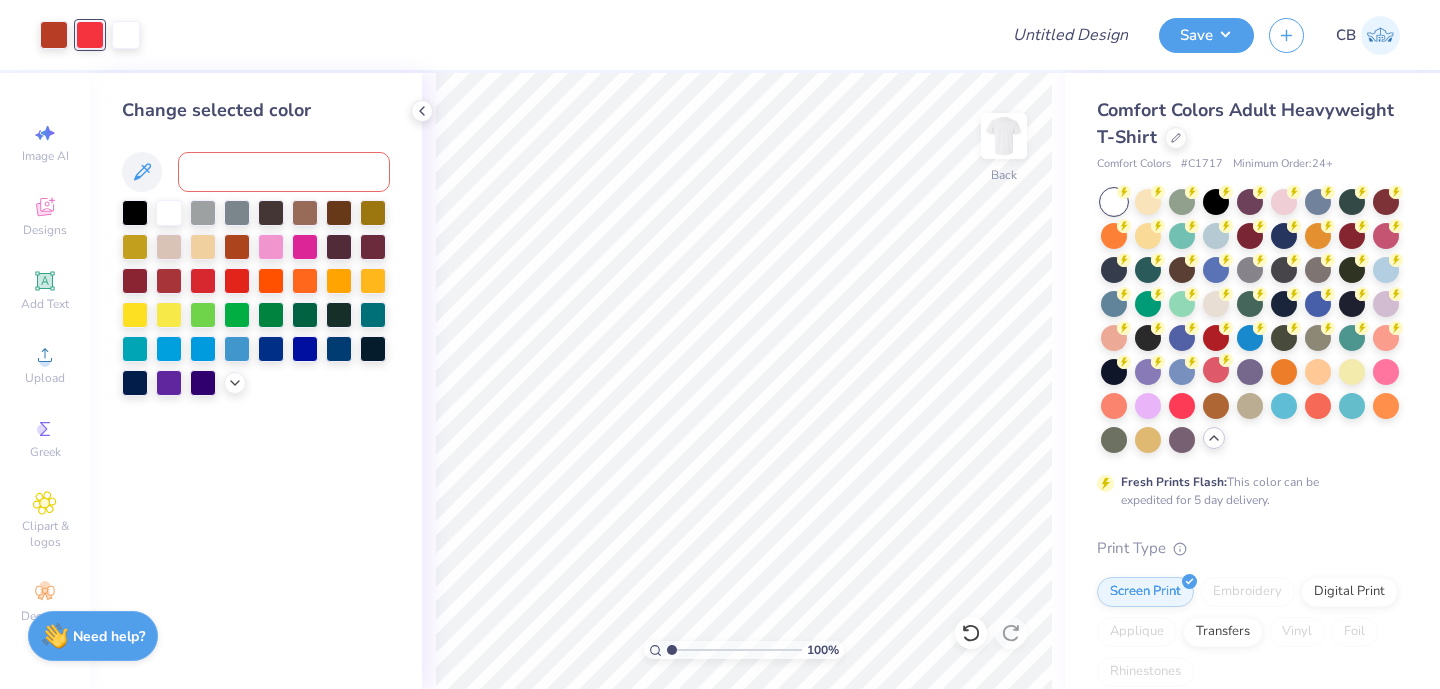 drag, startPoint x: 261, startPoint y: 167, endPoint x: 167, endPoint y: 167, distance: 94 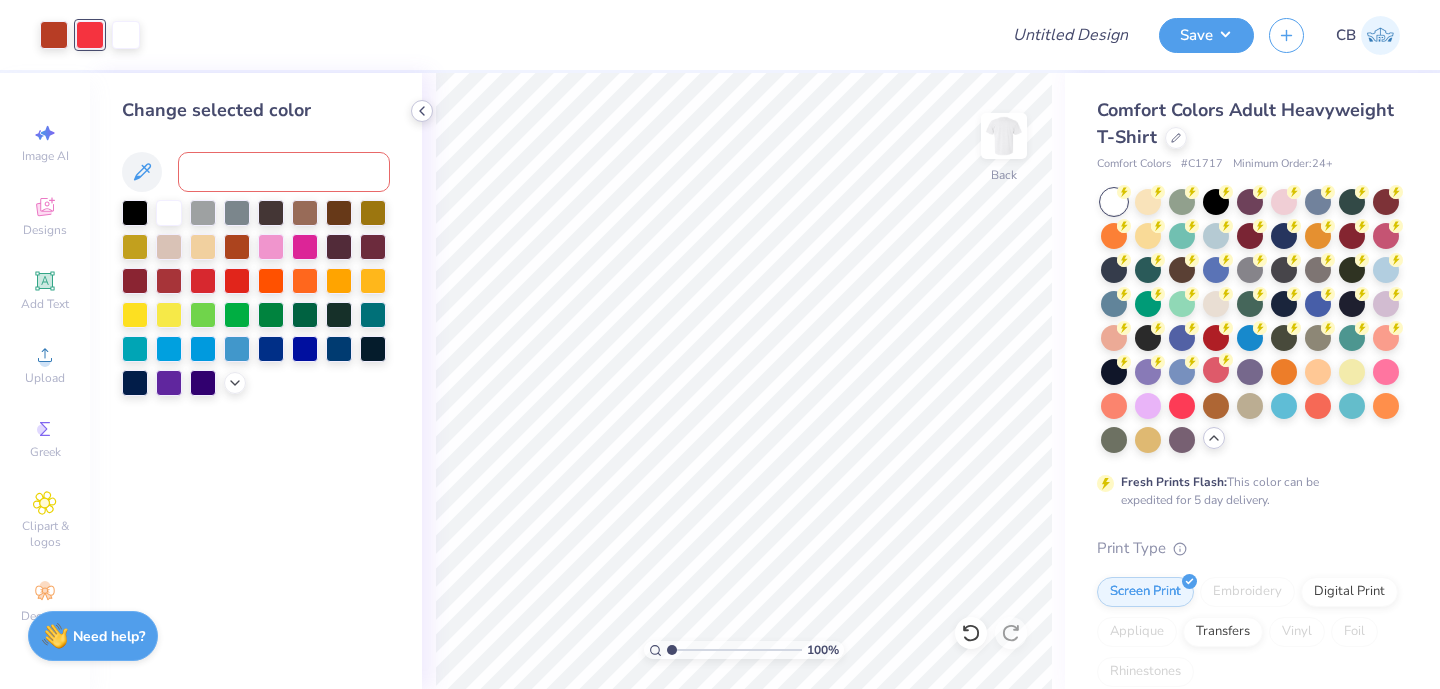 type 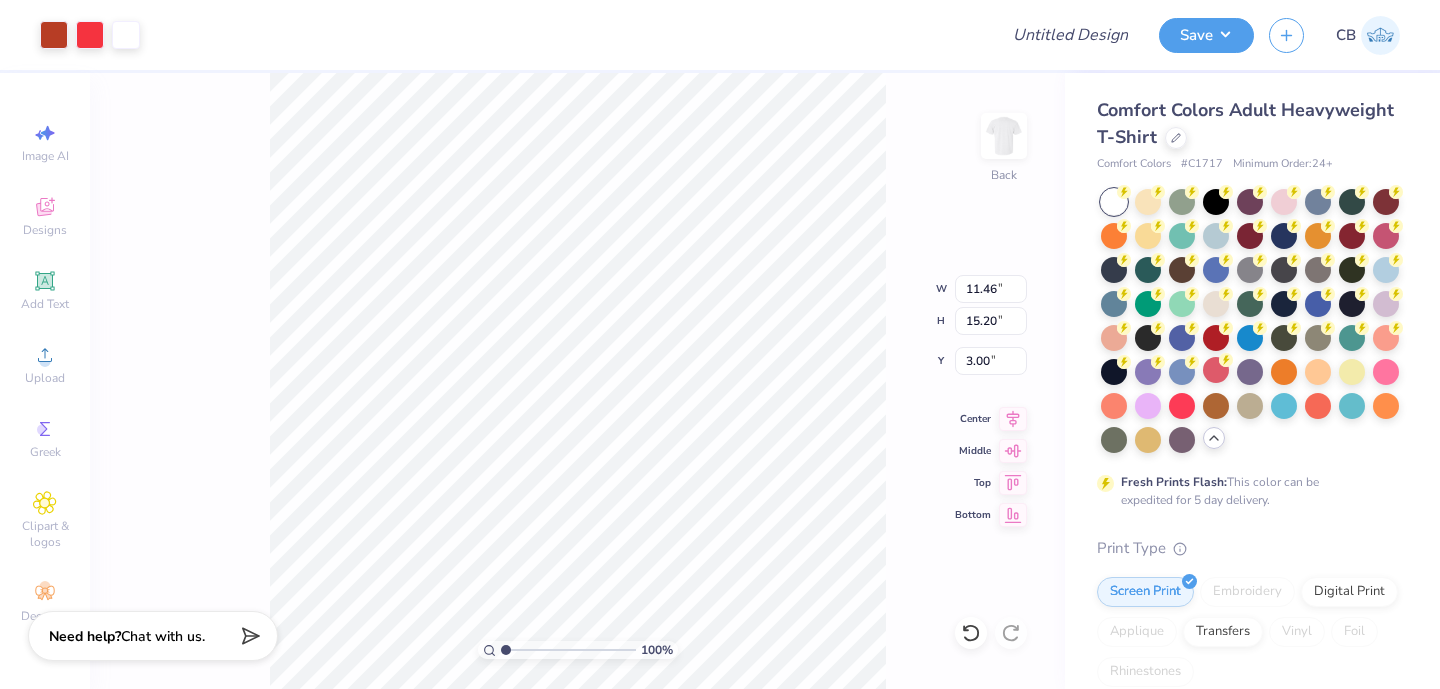 type on "10.60" 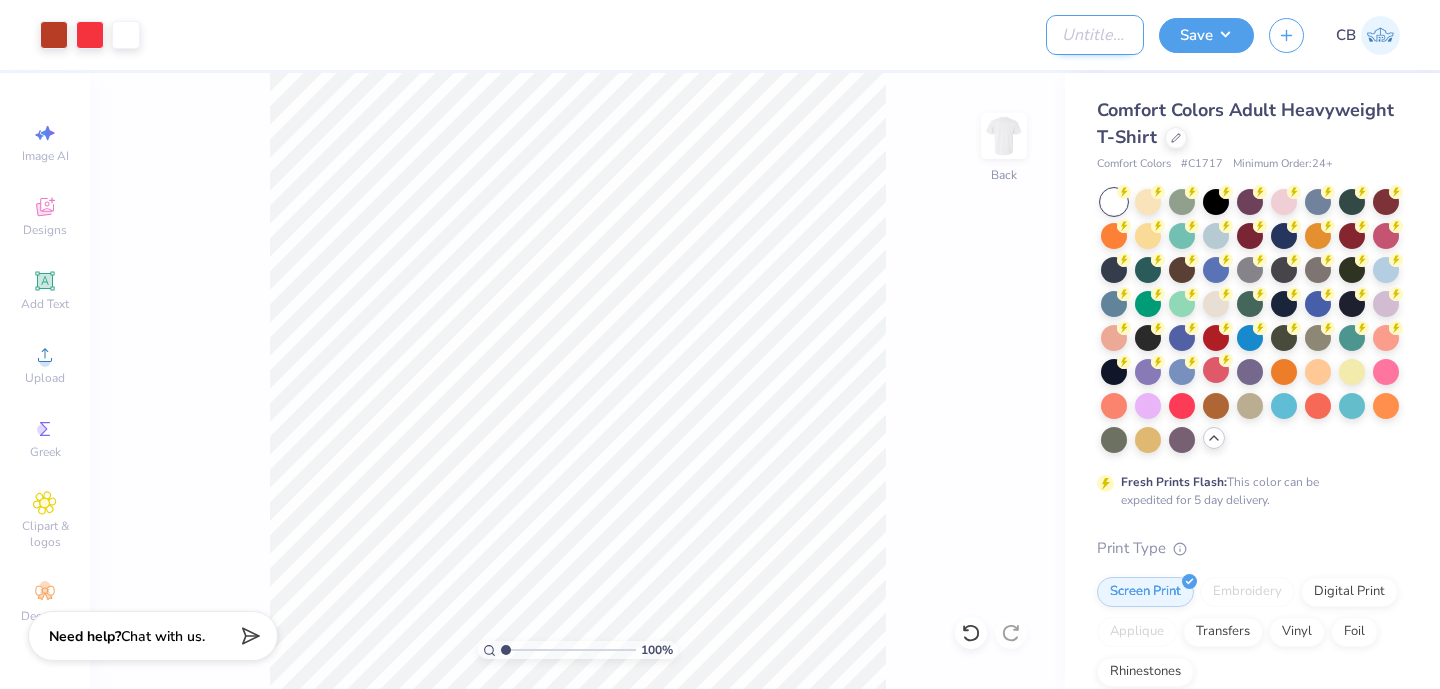 click on "Design Title" at bounding box center [1095, 35] 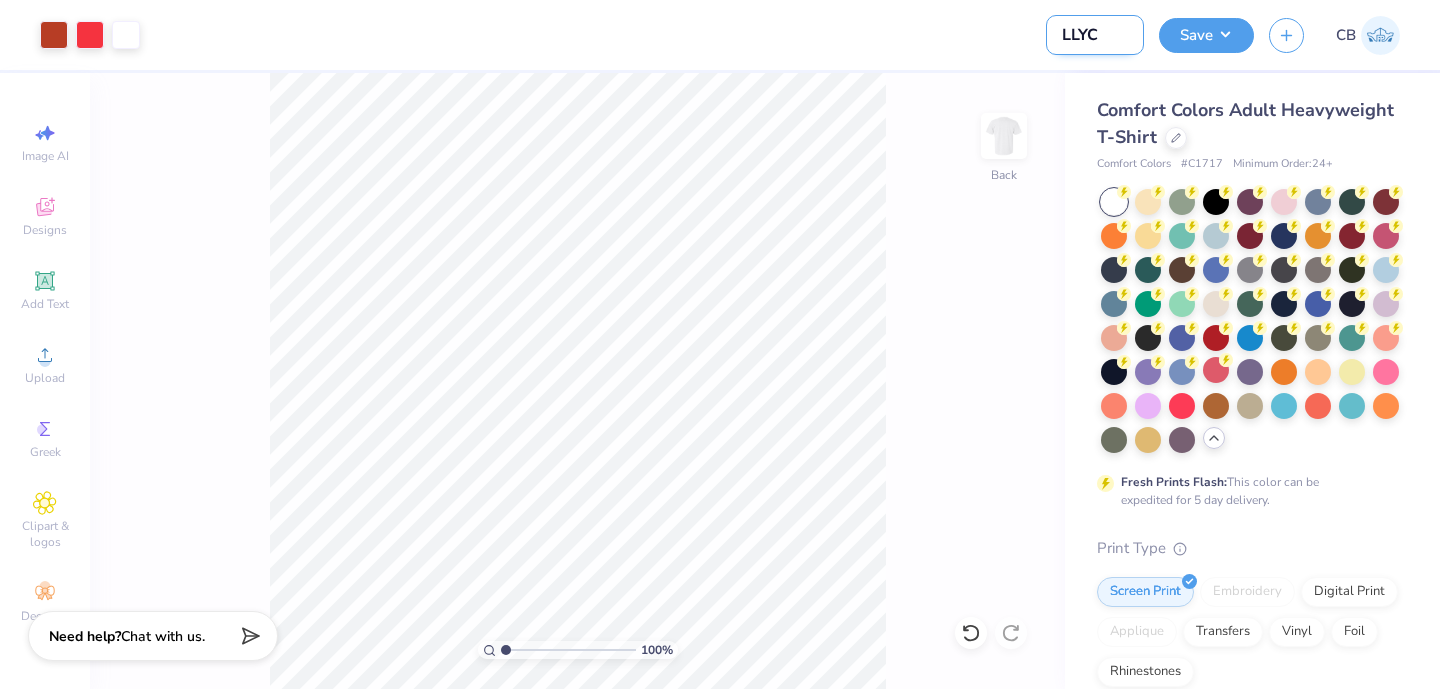 type on "LLYC Guards" 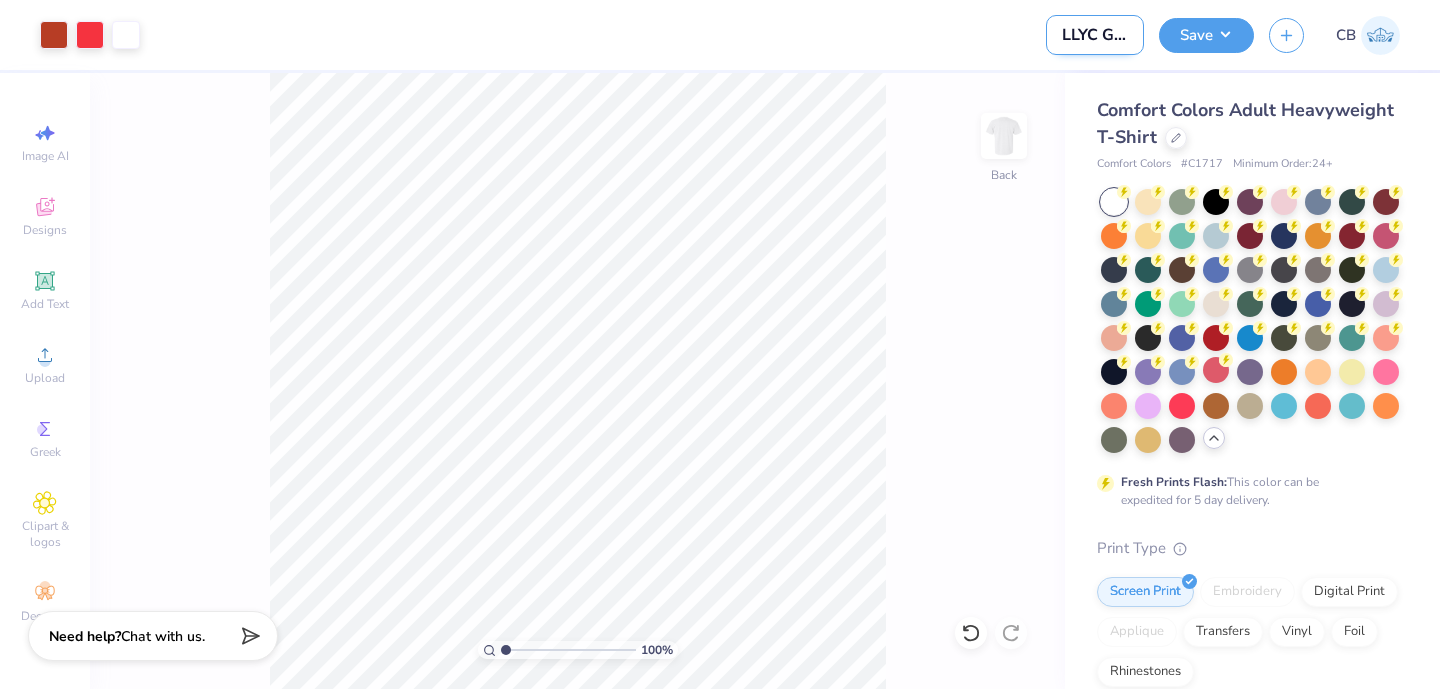 click on "LLYC Guards" at bounding box center (1095, 35) 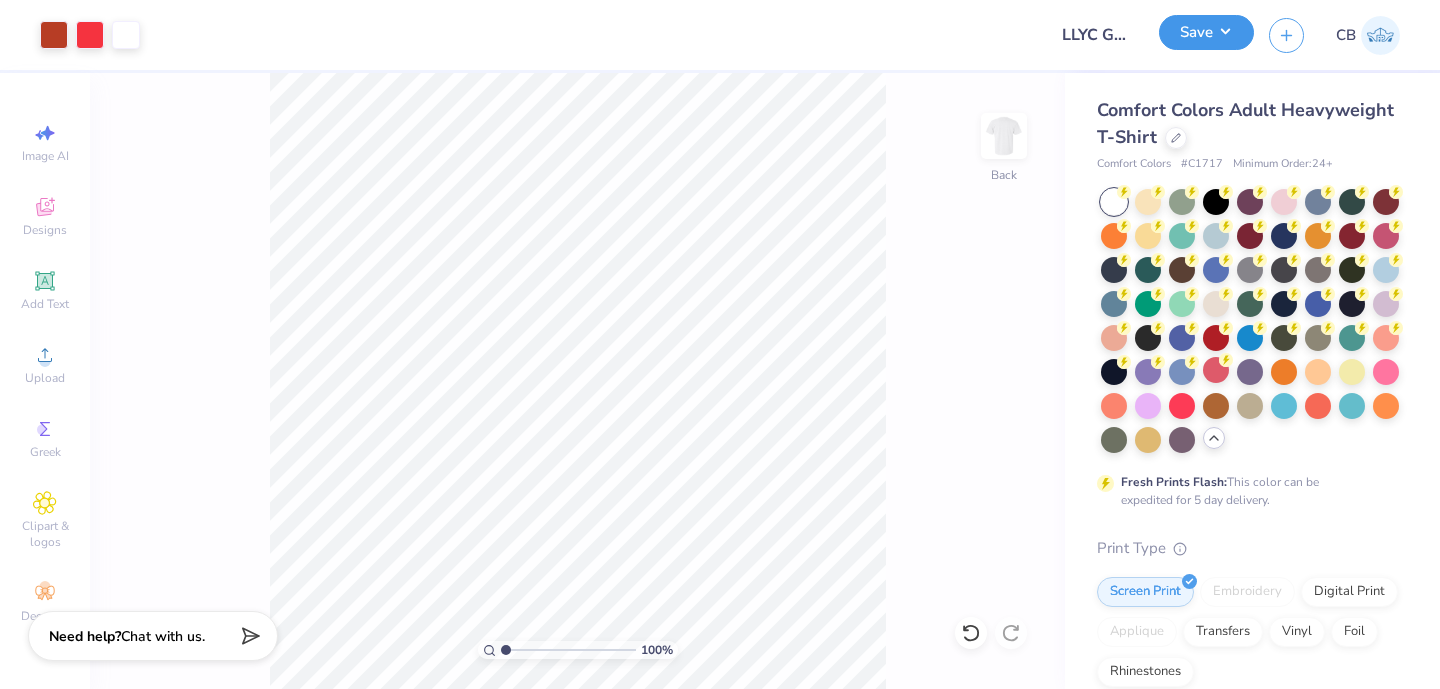 click on "Save" at bounding box center [1206, 32] 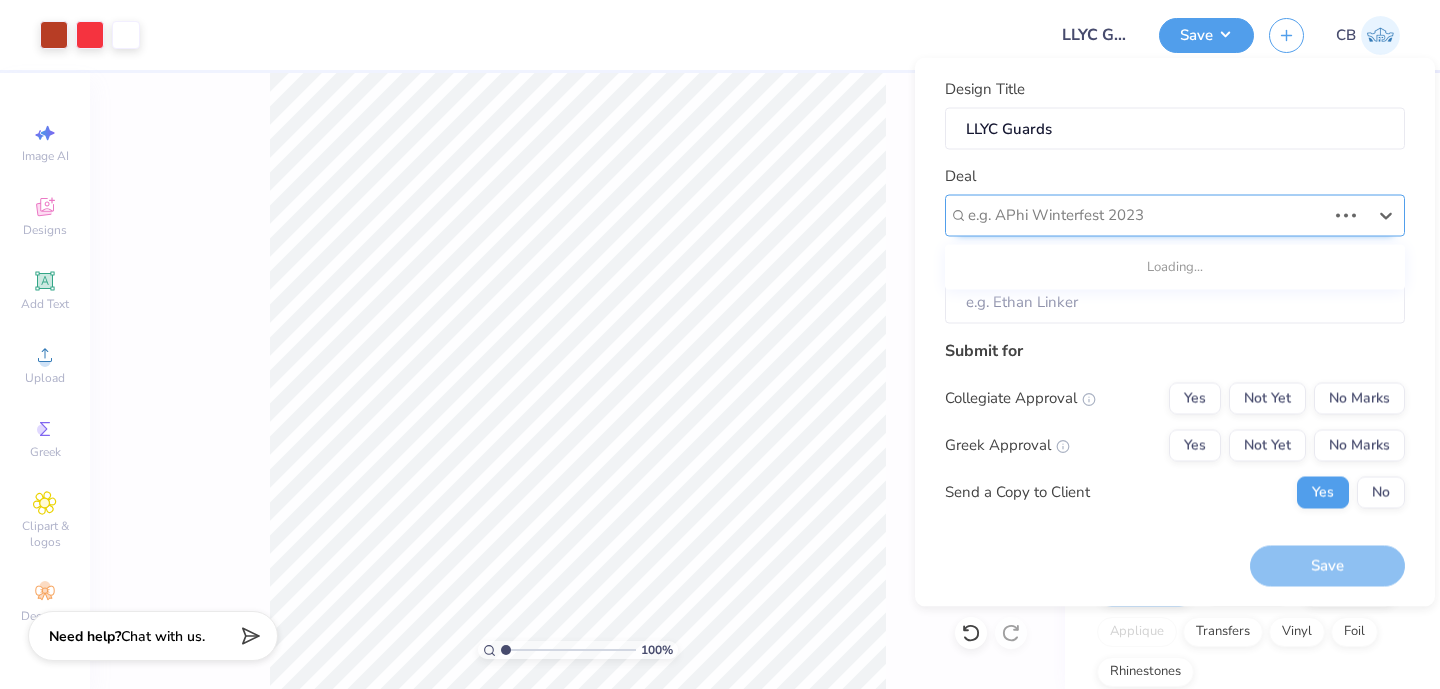 click at bounding box center [1147, 215] 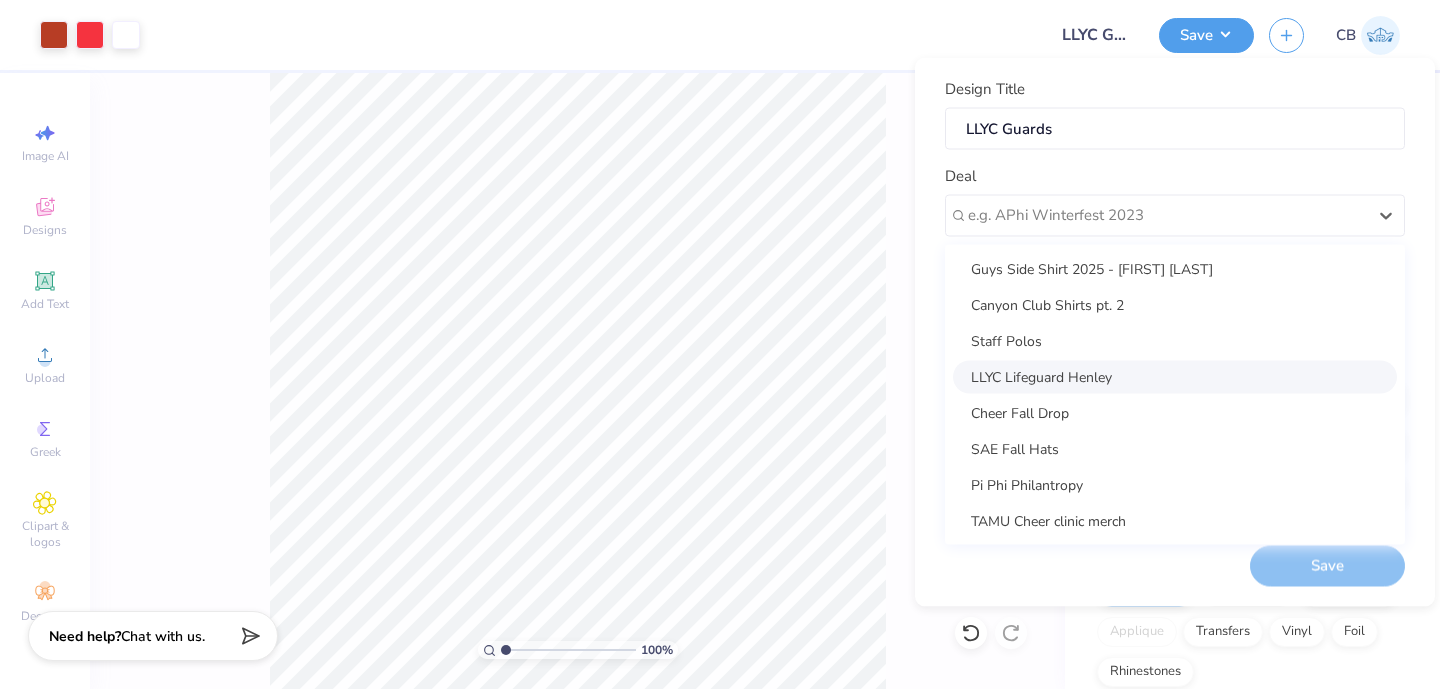 click on "LLYC Lifeguard Henley" at bounding box center [1175, 376] 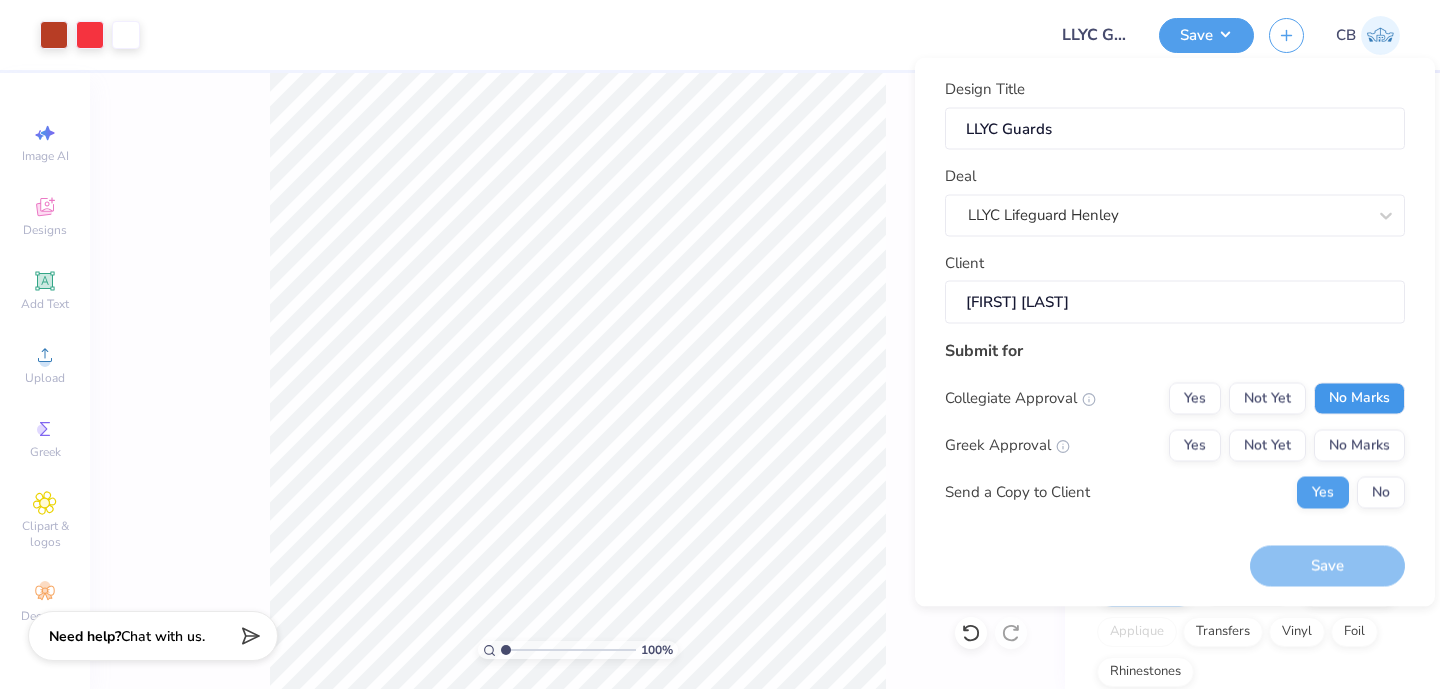 click on "No Marks" at bounding box center [1359, 398] 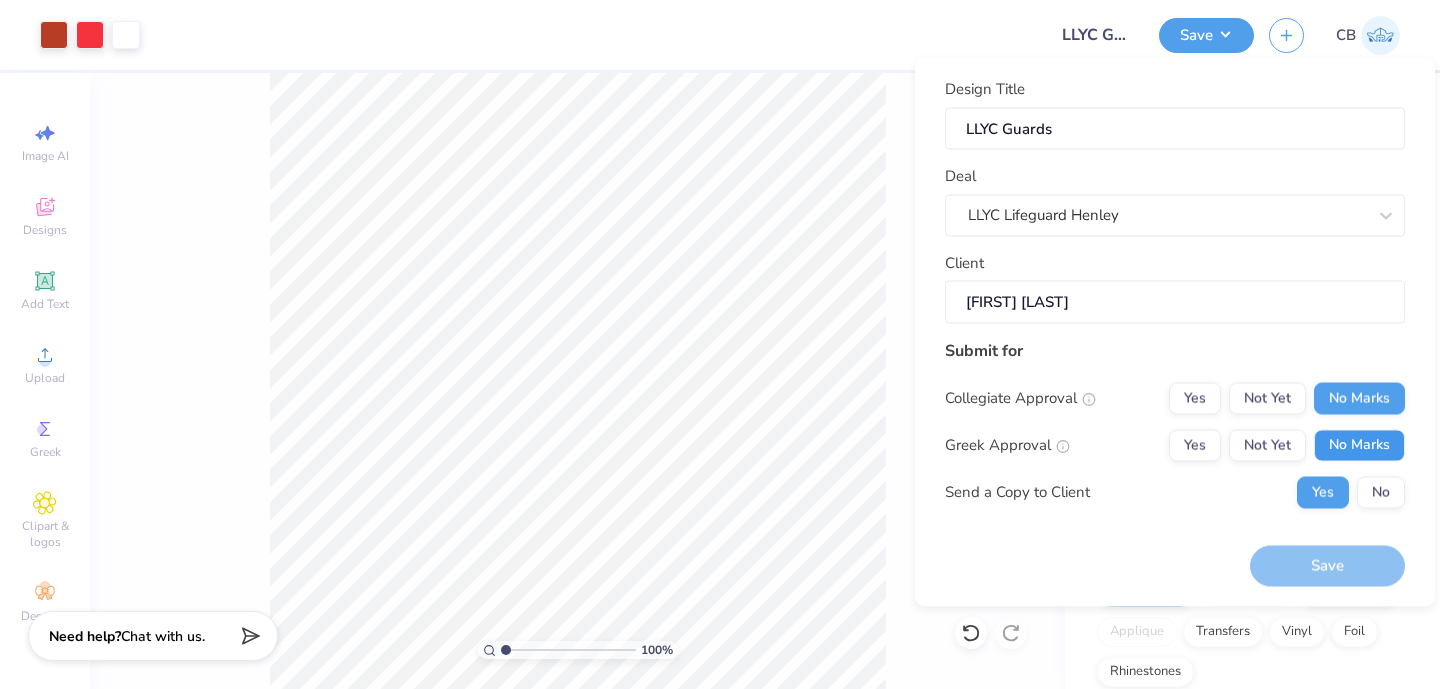 click on "No Marks" at bounding box center [1359, 445] 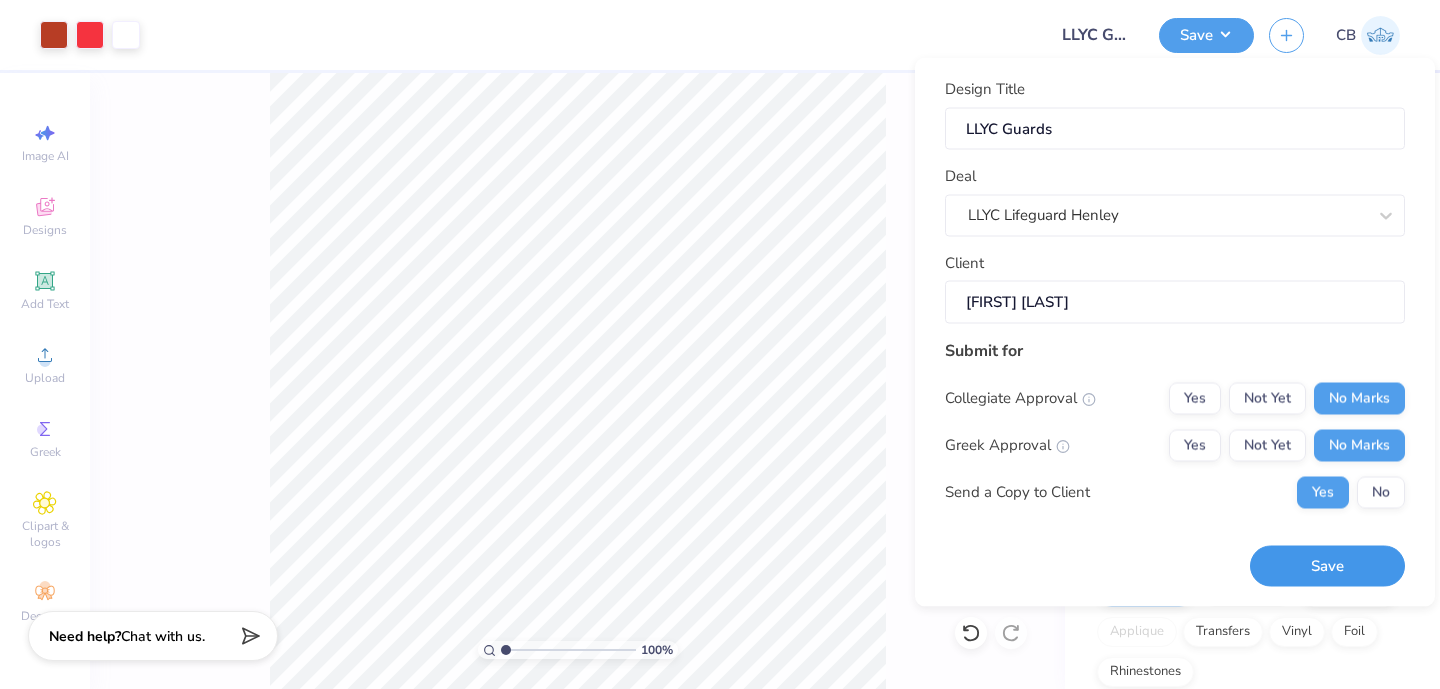 click on "Save" at bounding box center (1327, 566) 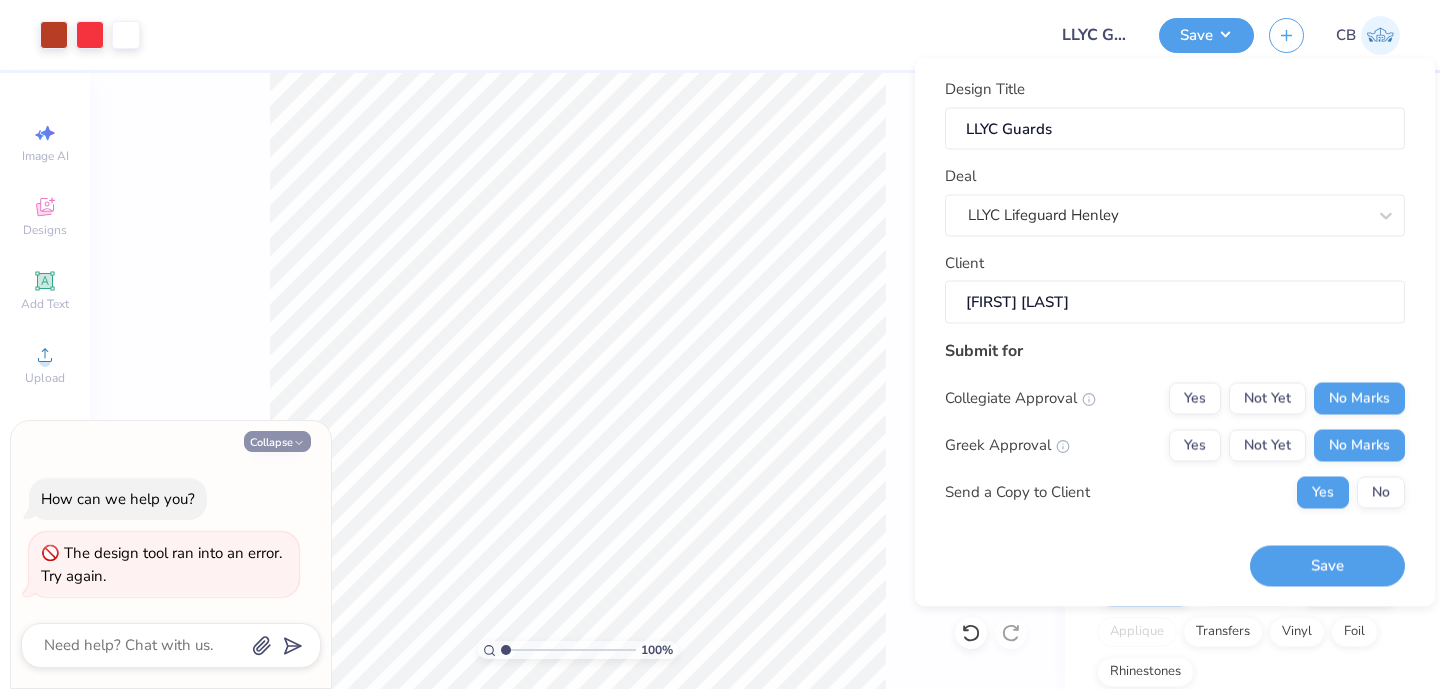 click on "Collapse" at bounding box center (277, 441) 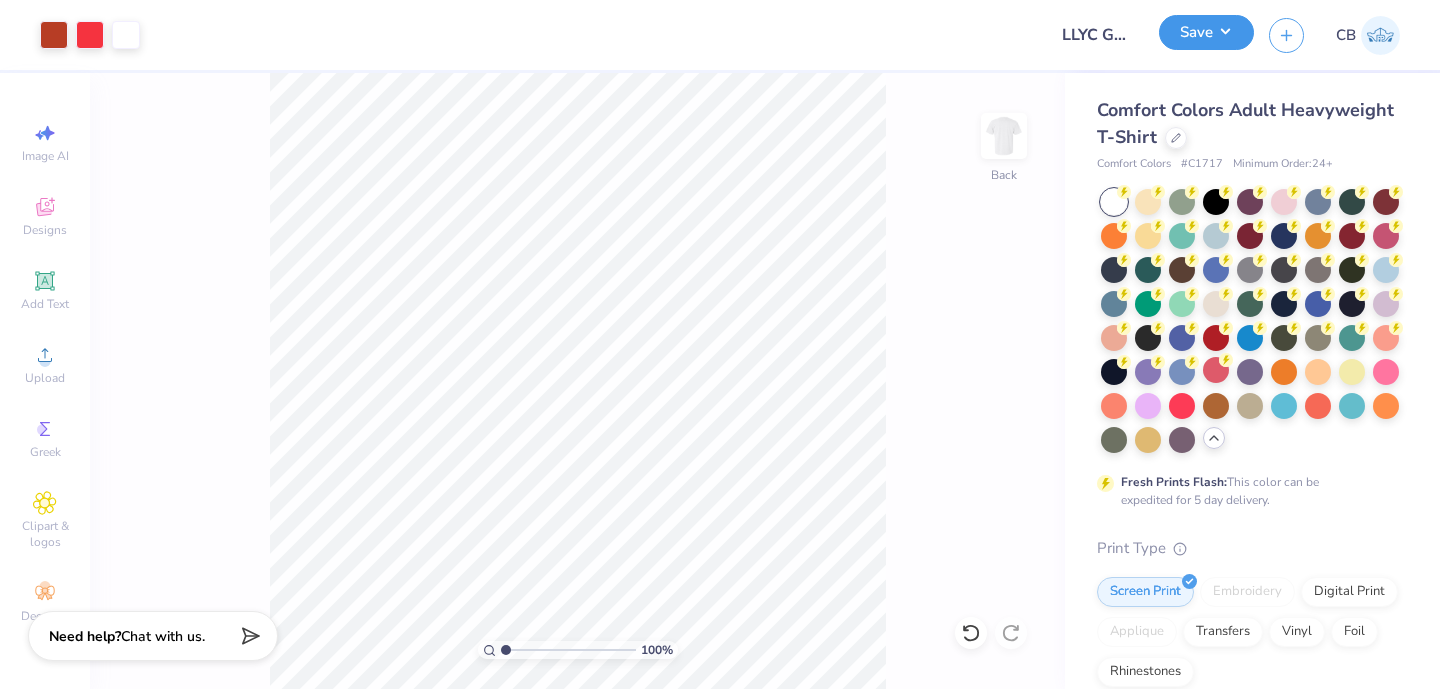 click on "Save" at bounding box center [1206, 32] 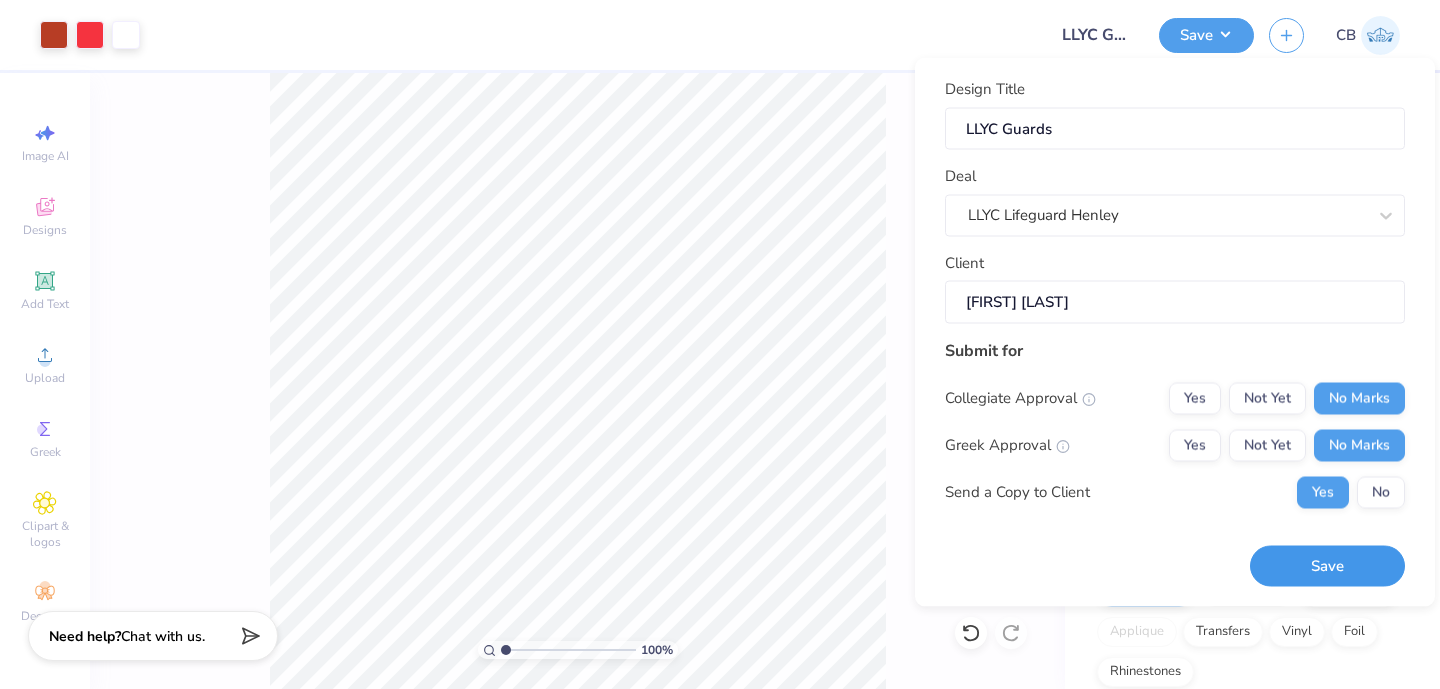 click on "Save" at bounding box center (1327, 566) 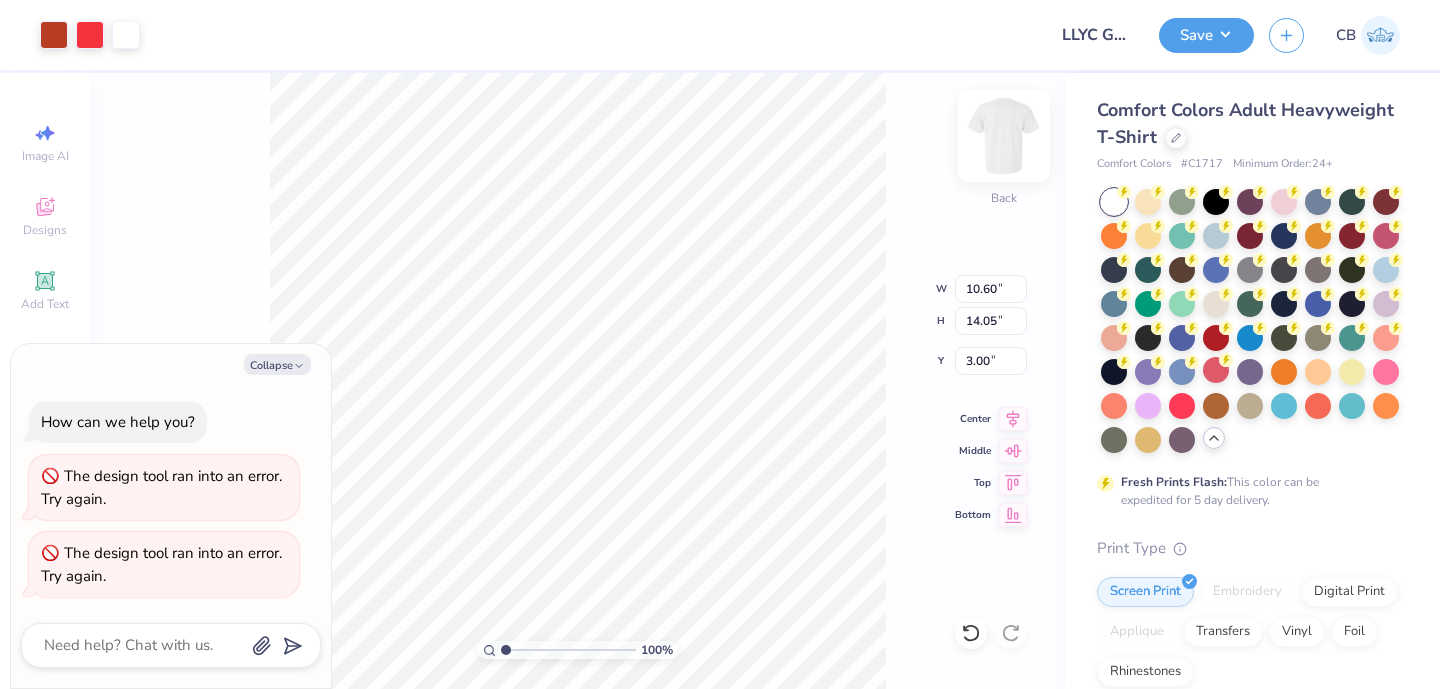 click at bounding box center [1004, 136] 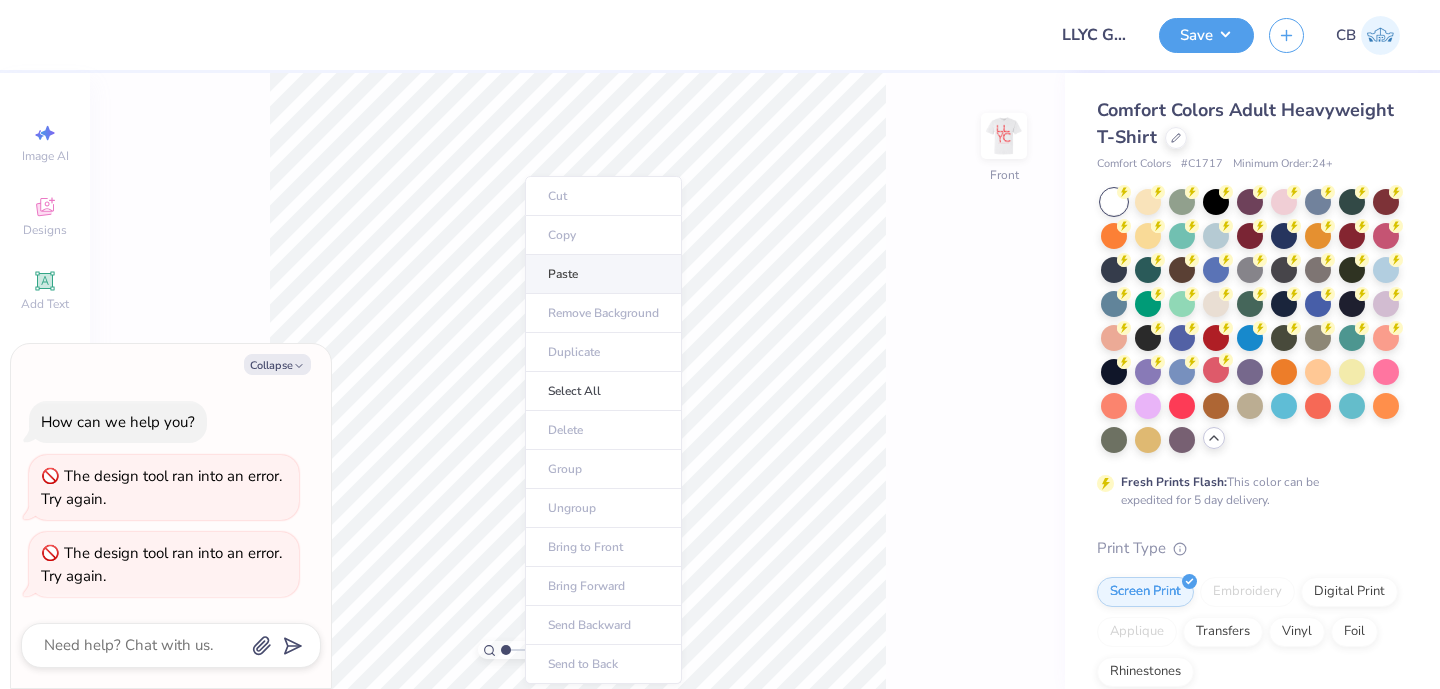 click on "Paste" at bounding box center (603, 274) 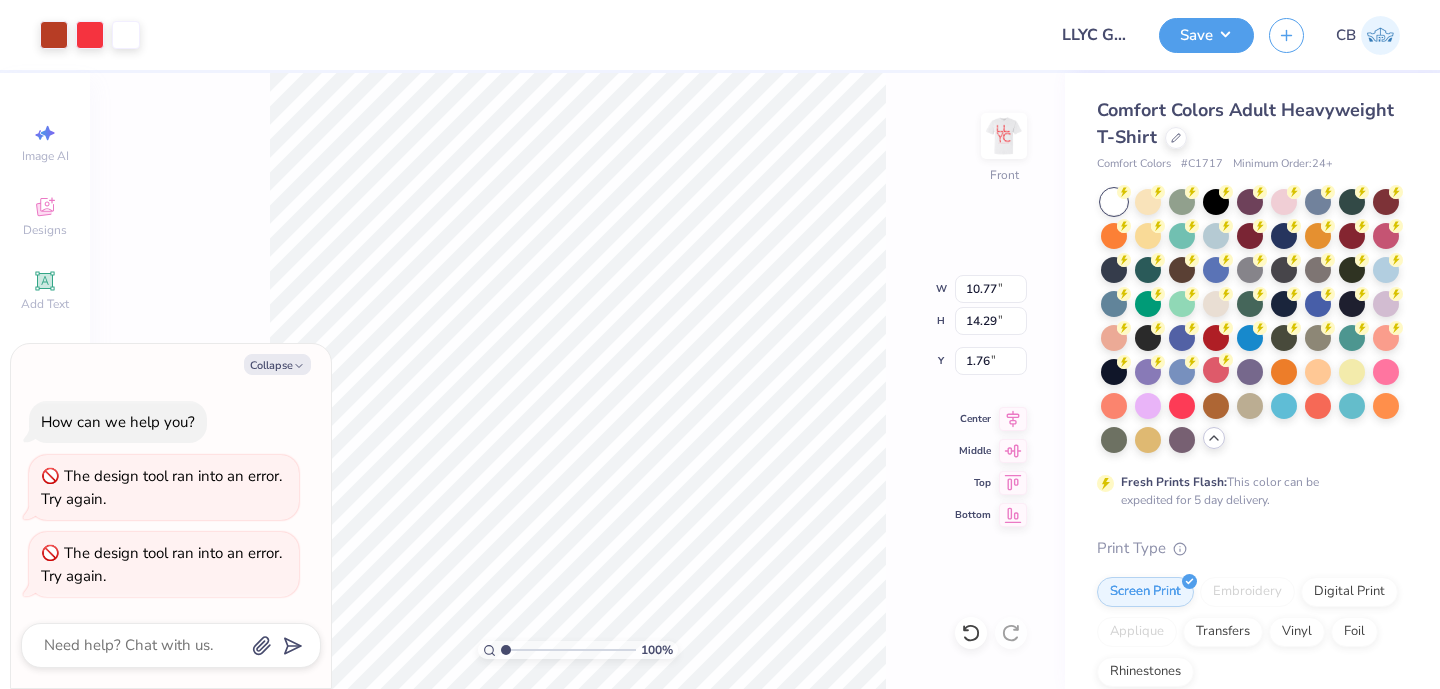 type on "x" 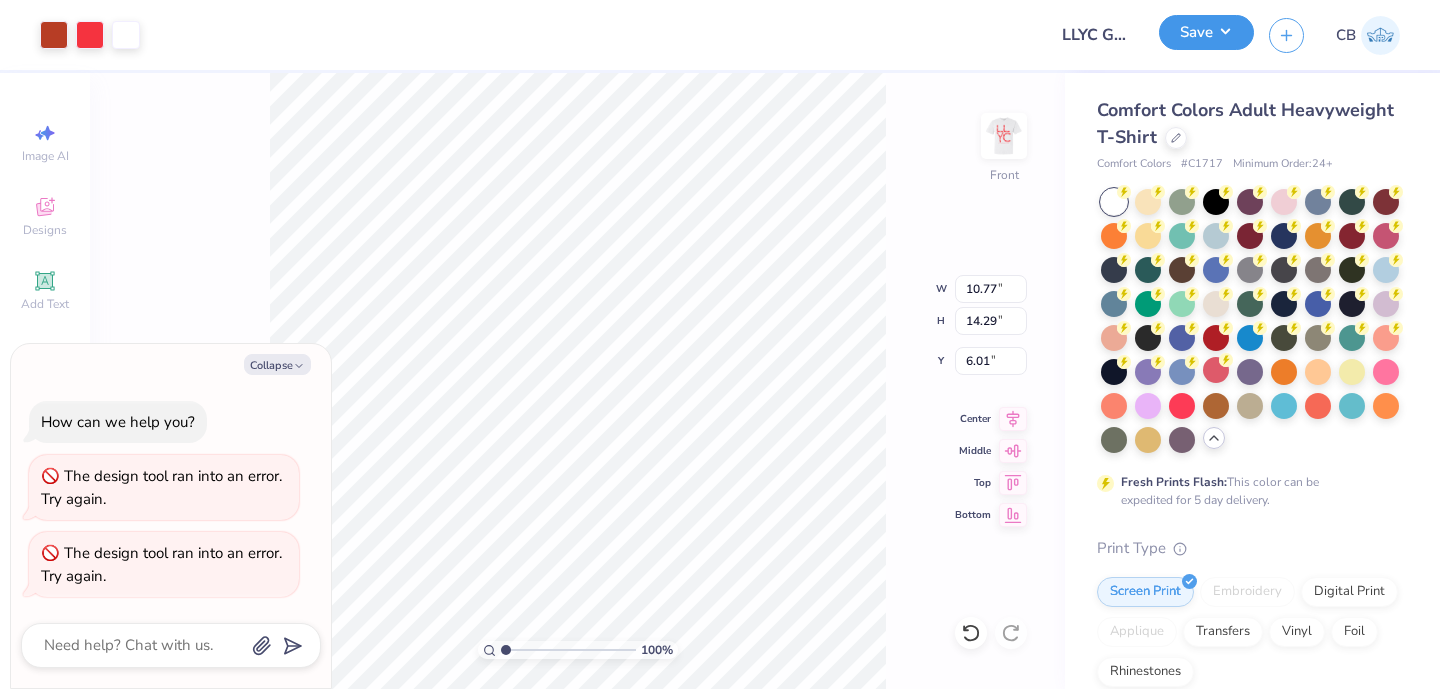 click on "Save" at bounding box center (1206, 32) 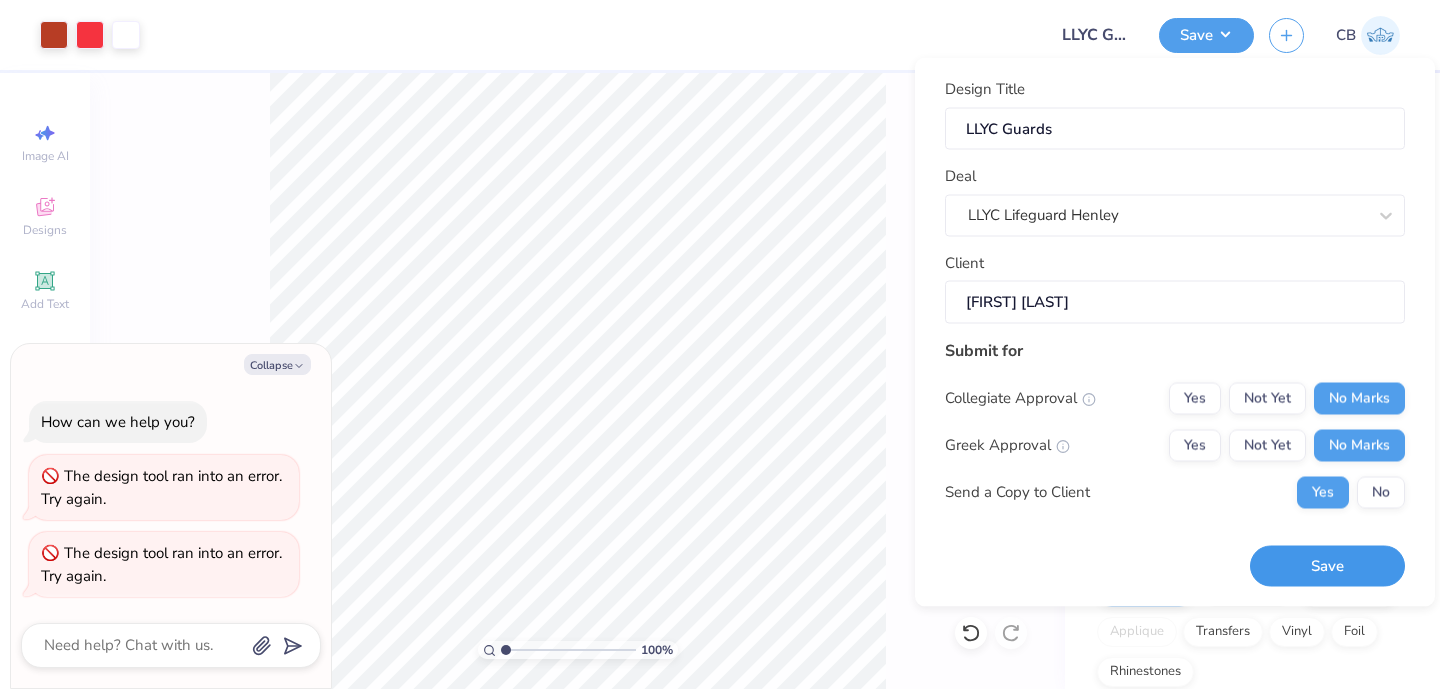 click on "Save" at bounding box center [1327, 566] 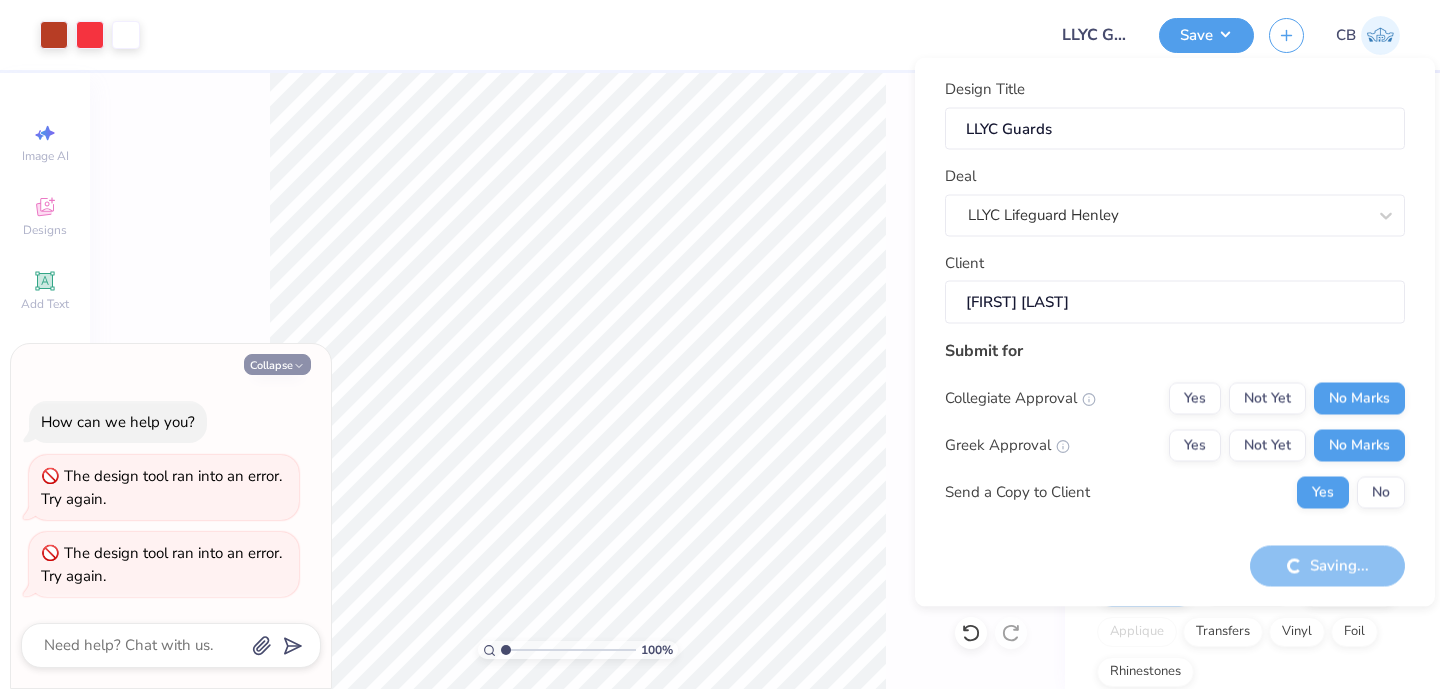 click on "Collapse" at bounding box center [277, 364] 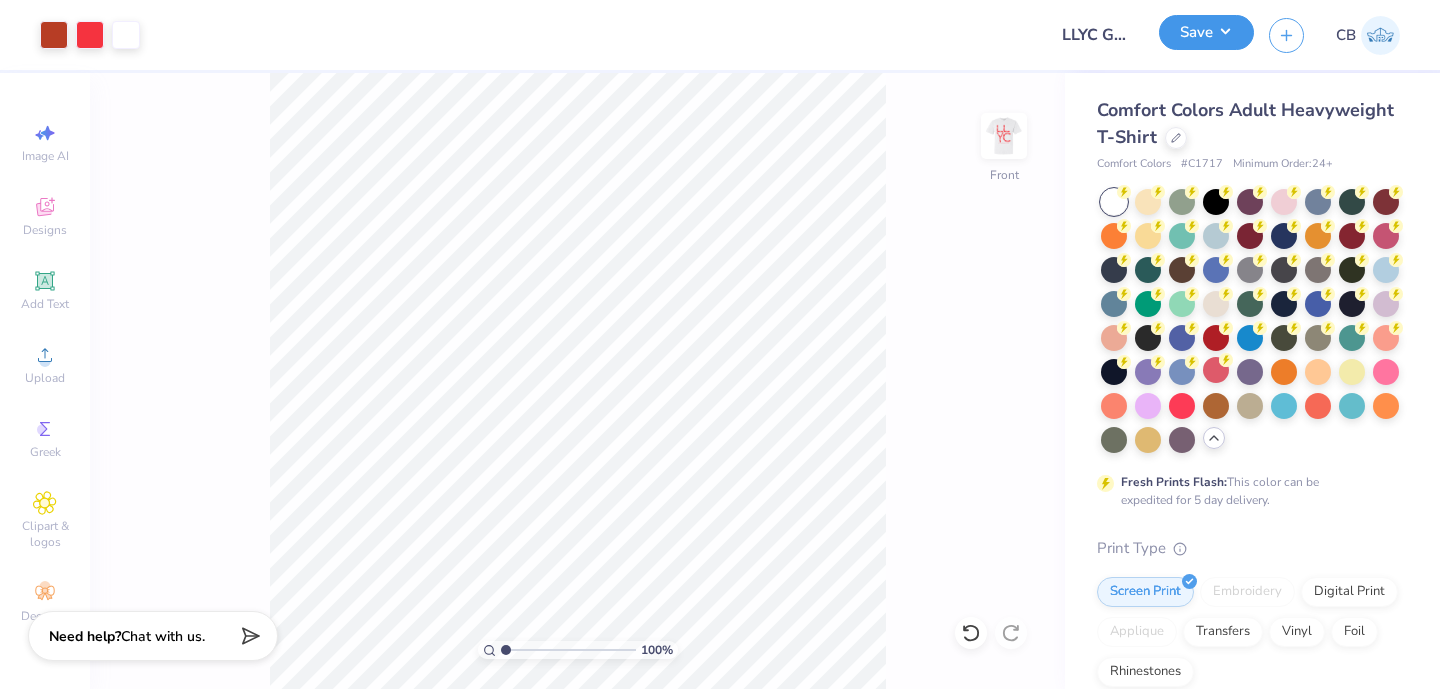 click on "Save" at bounding box center [1206, 32] 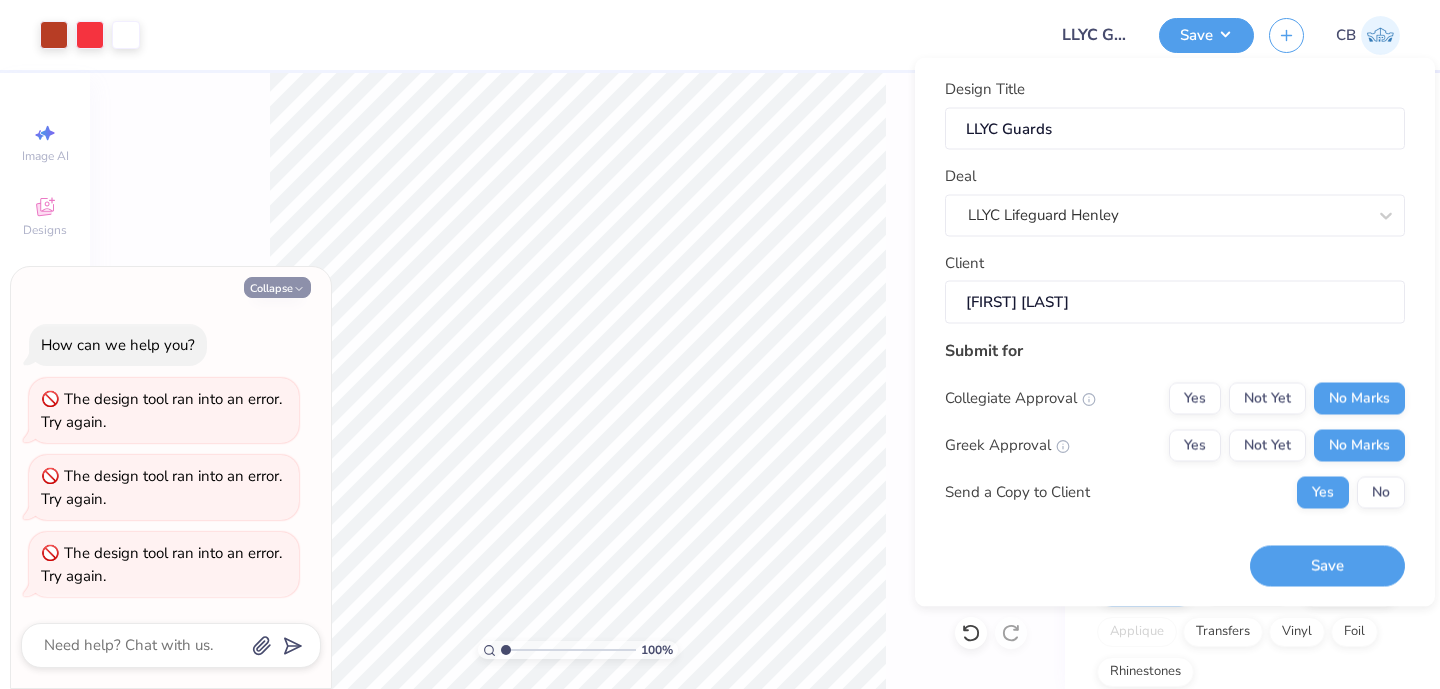click on "Collapse" at bounding box center [277, 287] 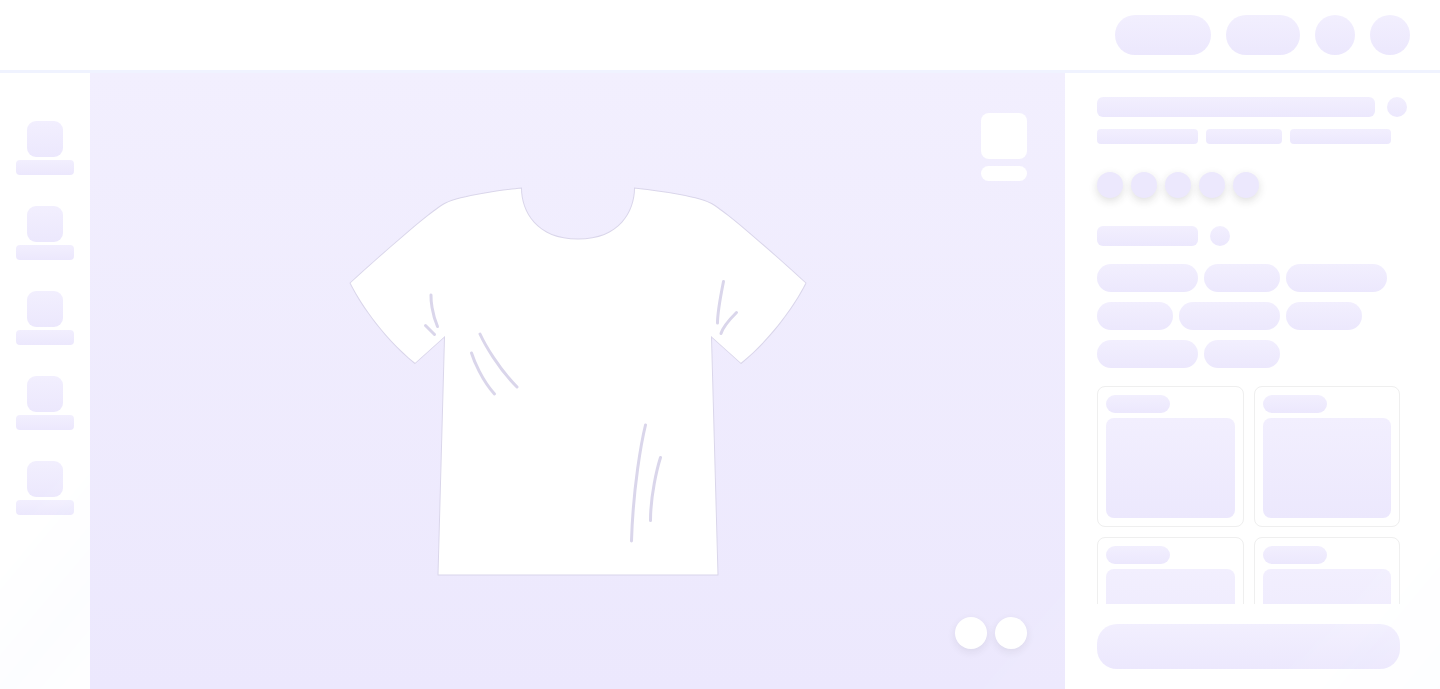 scroll, scrollTop: 0, scrollLeft: 0, axis: both 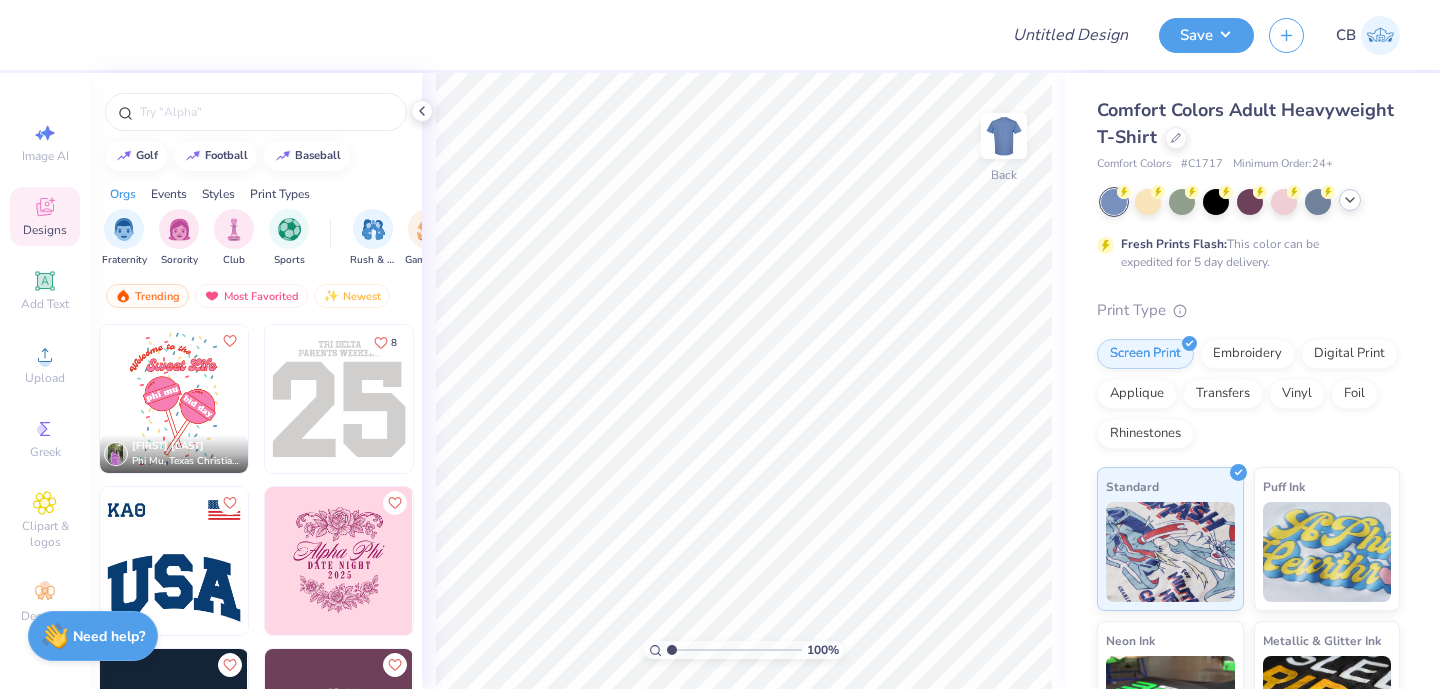 click 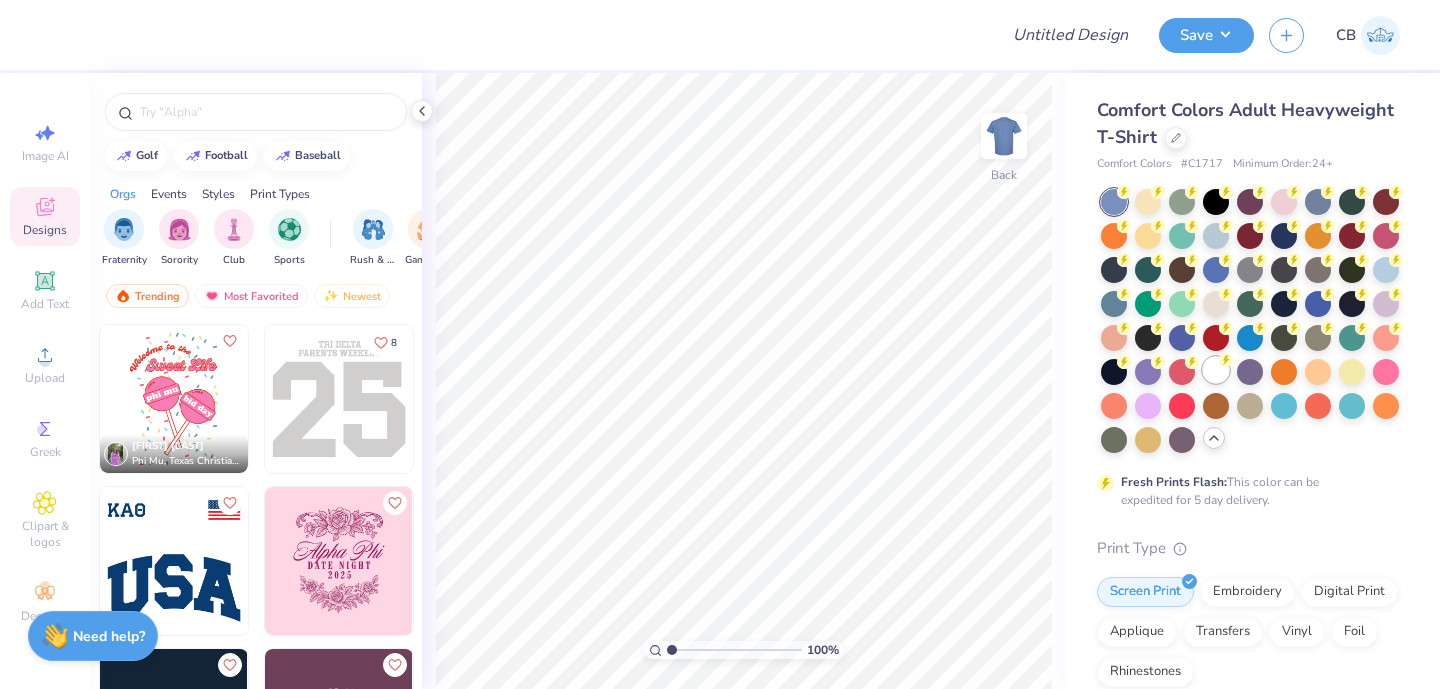 click at bounding box center (1216, 370) 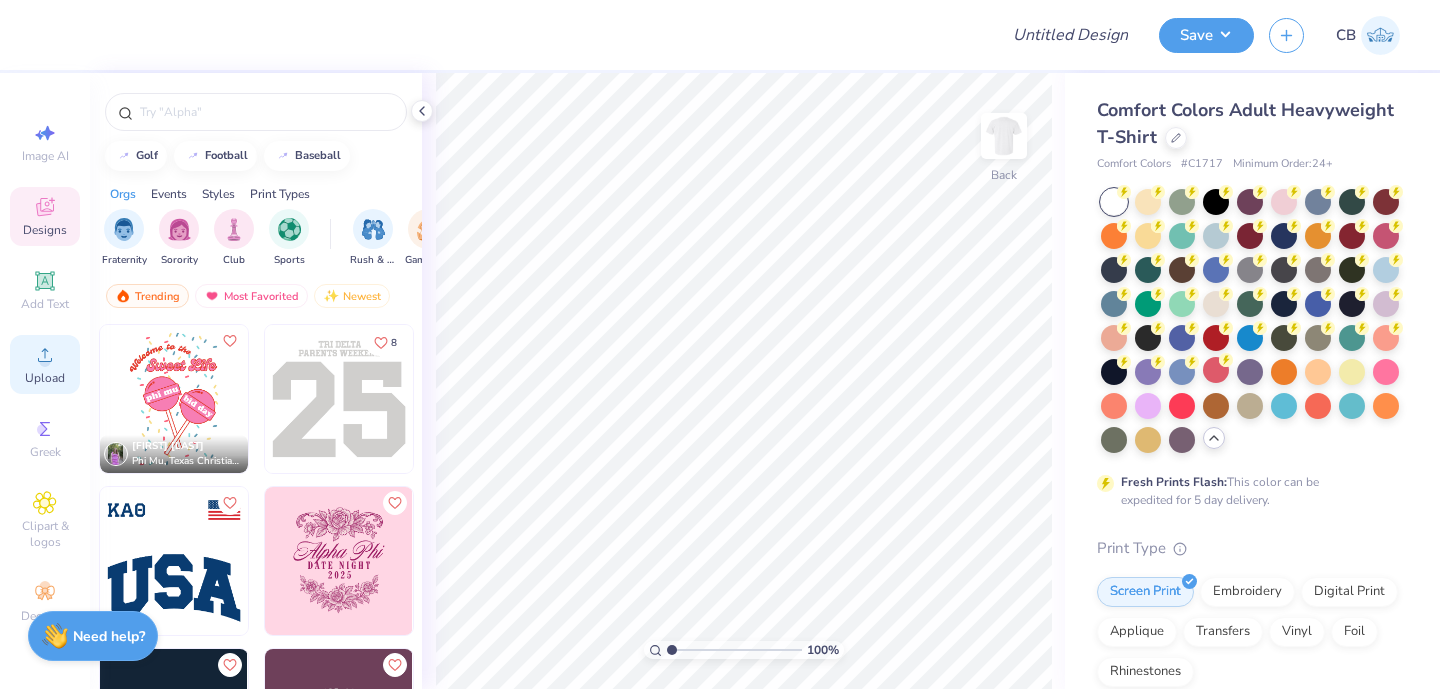 click on "Upload" at bounding box center [45, 378] 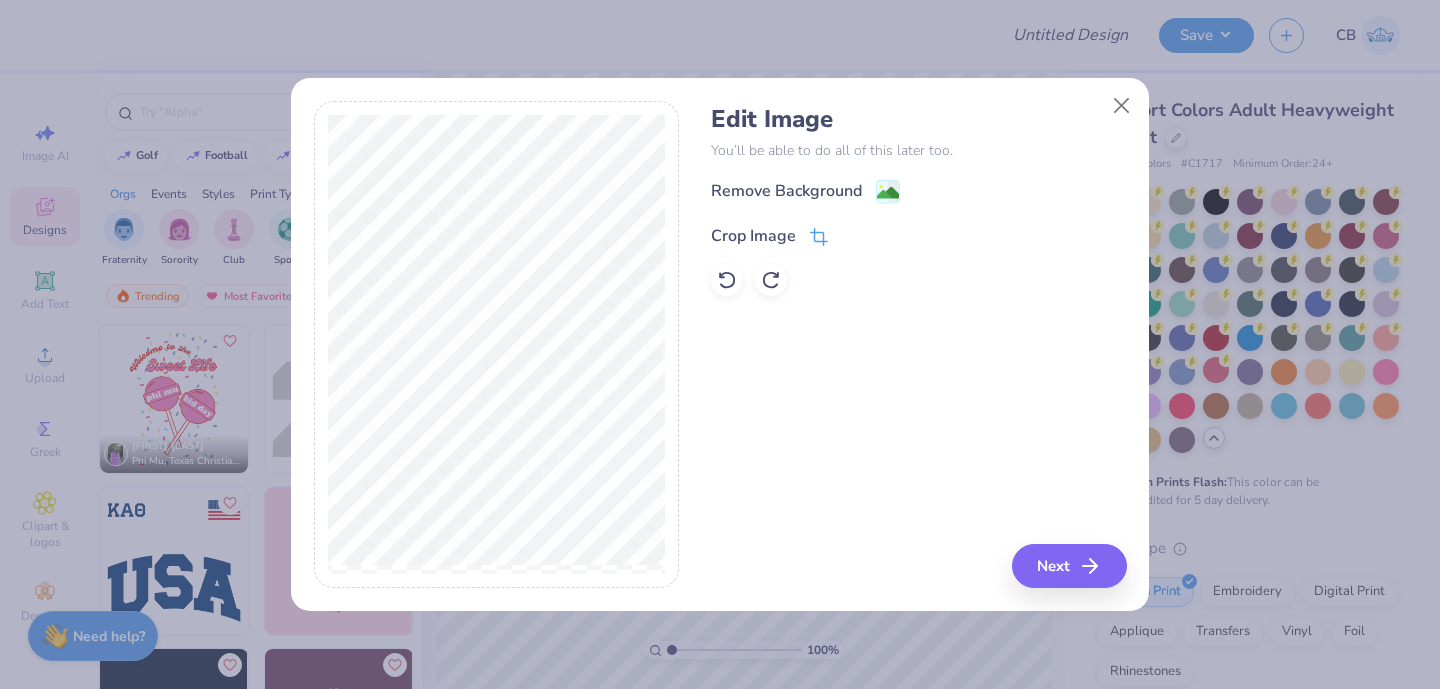 click 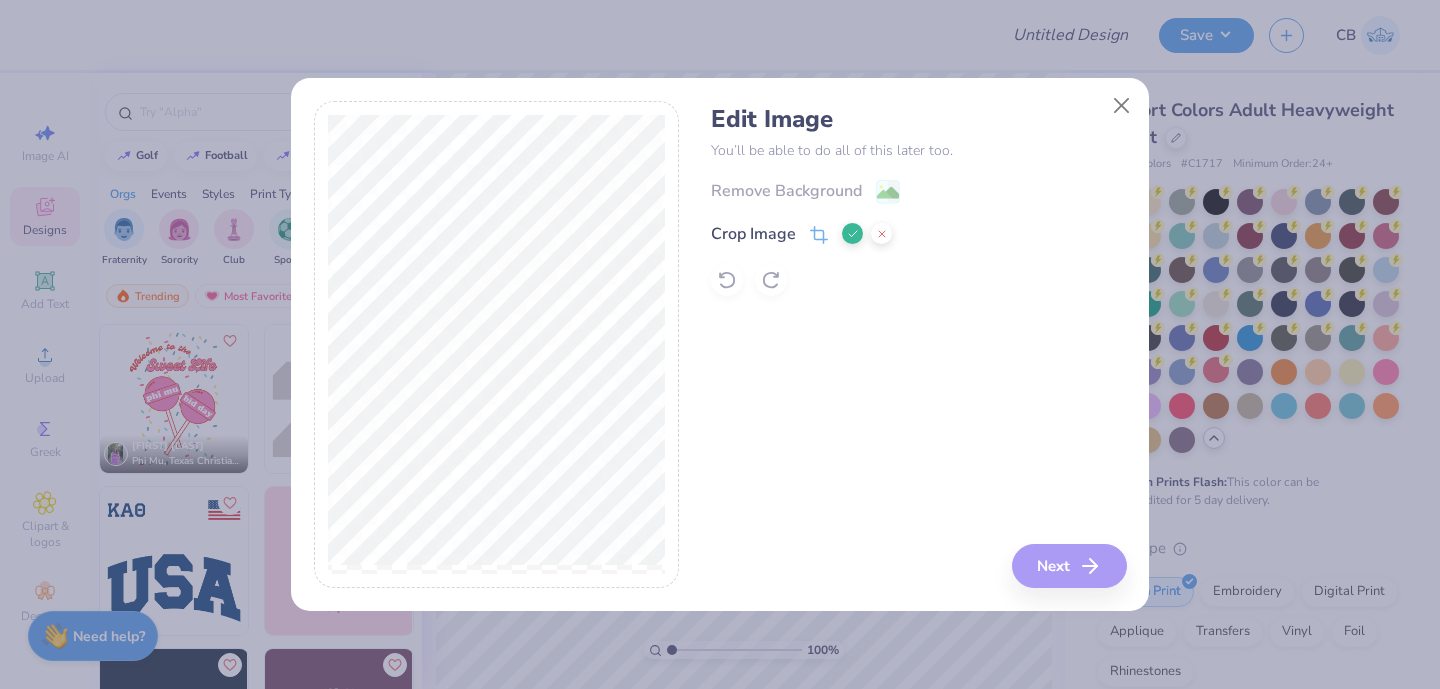 click 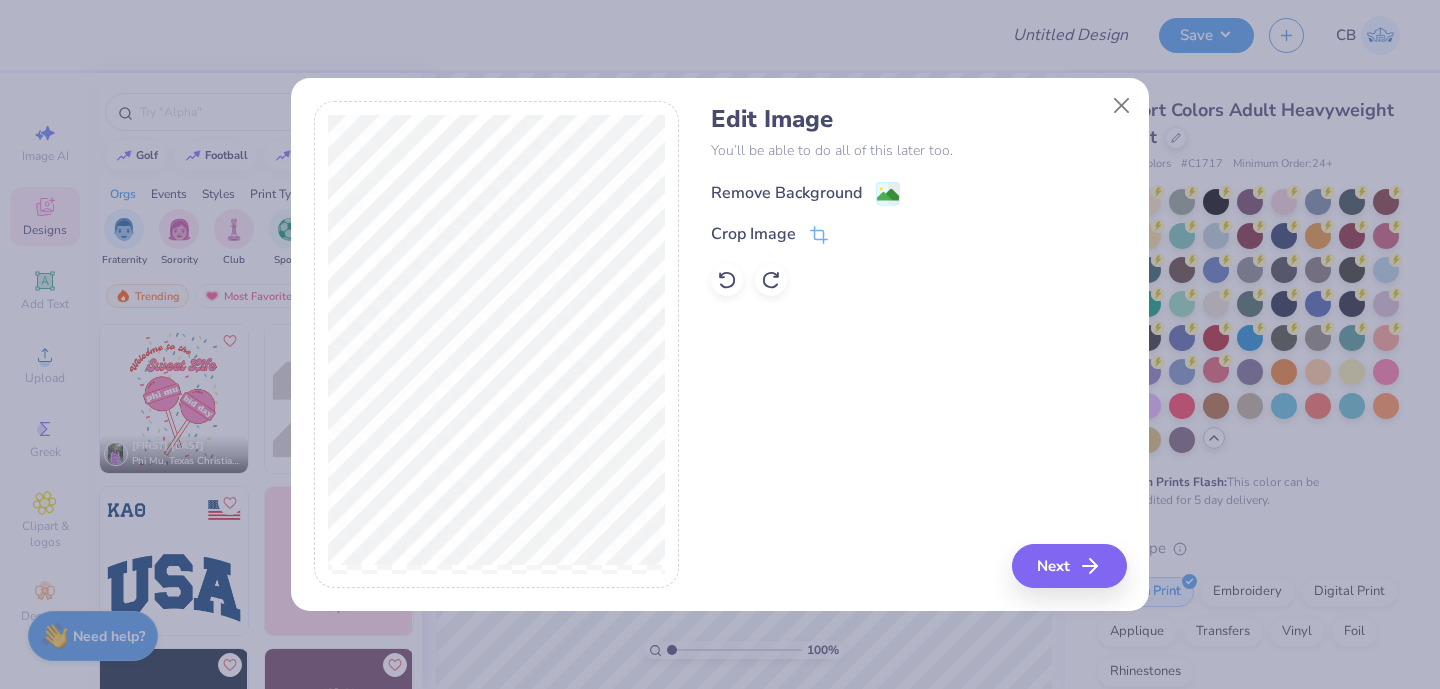 click 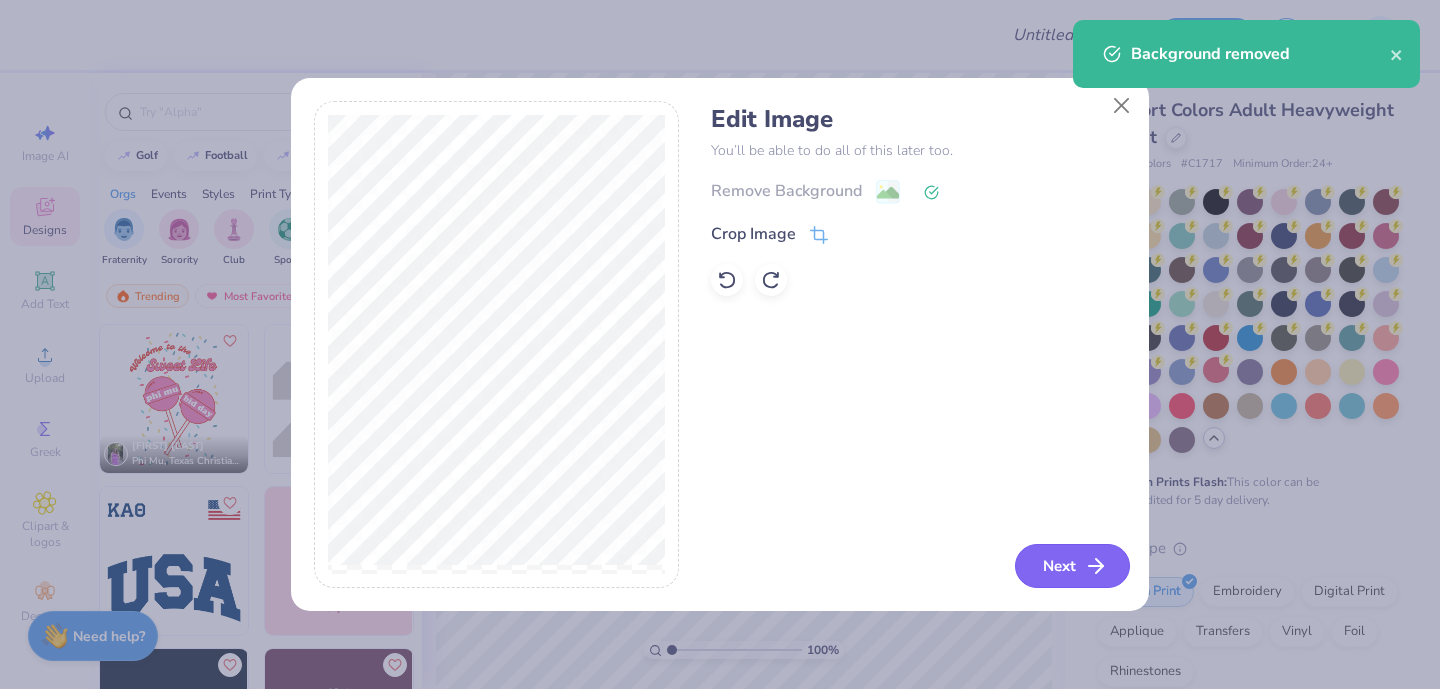 click on "Next" at bounding box center [1072, 566] 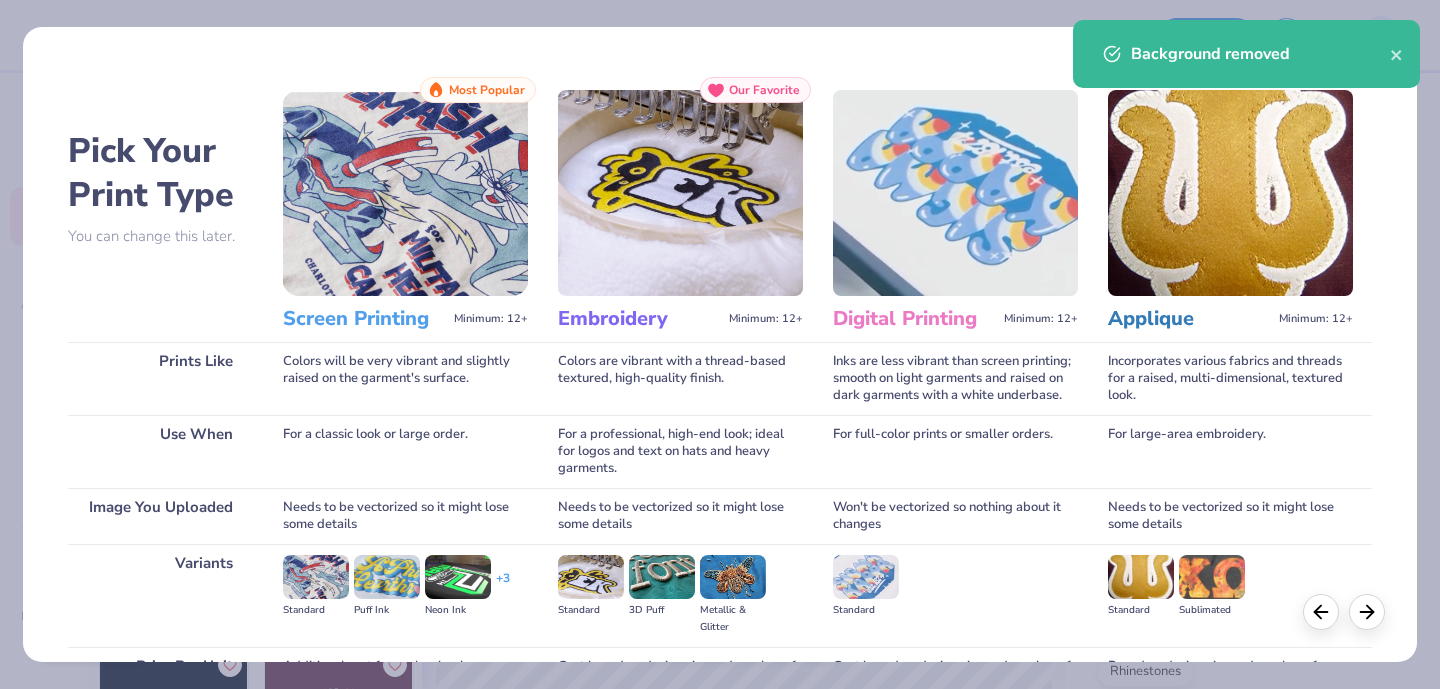 scroll, scrollTop: 208, scrollLeft: 0, axis: vertical 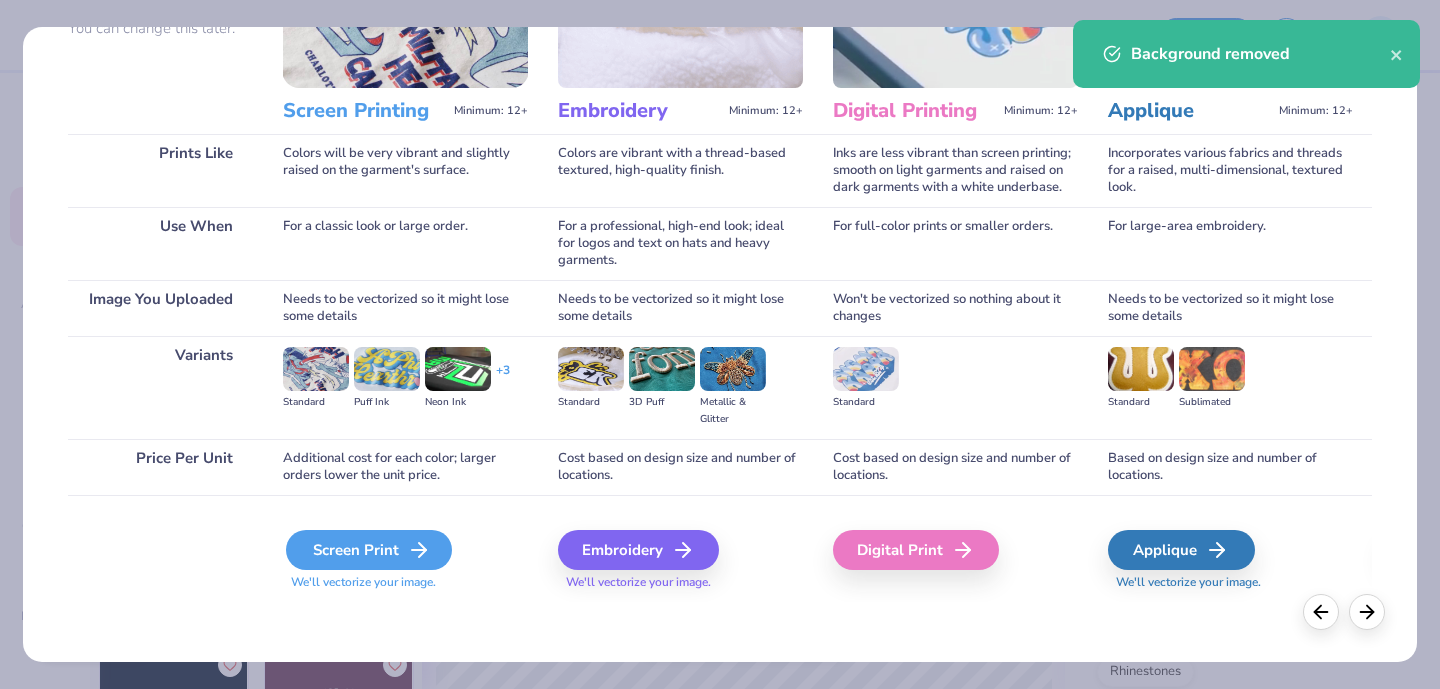 click on "Screen Print" at bounding box center (369, 550) 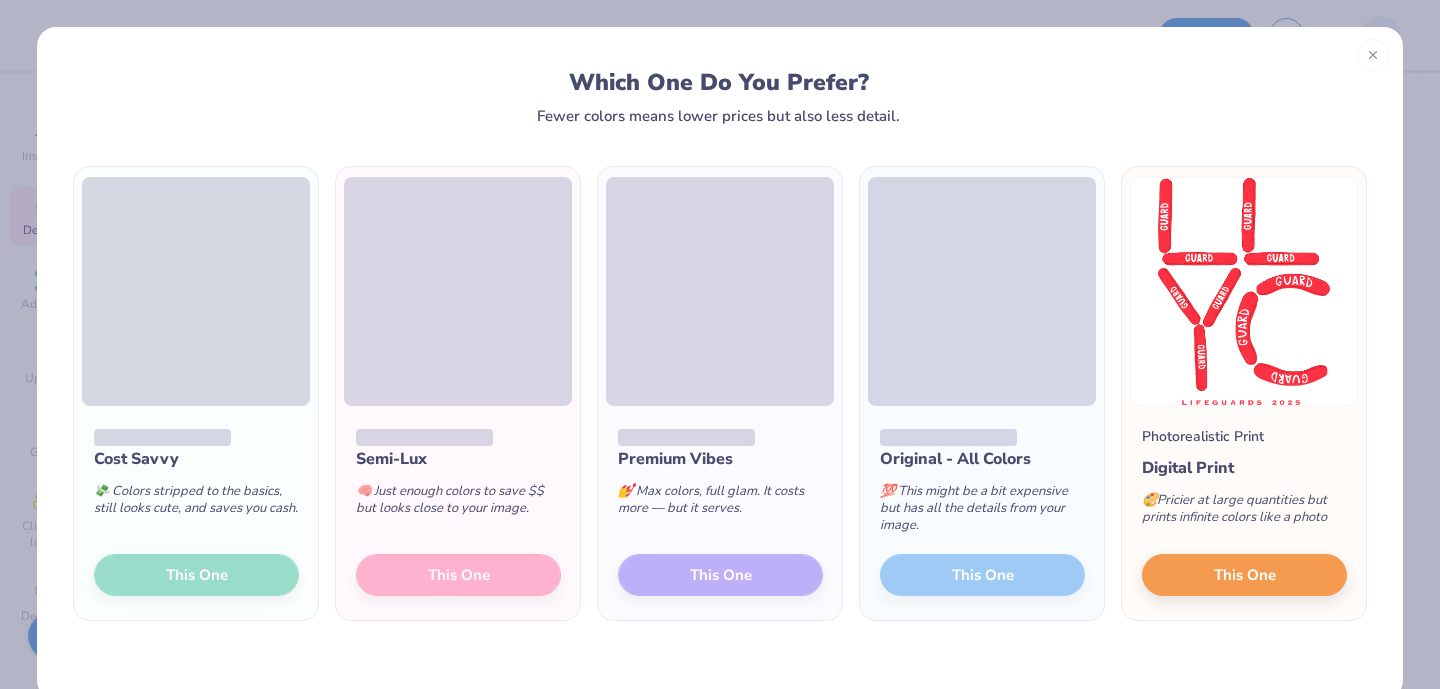 scroll, scrollTop: 37, scrollLeft: 0, axis: vertical 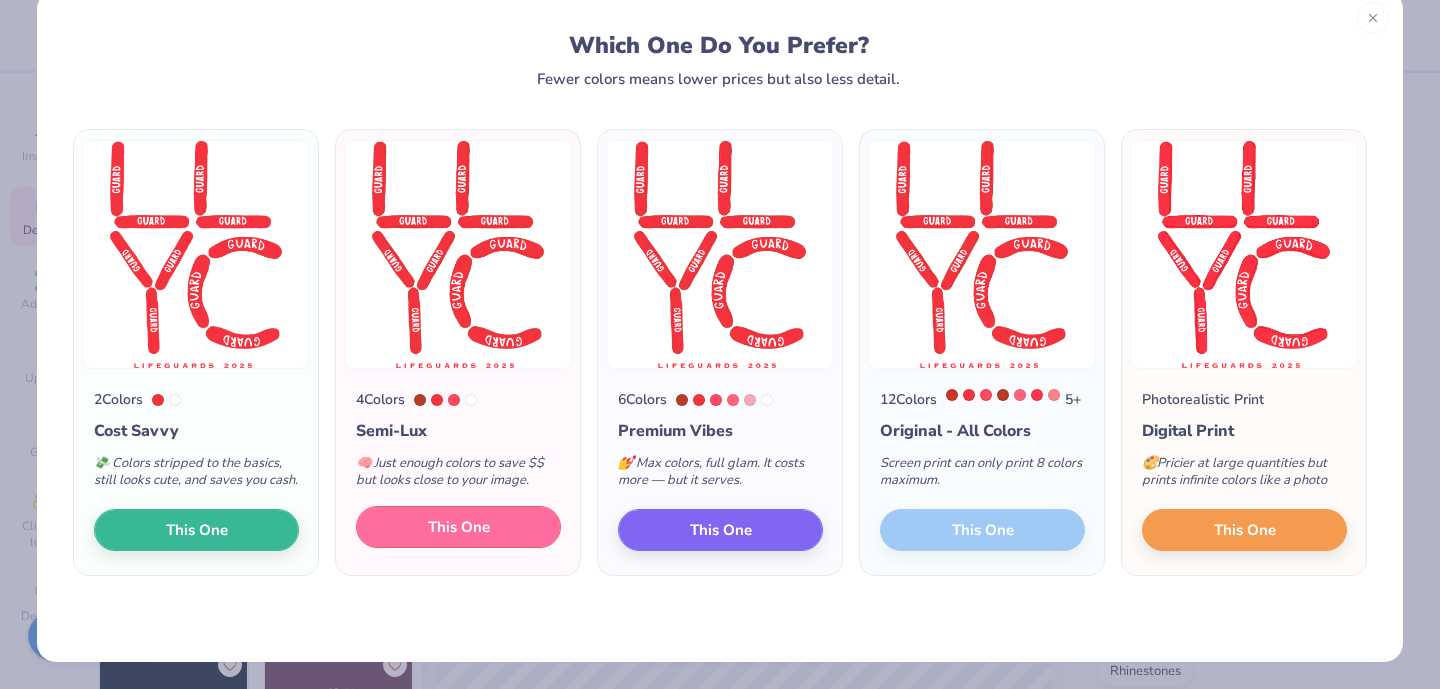 click on "This One" at bounding box center [459, 527] 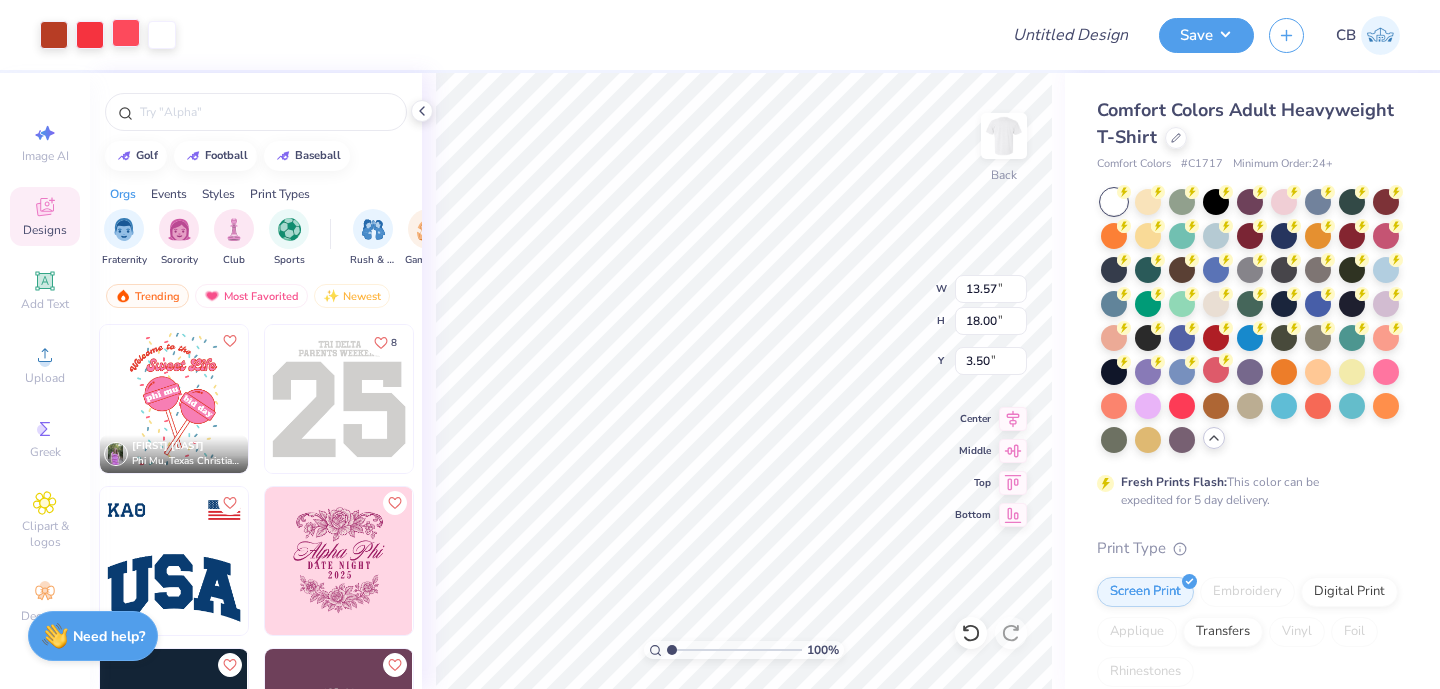 click at bounding box center (126, 33) 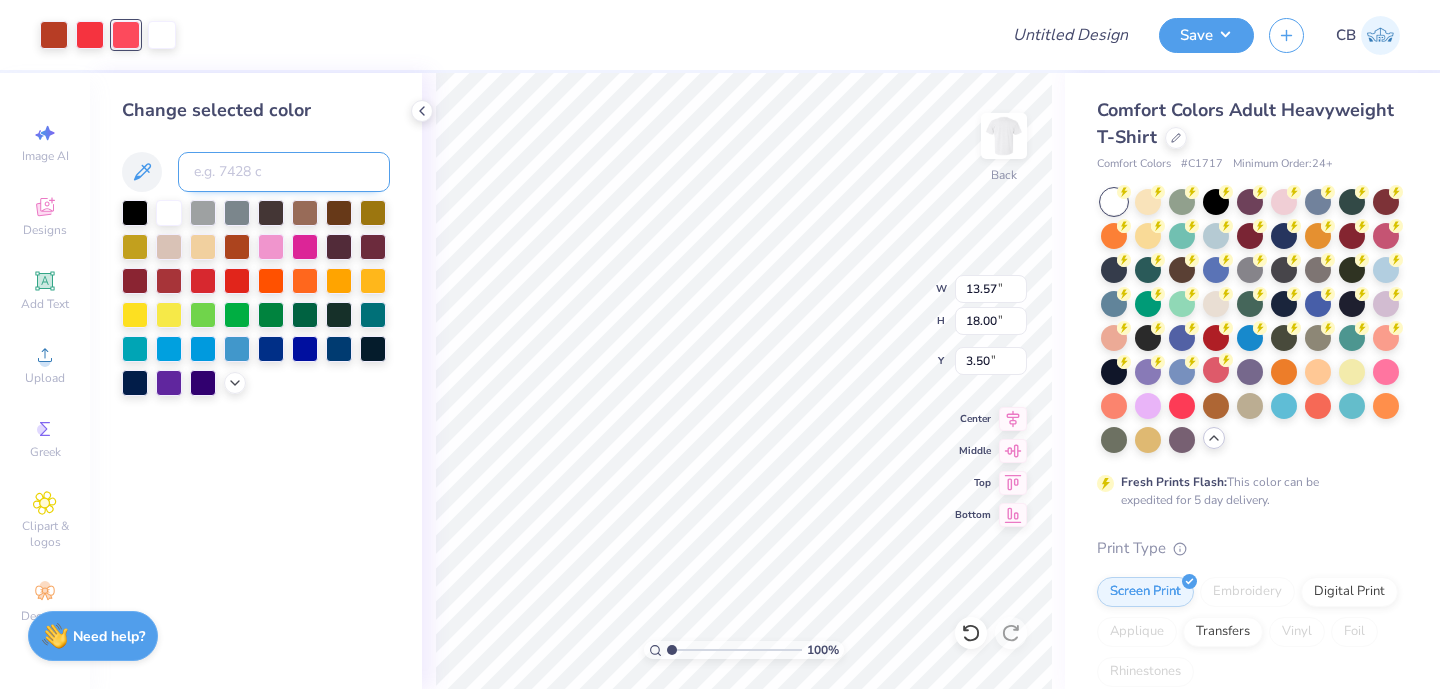 click at bounding box center (284, 172) 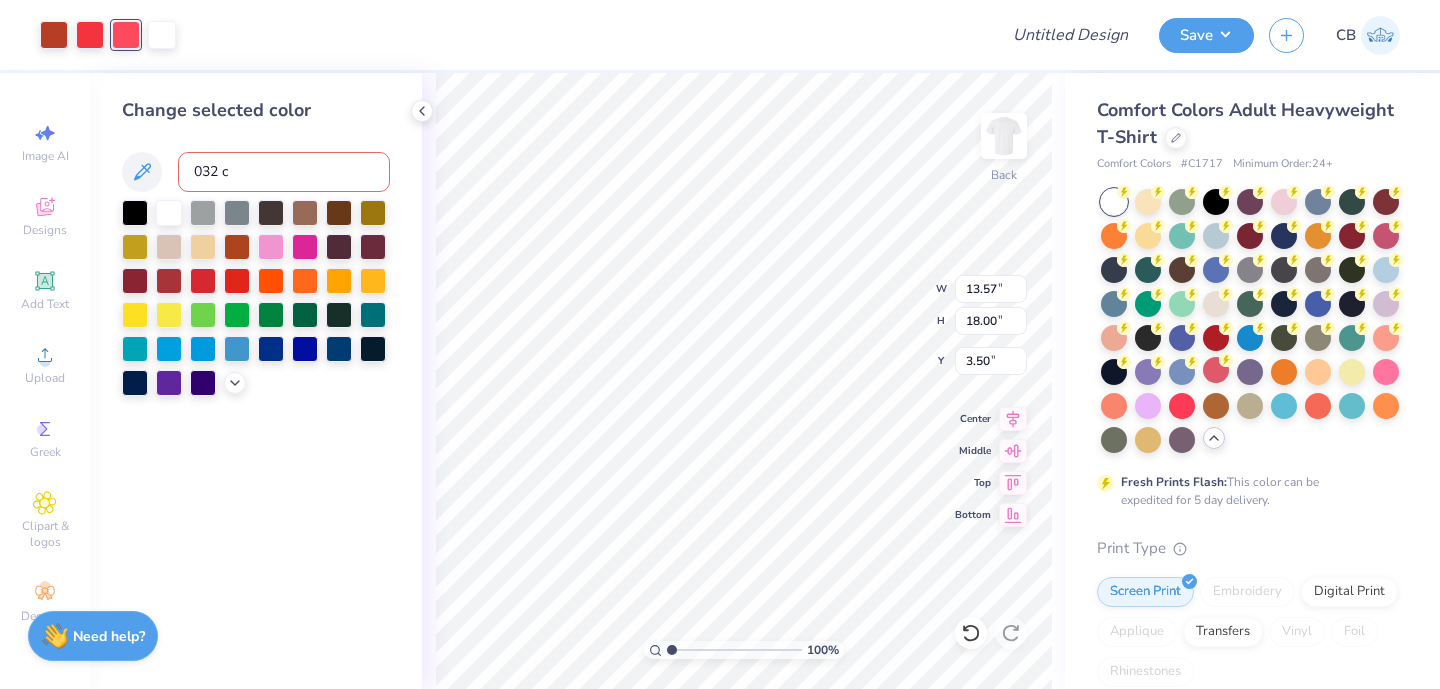 type on "032 c" 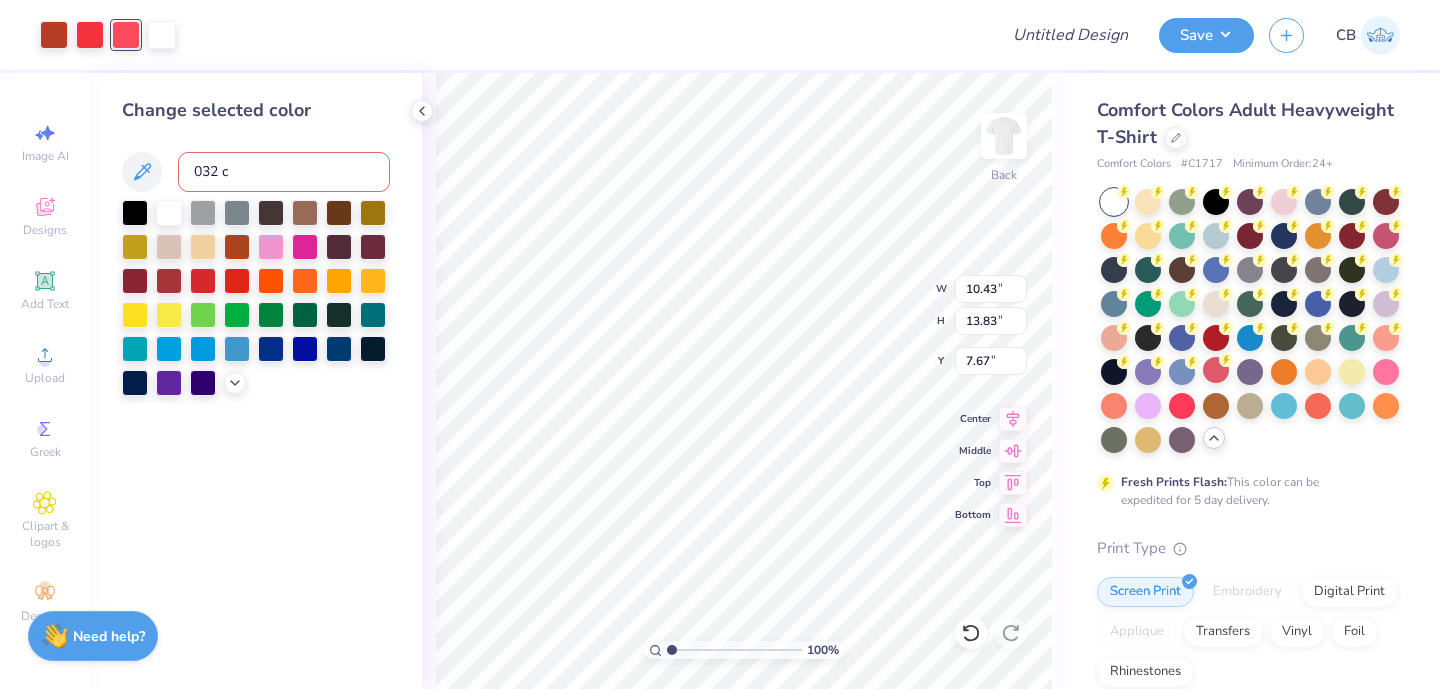 type on "10.43" 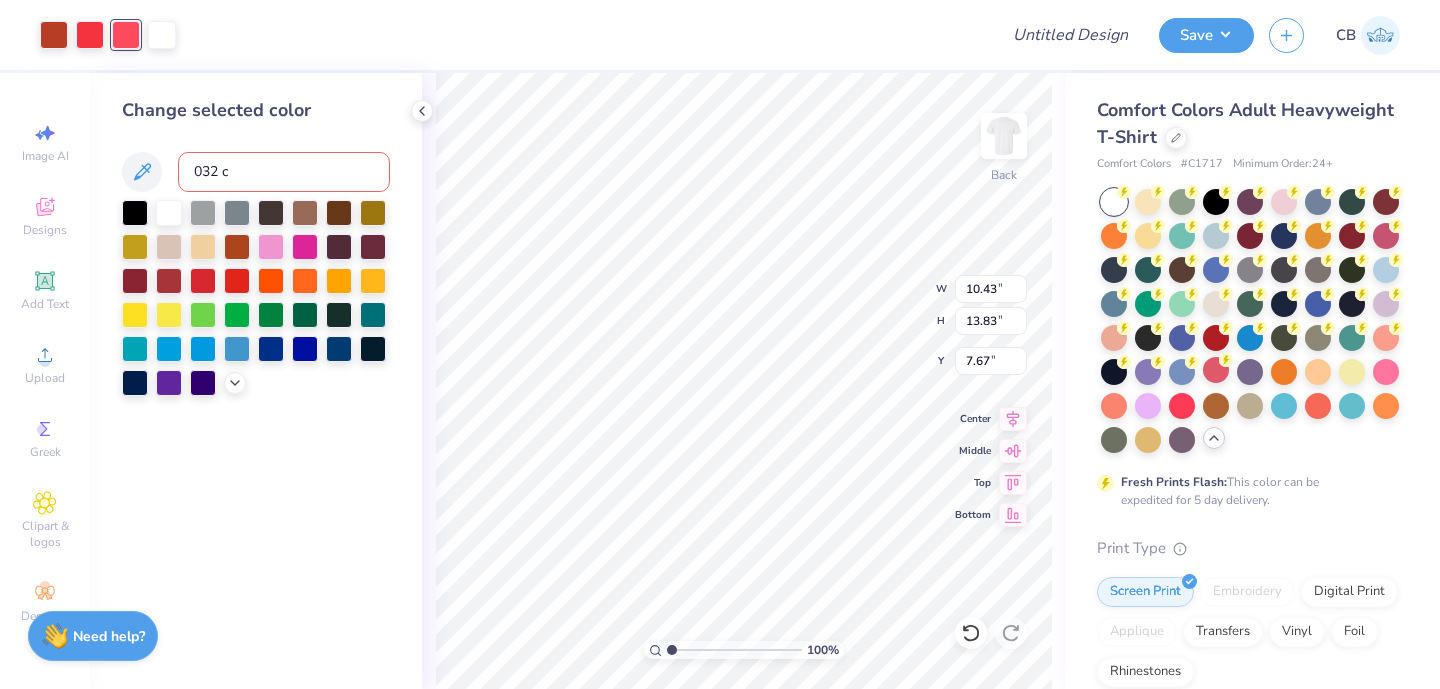 type on "3.00" 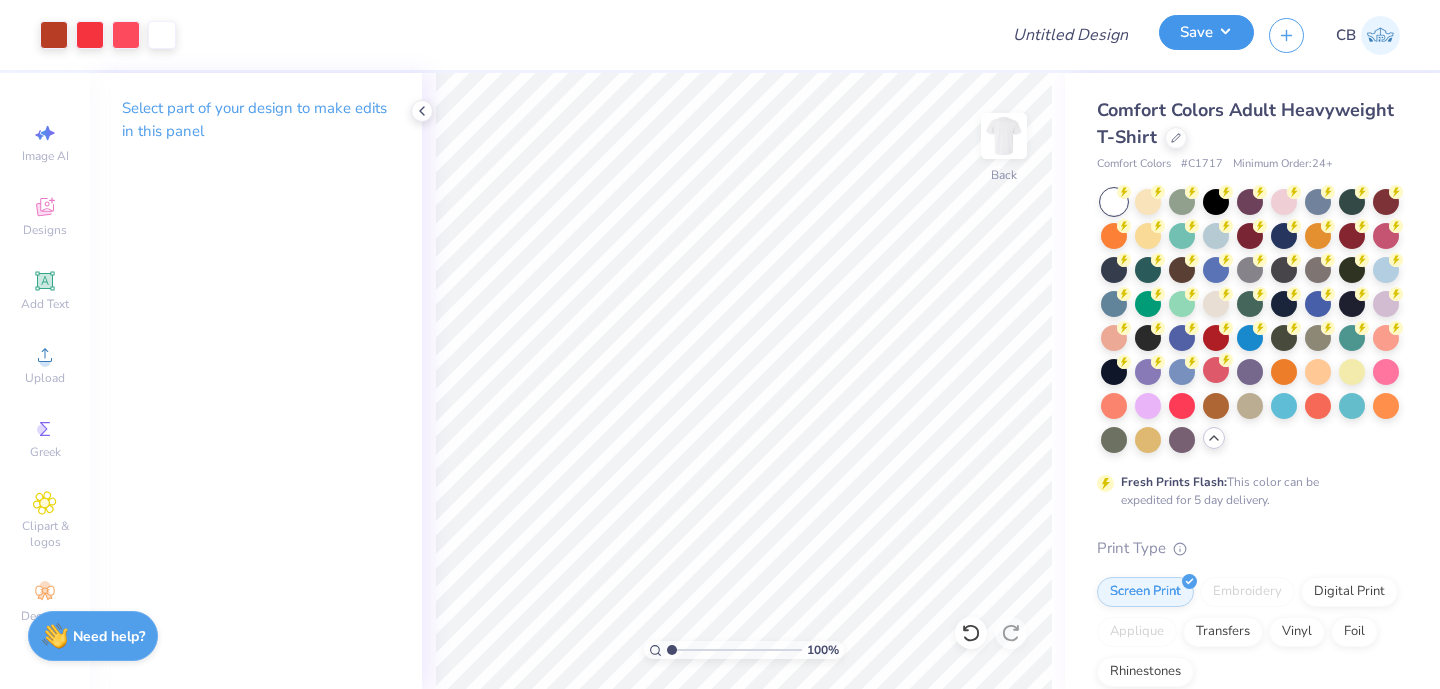 click on "Save" at bounding box center (1206, 32) 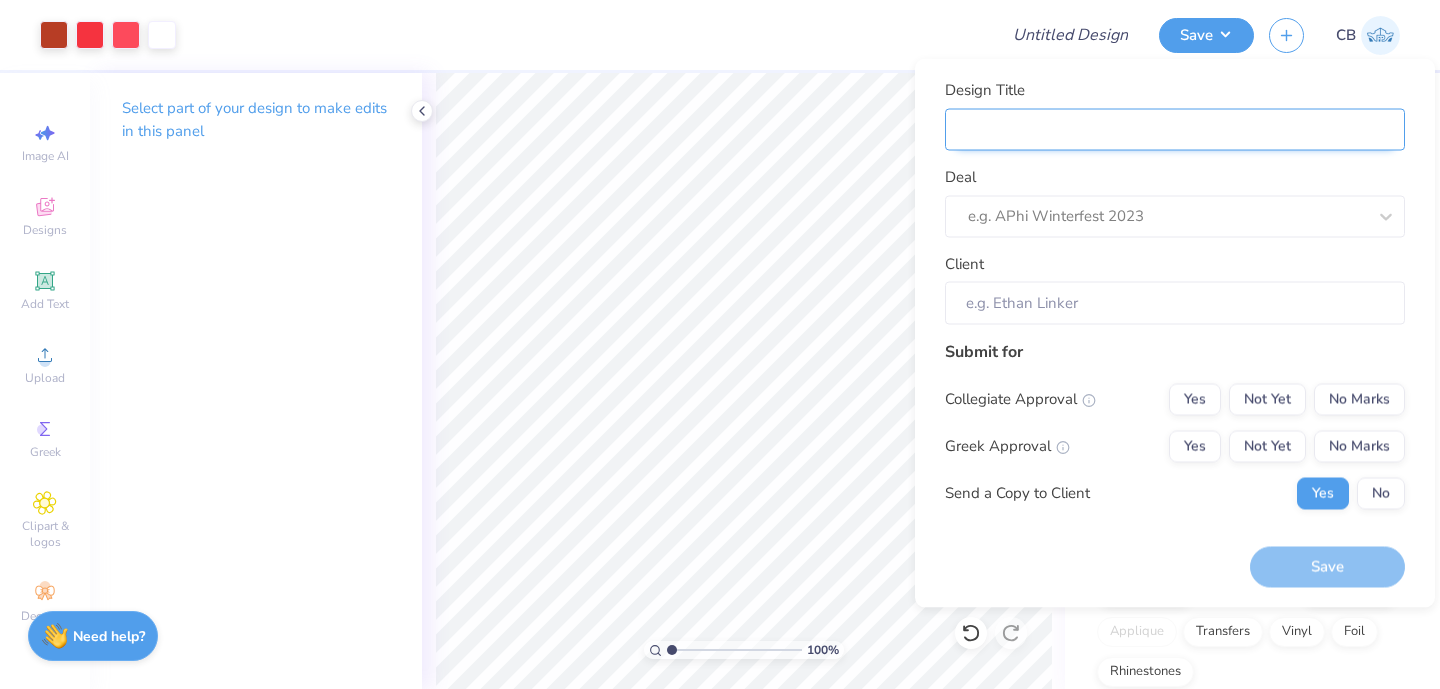 click on "Design Title" at bounding box center [1175, 129] 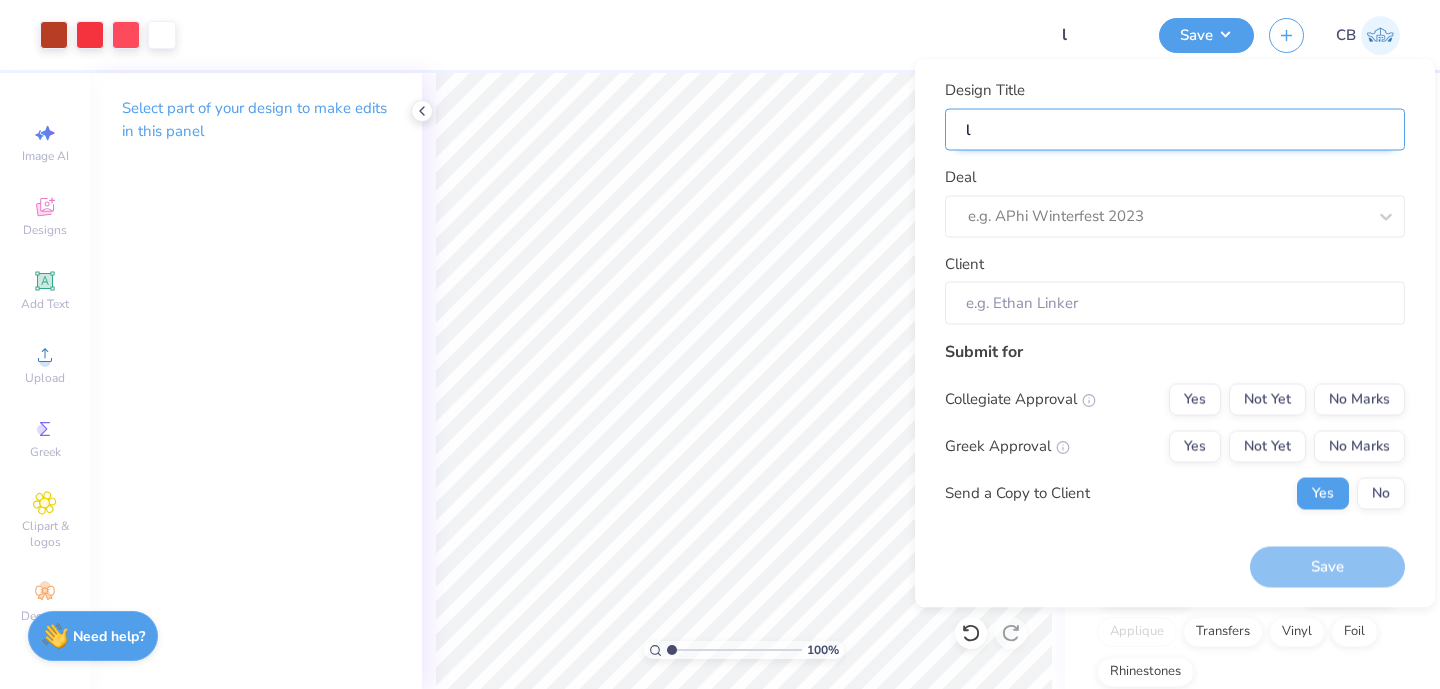 type on "ll" 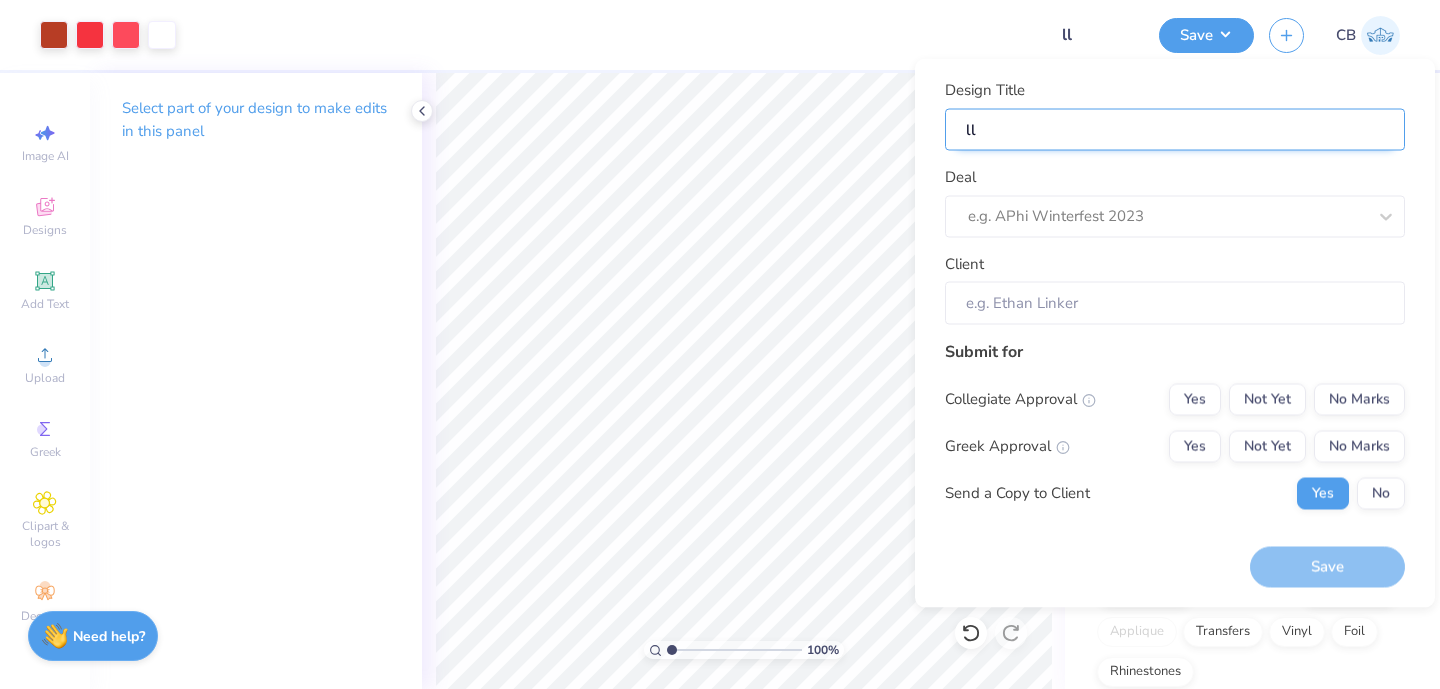 type on "[NAME]" 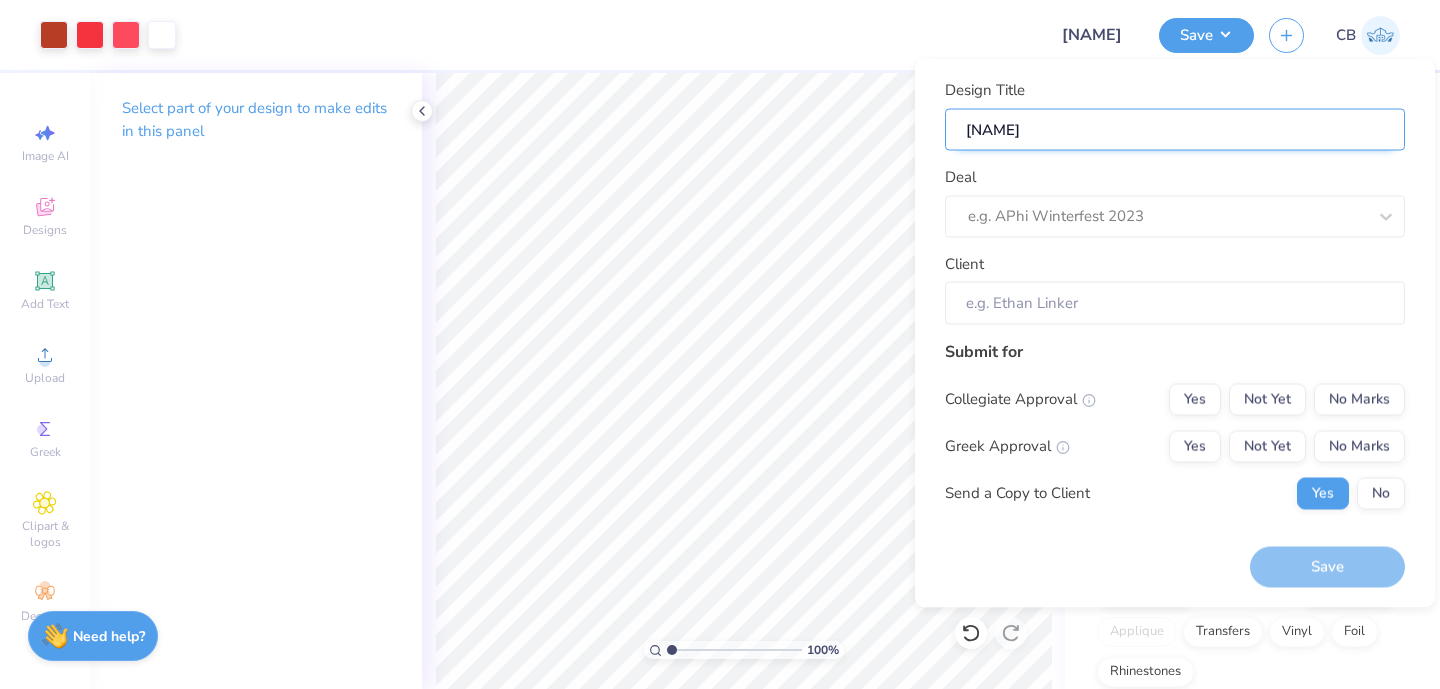 type on "[NAME]" 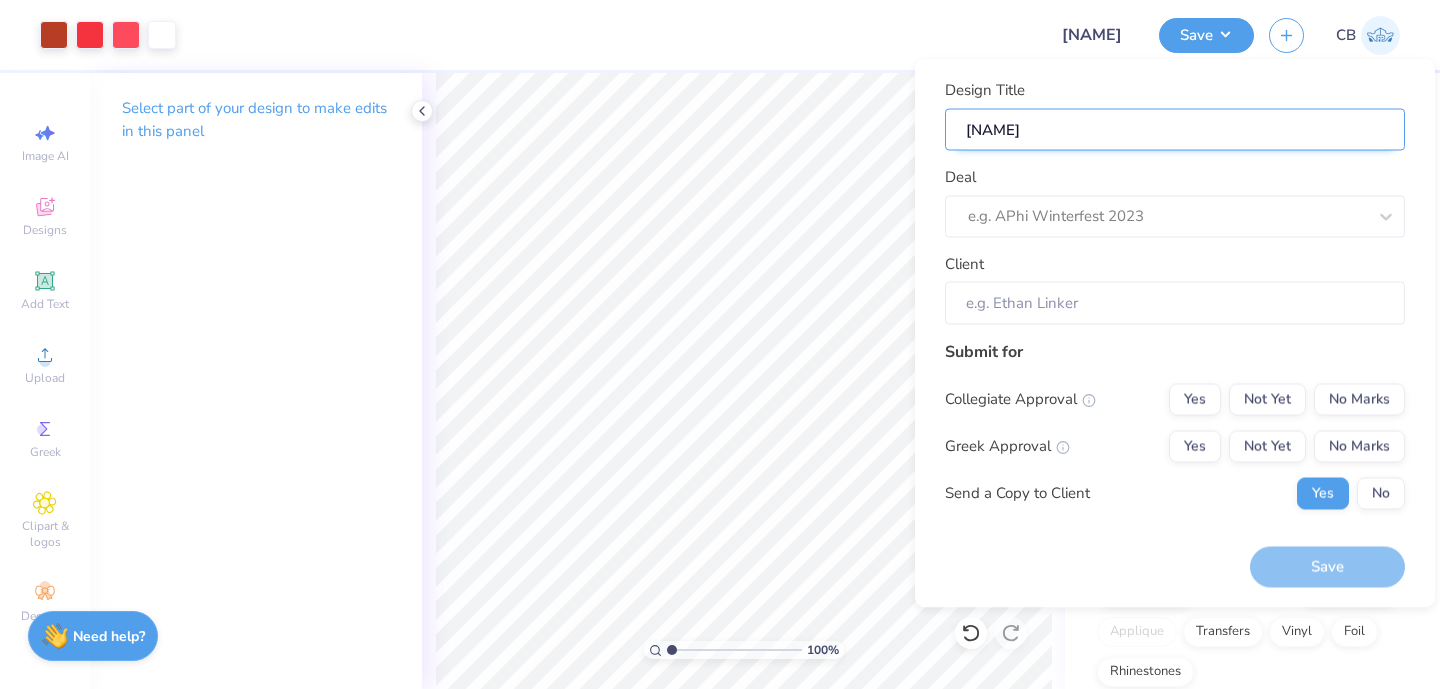 type on "[NAME]" 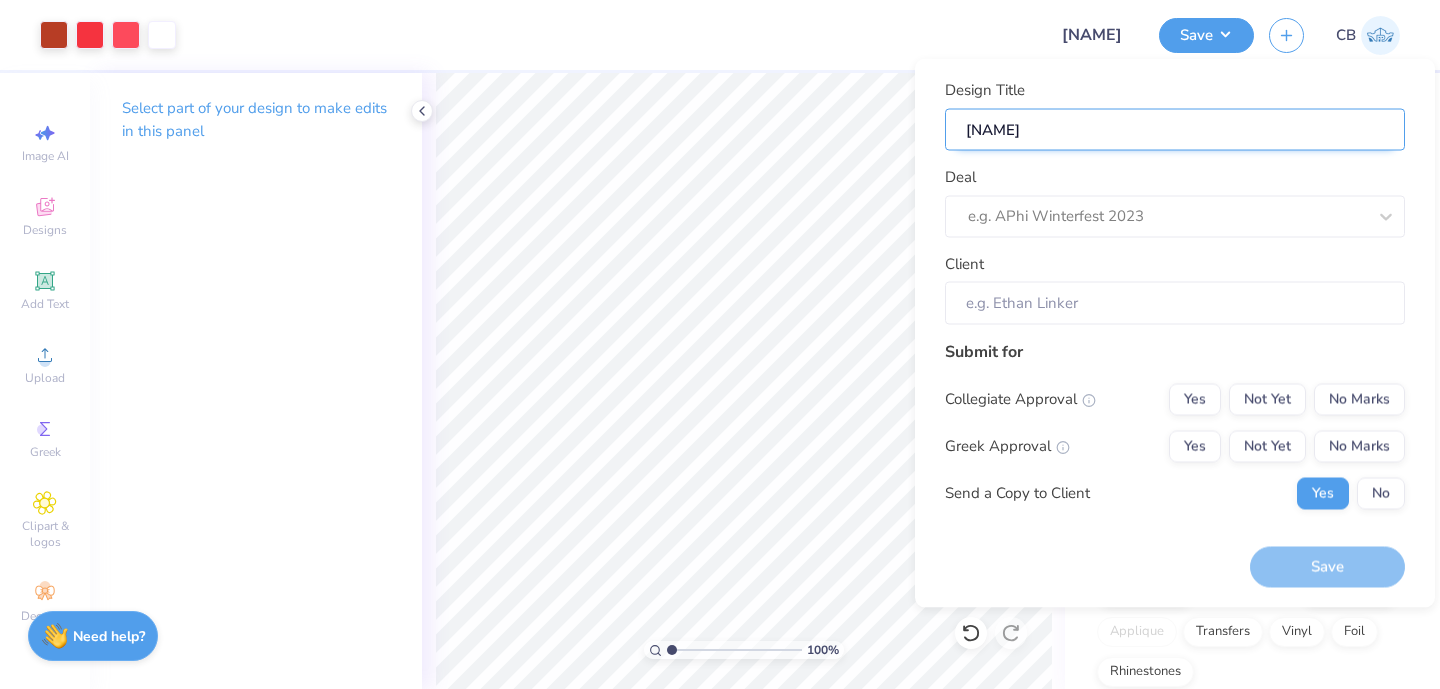 type on "[NAME]" 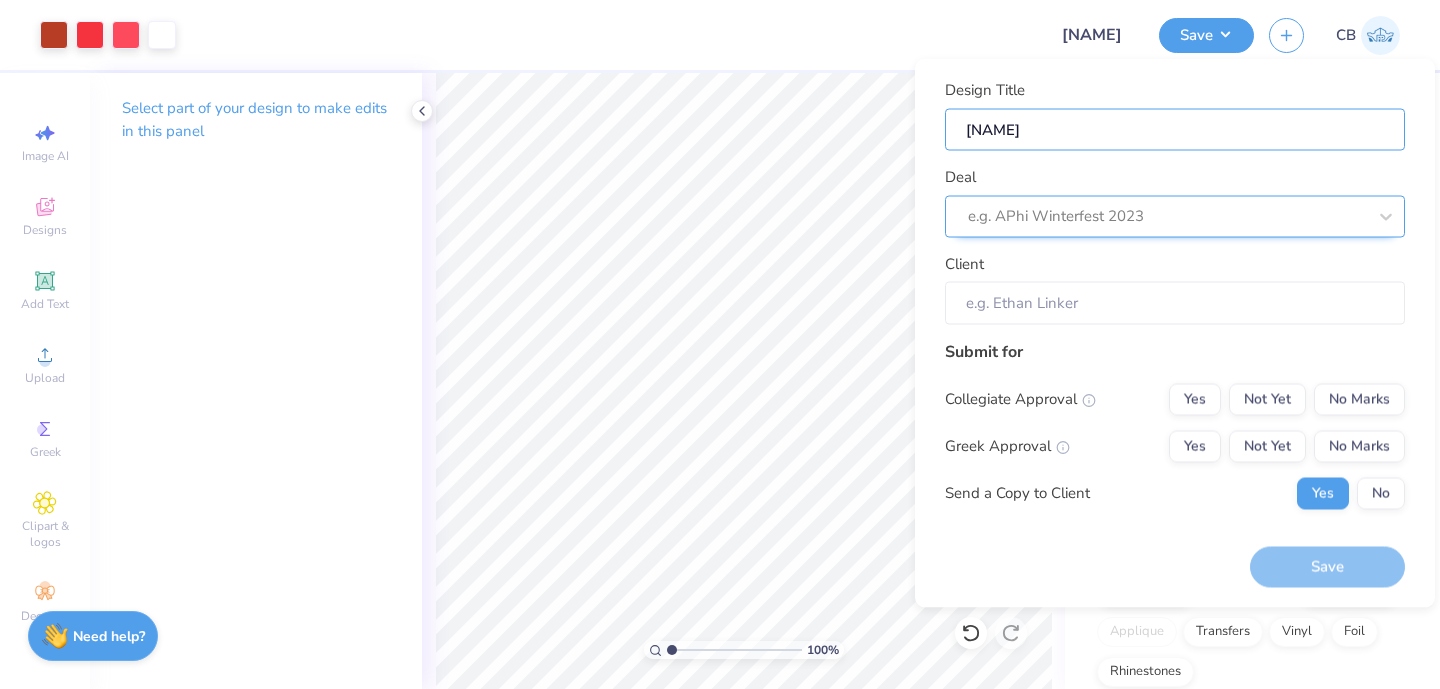 type on "[NAME]" 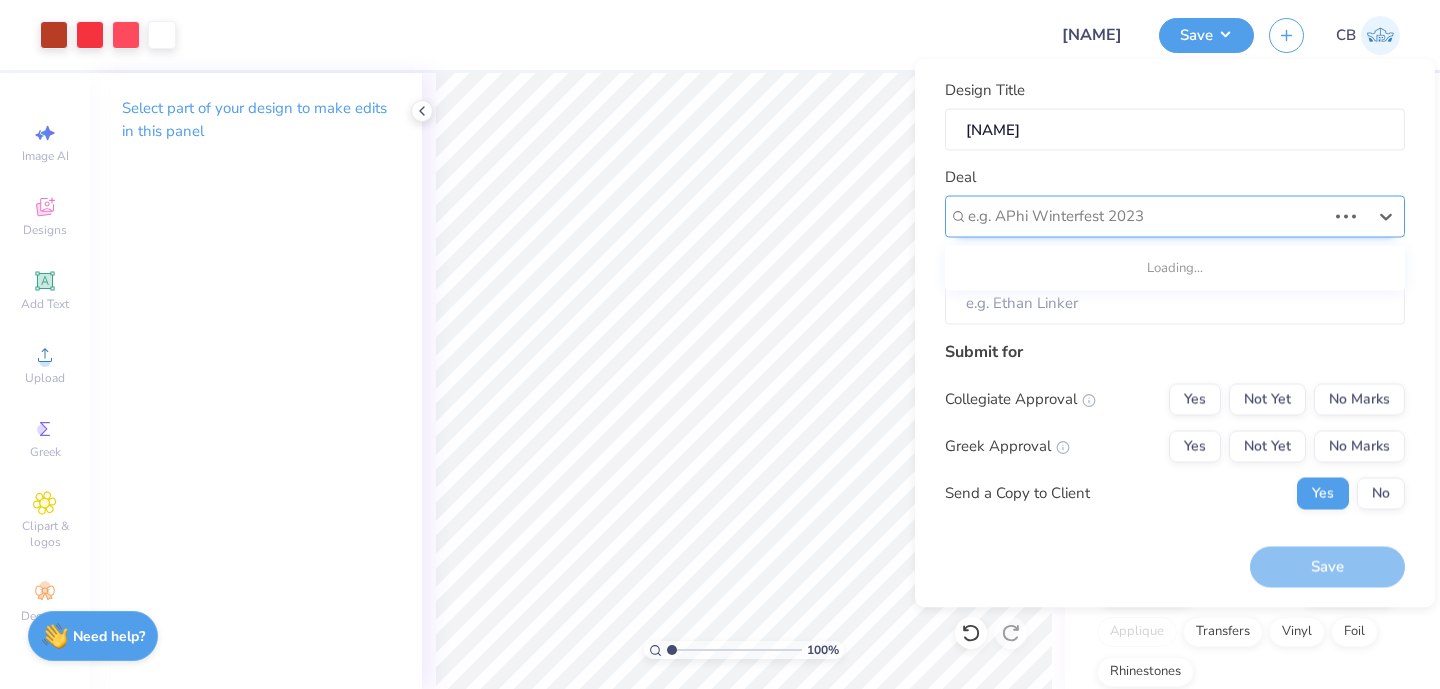 click on "e.g. APhi Winterfest 2023" at bounding box center (1175, 216) 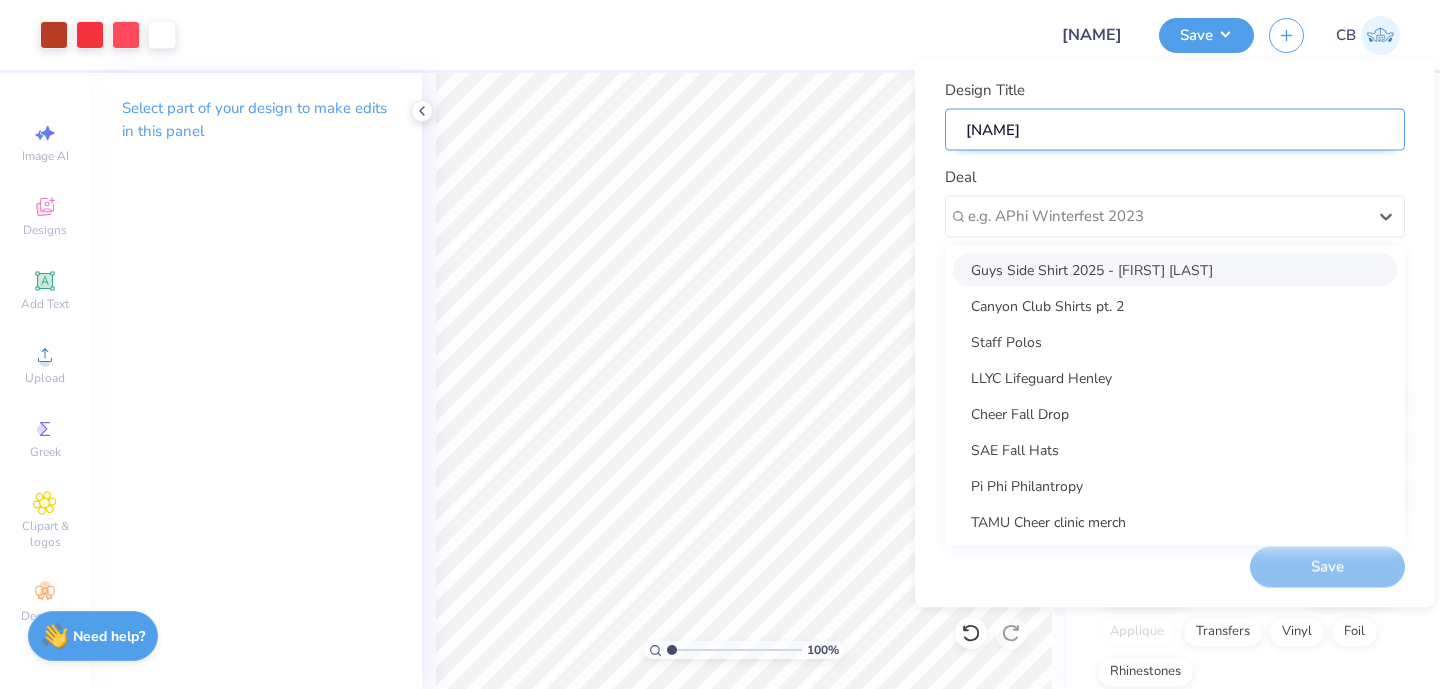 click on "[NAME]" at bounding box center [1175, 129] 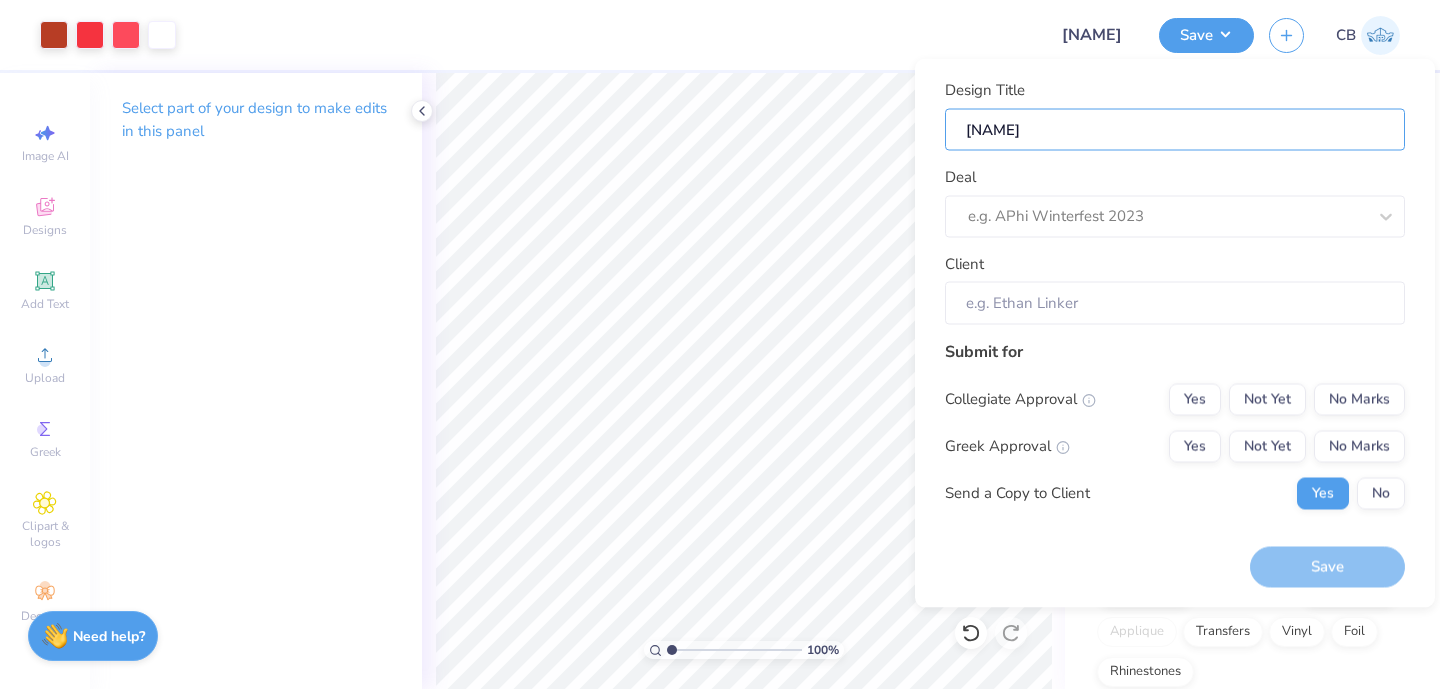 type on "[NAME] guards" 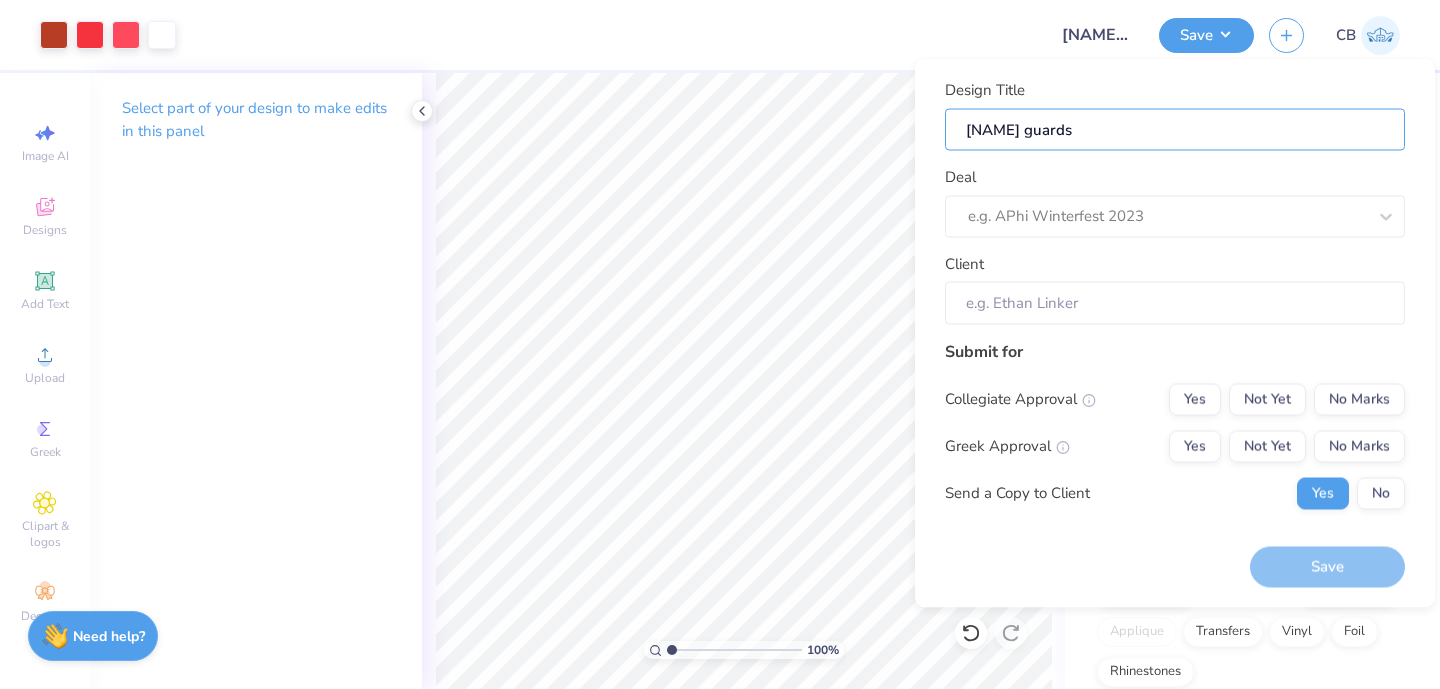 type on "[NAME] guards" 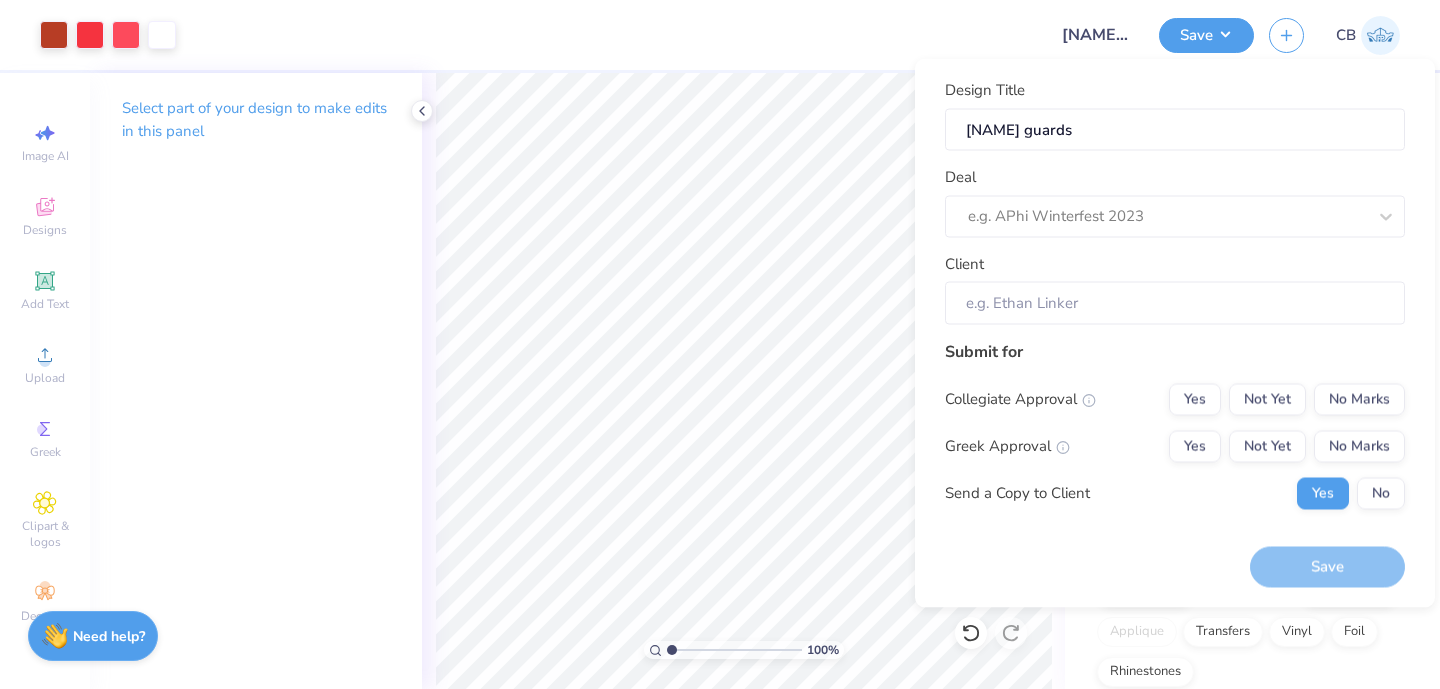 click on "Design Title [NAME] guards Deal e.g. APhi Winterfest 2023 Client" at bounding box center (1175, 202) 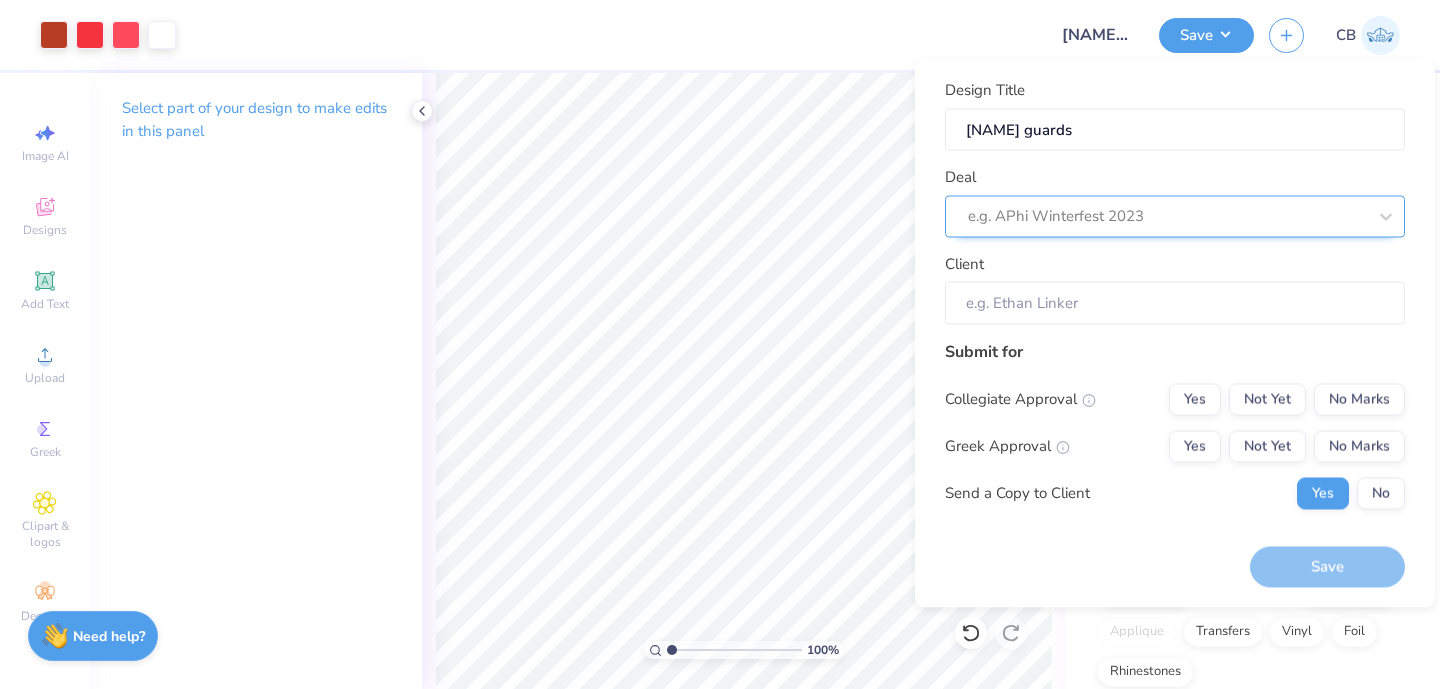 click at bounding box center (1167, 216) 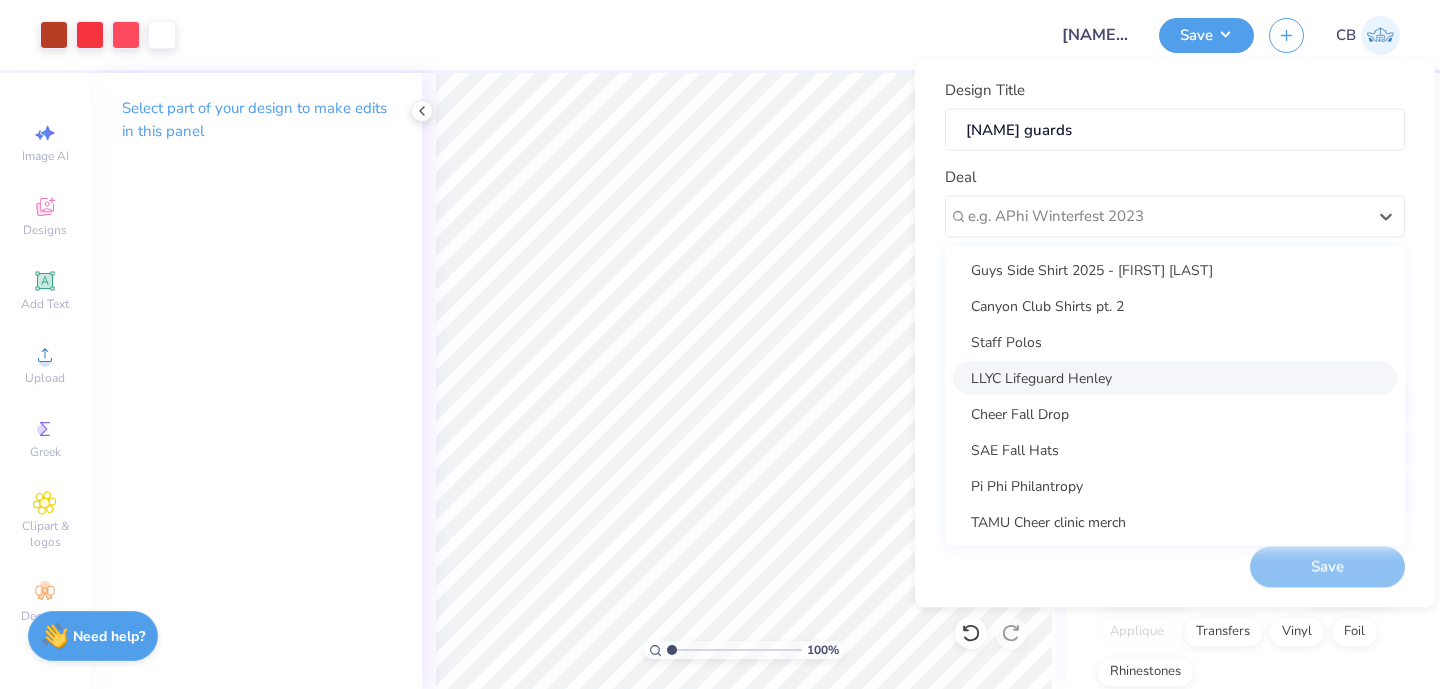 click on "LLYC Lifeguard Henley" at bounding box center [1175, 377] 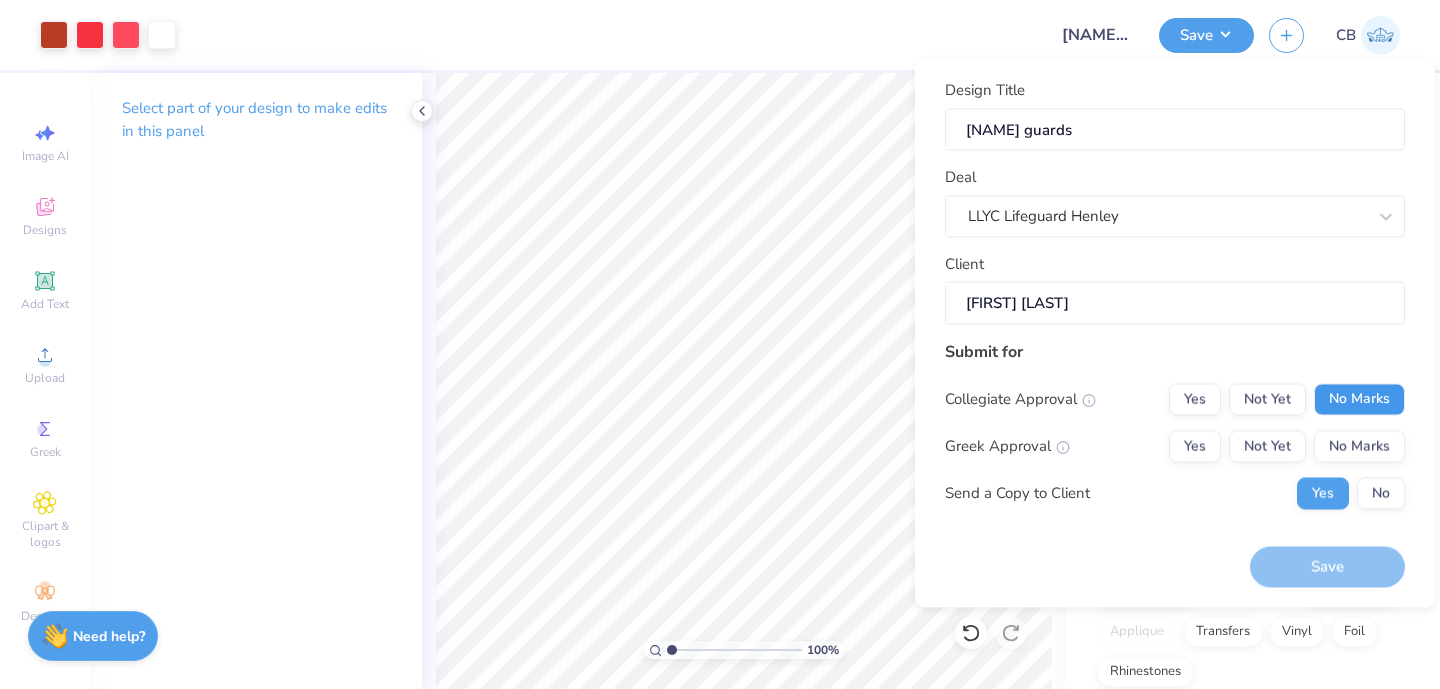 click on "No Marks" at bounding box center (1359, 399) 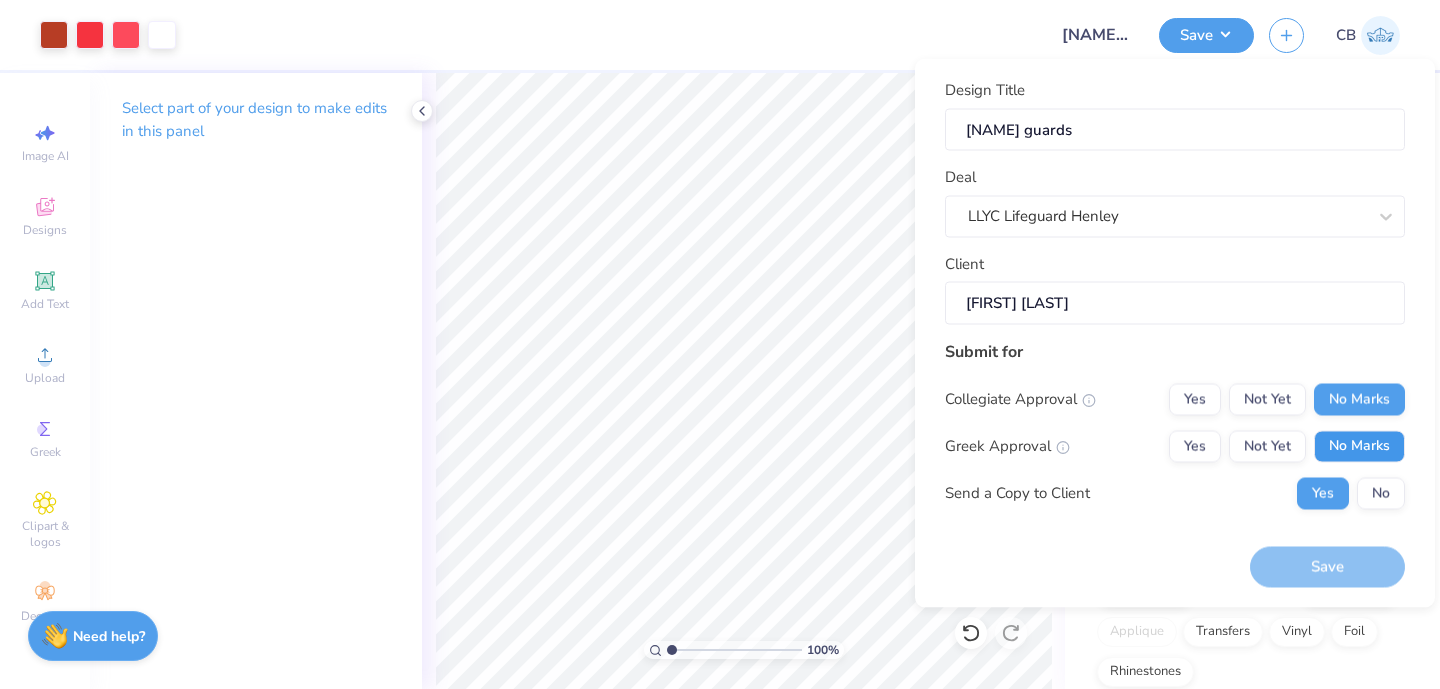 click on "No Marks" at bounding box center (1359, 446) 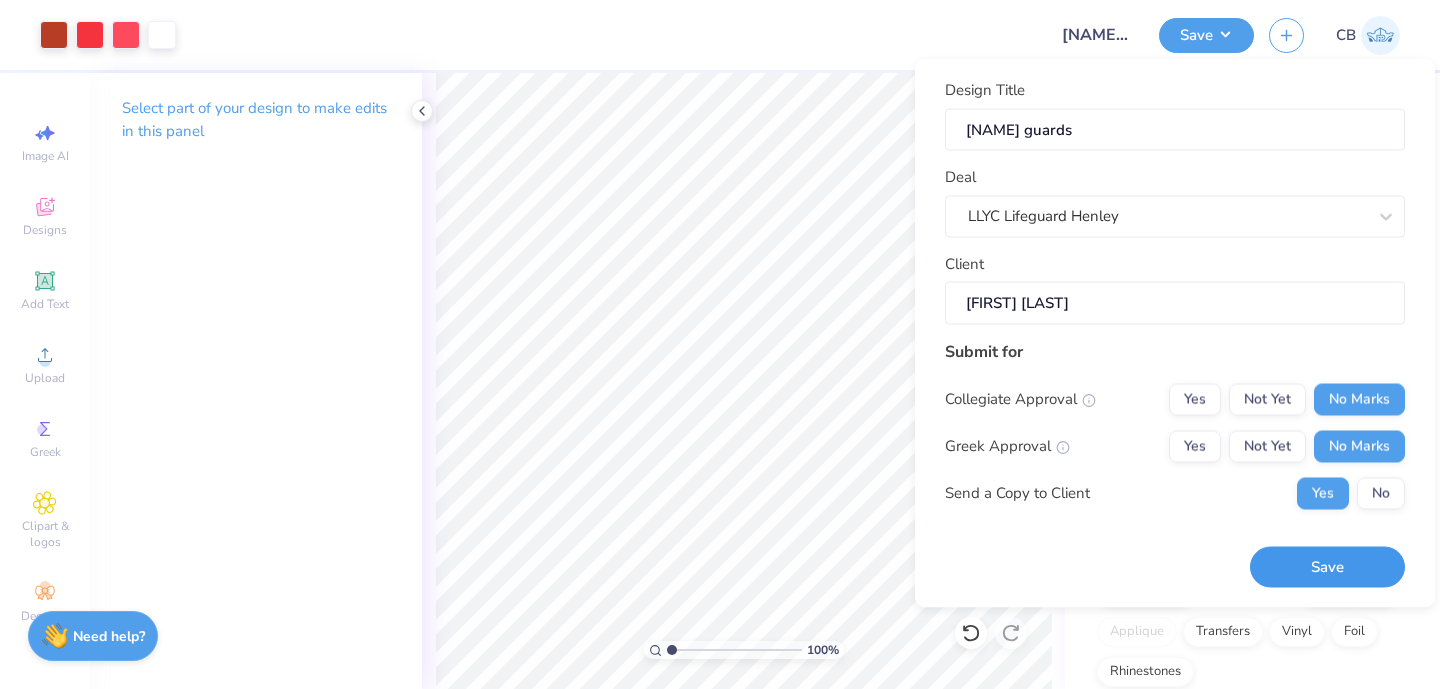 click on "Save" at bounding box center (1327, 567) 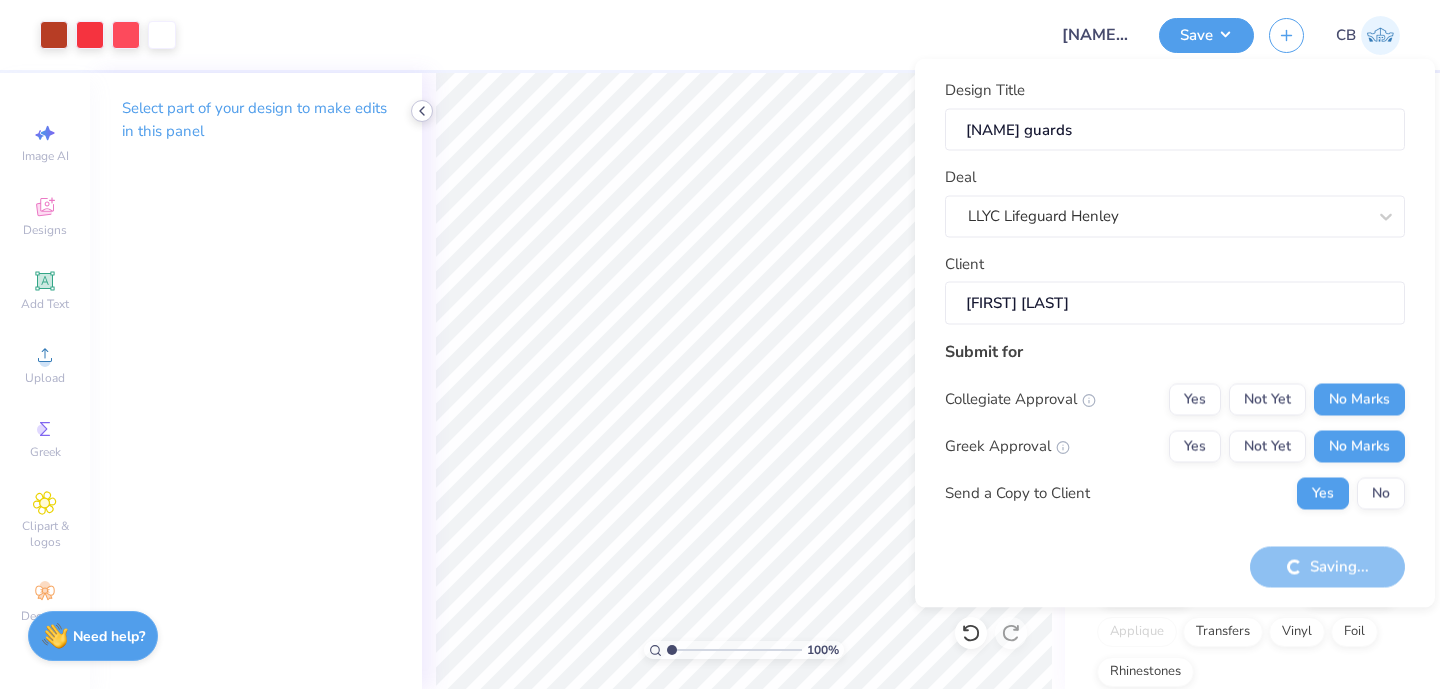 click 